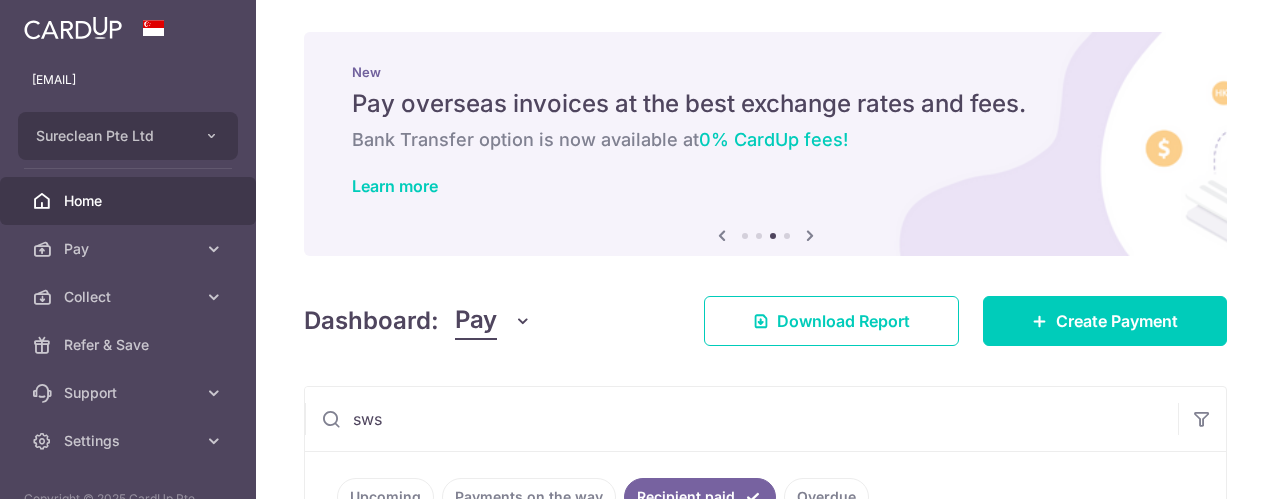 scroll, scrollTop: 0, scrollLeft: 0, axis: both 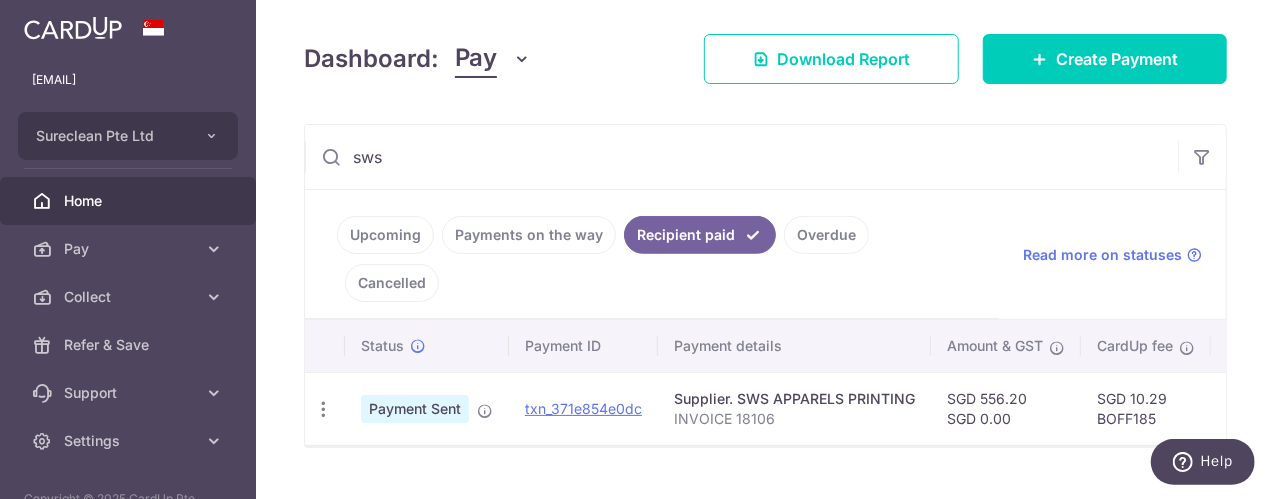drag, startPoint x: 426, startPoint y: 164, endPoint x: 245, endPoint y: 138, distance: 182.85786 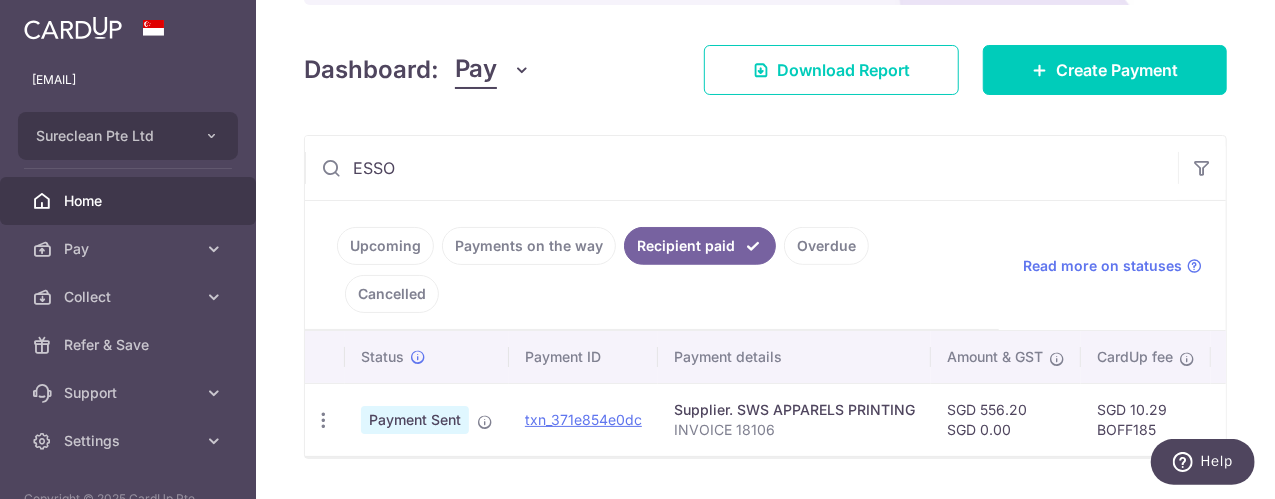 scroll, scrollTop: 262, scrollLeft: 0, axis: vertical 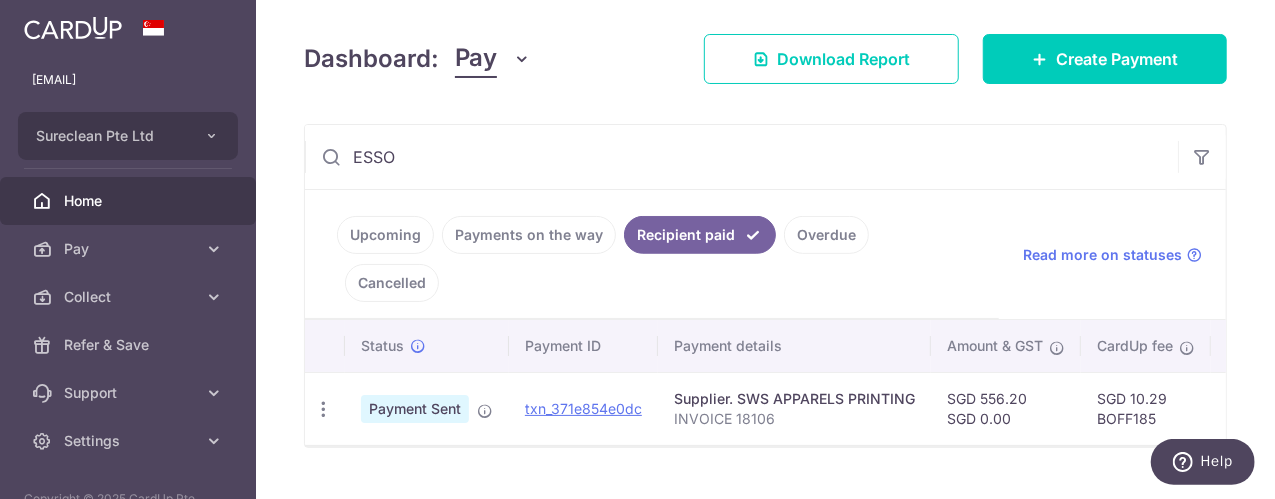 click on "ESSO" at bounding box center (741, 157) 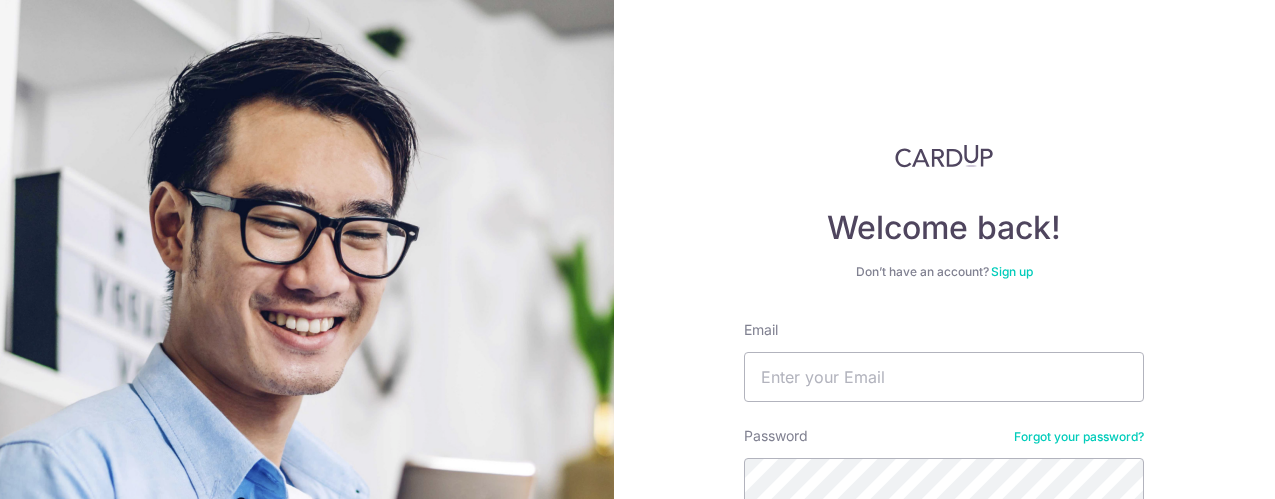 scroll, scrollTop: 0, scrollLeft: 0, axis: both 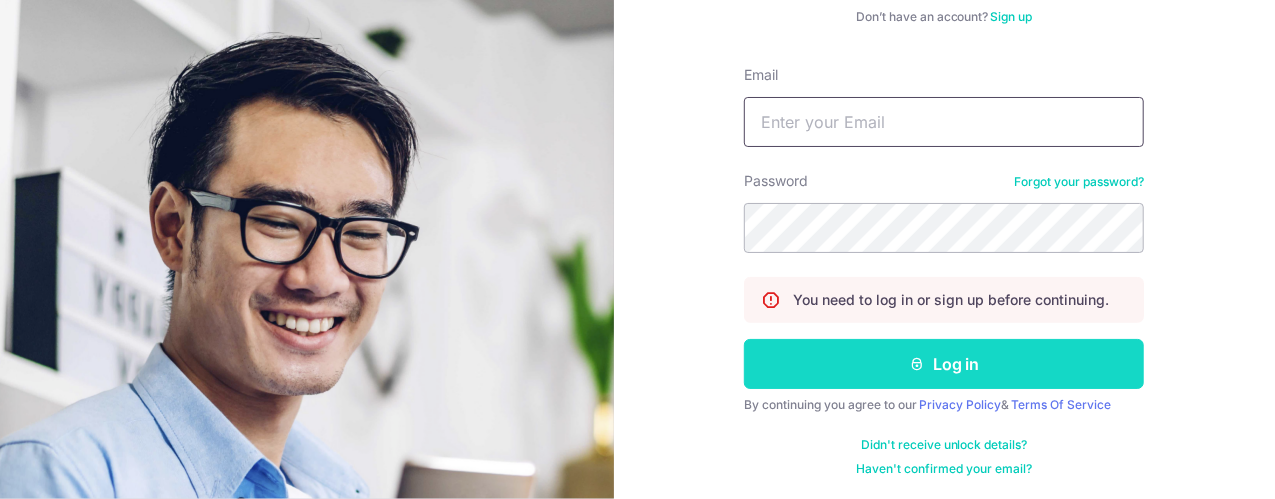 type on "[EMAIL]" 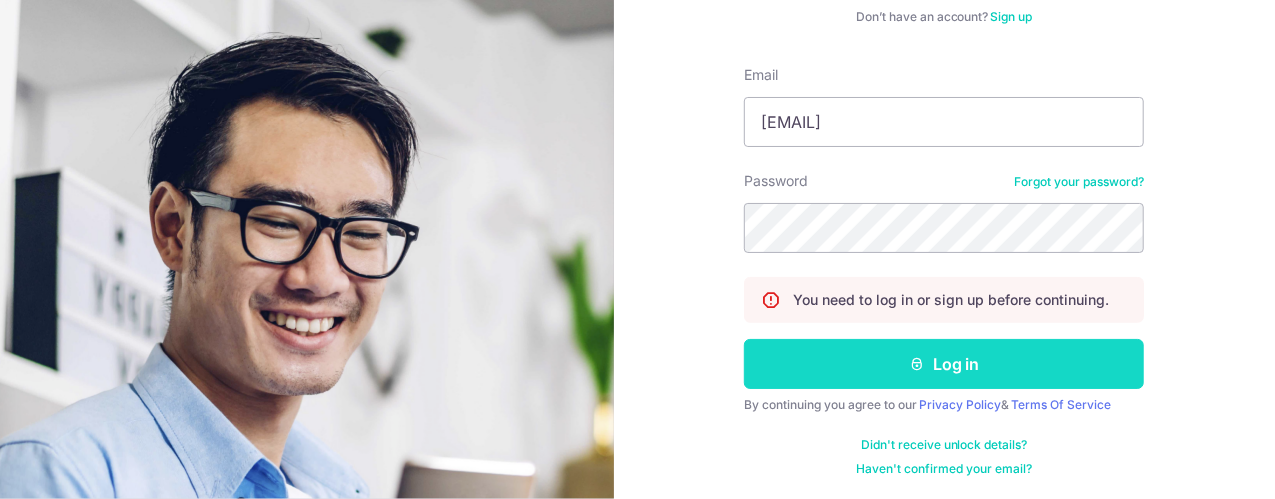 click on "Log in" at bounding box center [944, 364] 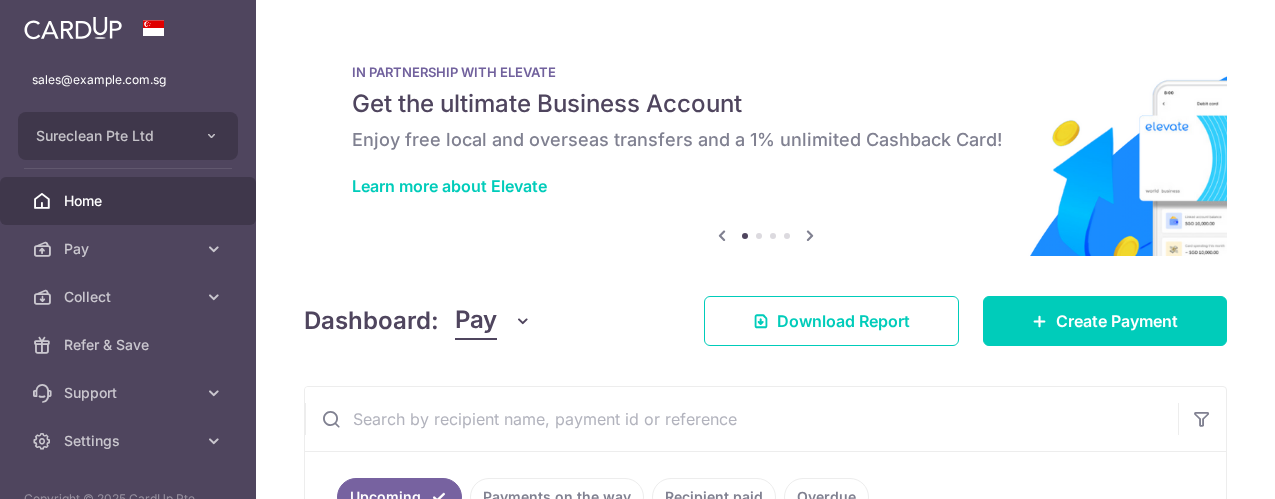 scroll, scrollTop: 0, scrollLeft: 0, axis: both 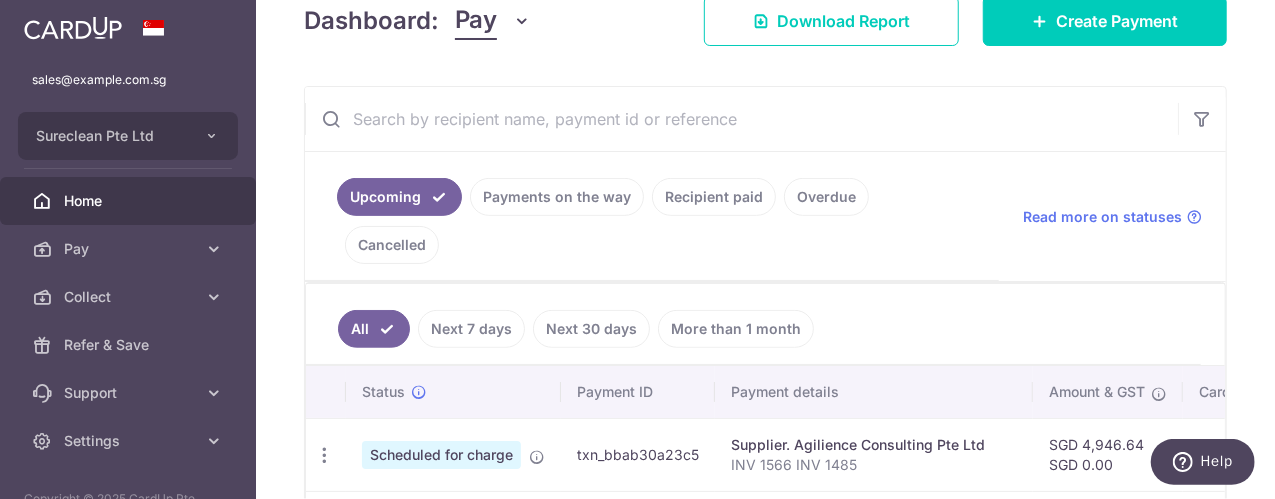 click at bounding box center [741, 119] 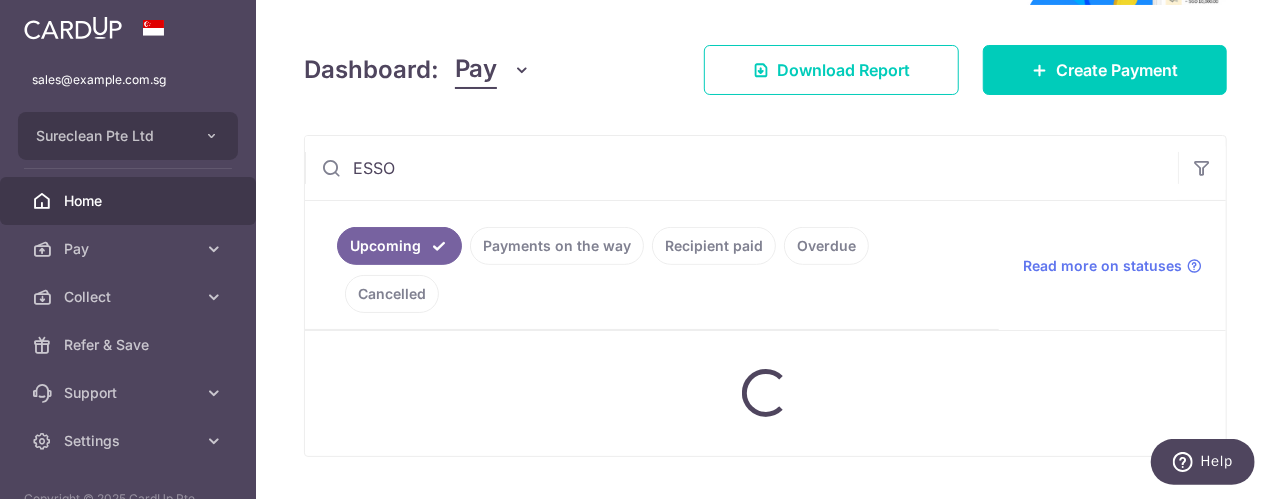 scroll, scrollTop: 300, scrollLeft: 0, axis: vertical 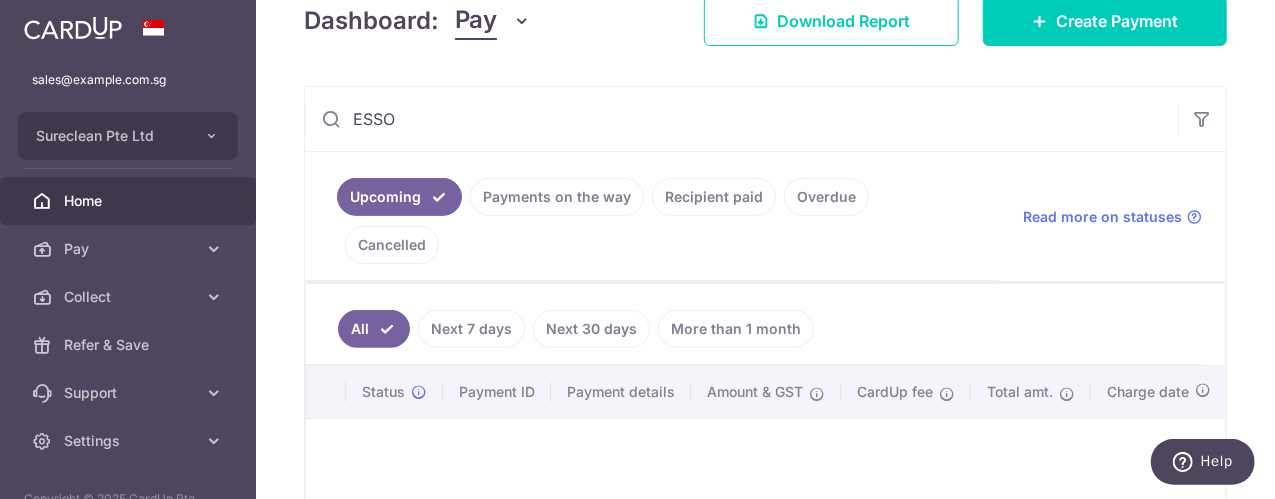 click on "Recipient paid" at bounding box center (714, 197) 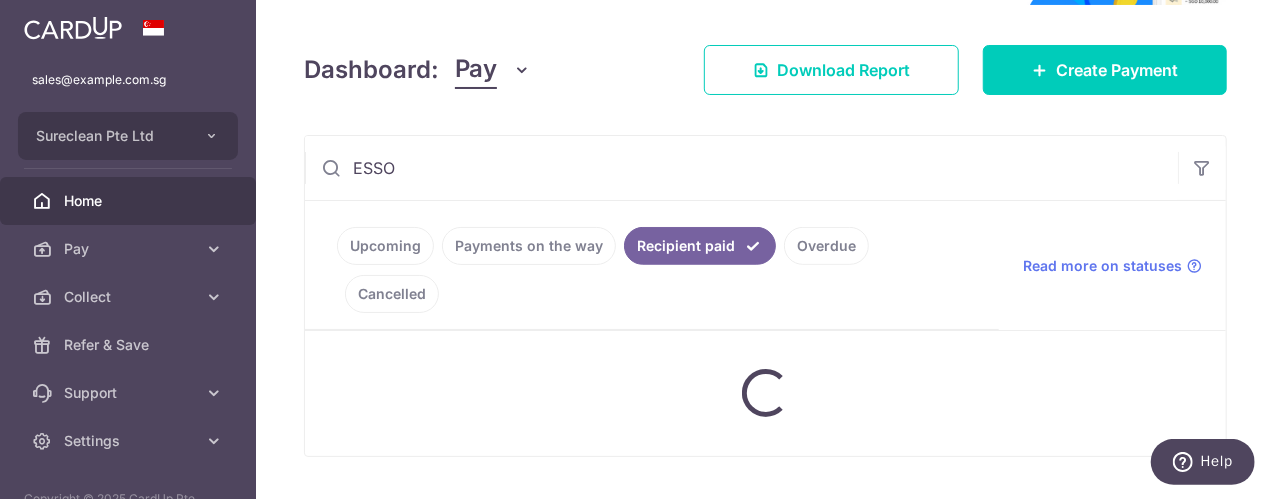 scroll, scrollTop: 300, scrollLeft: 0, axis: vertical 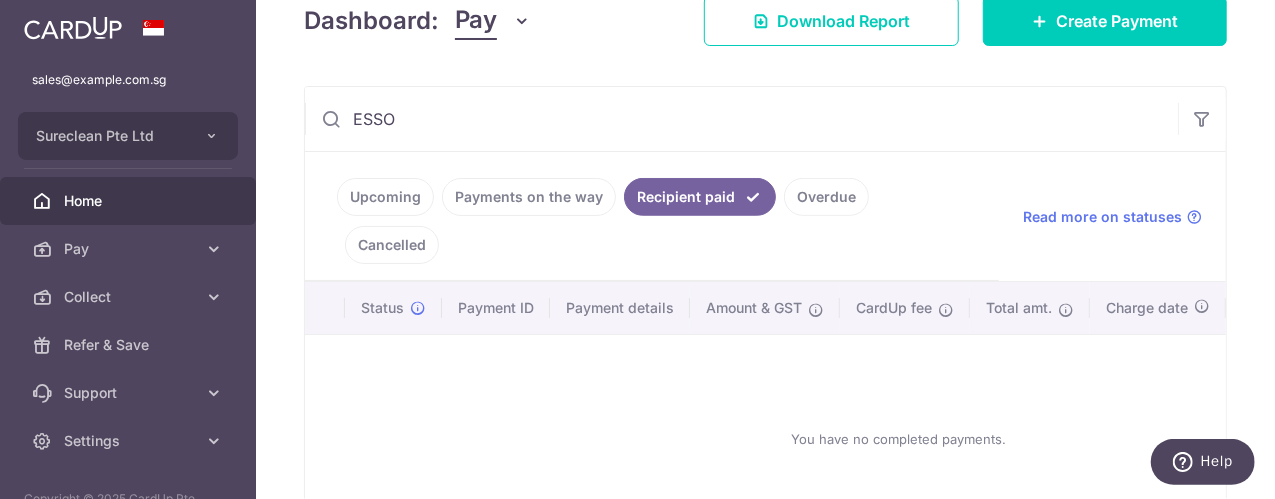 click on "ESSO" at bounding box center [741, 119] 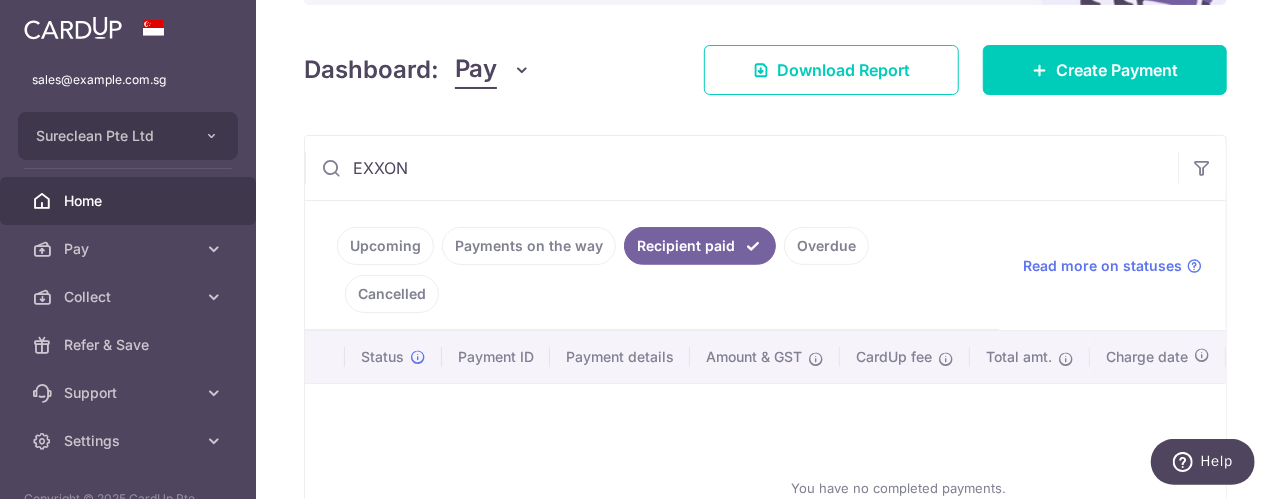 scroll, scrollTop: 300, scrollLeft: 0, axis: vertical 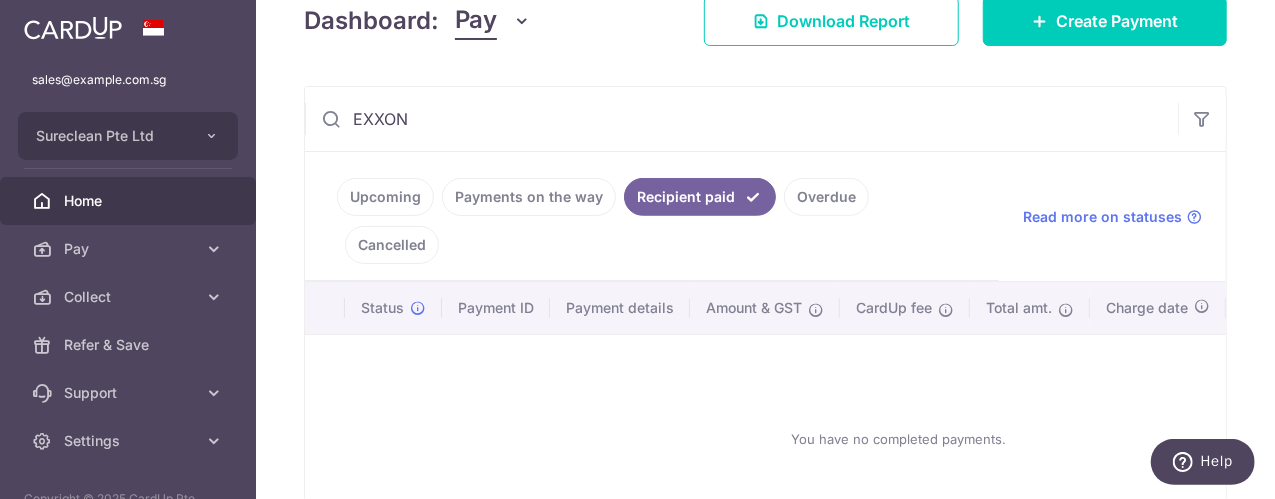 click on "EXXON" at bounding box center [741, 119] 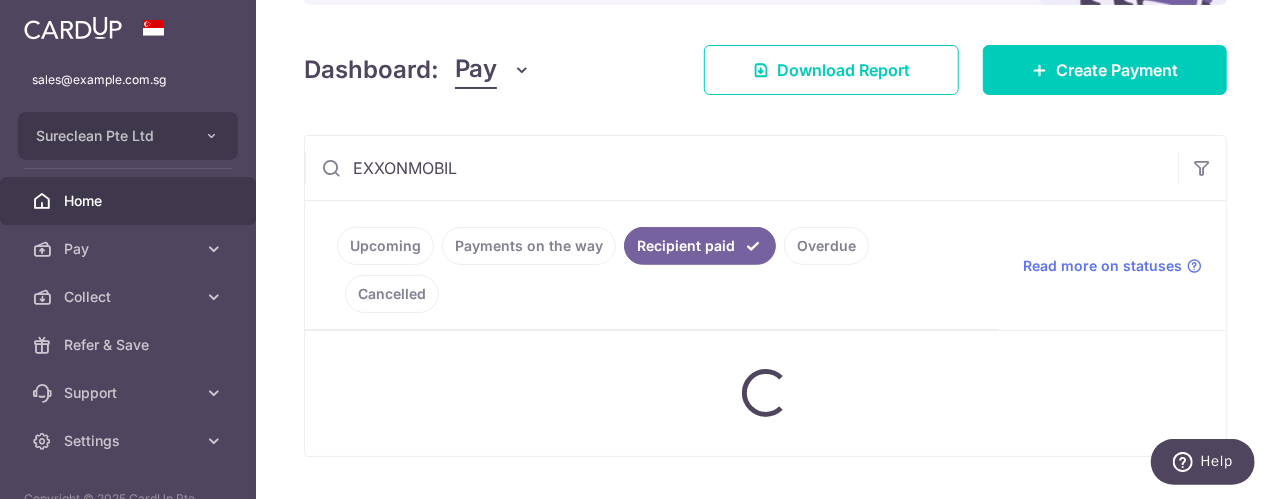 scroll, scrollTop: 300, scrollLeft: 0, axis: vertical 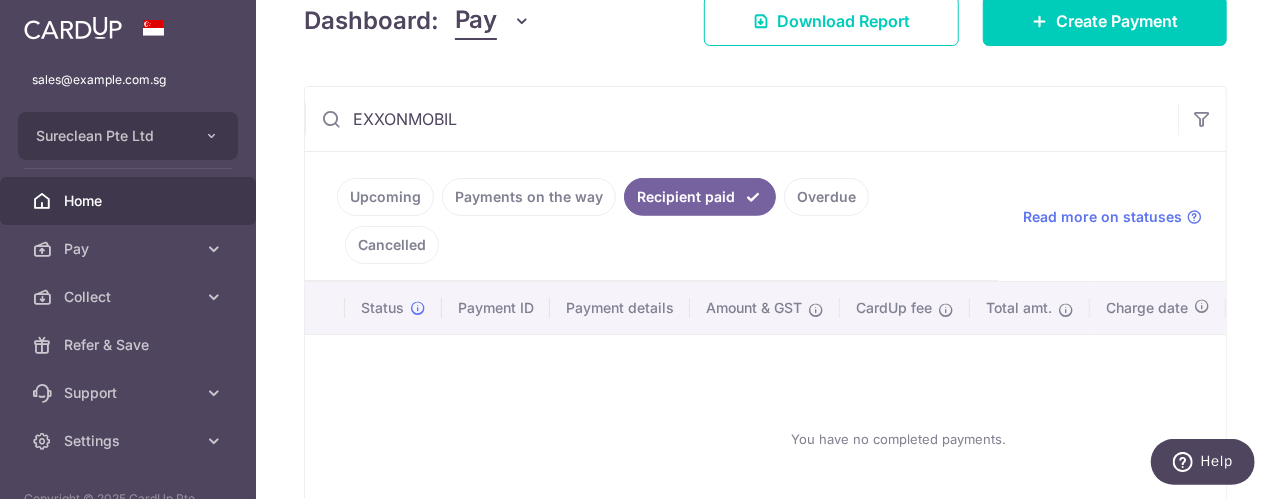 click on "Payments on the way" at bounding box center (529, 197) 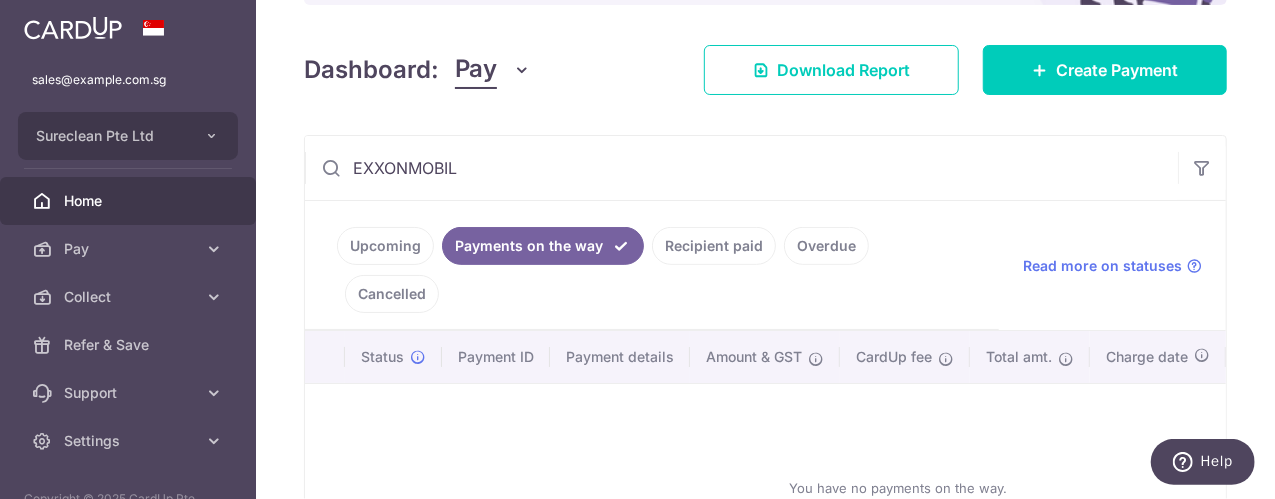 scroll, scrollTop: 300, scrollLeft: 0, axis: vertical 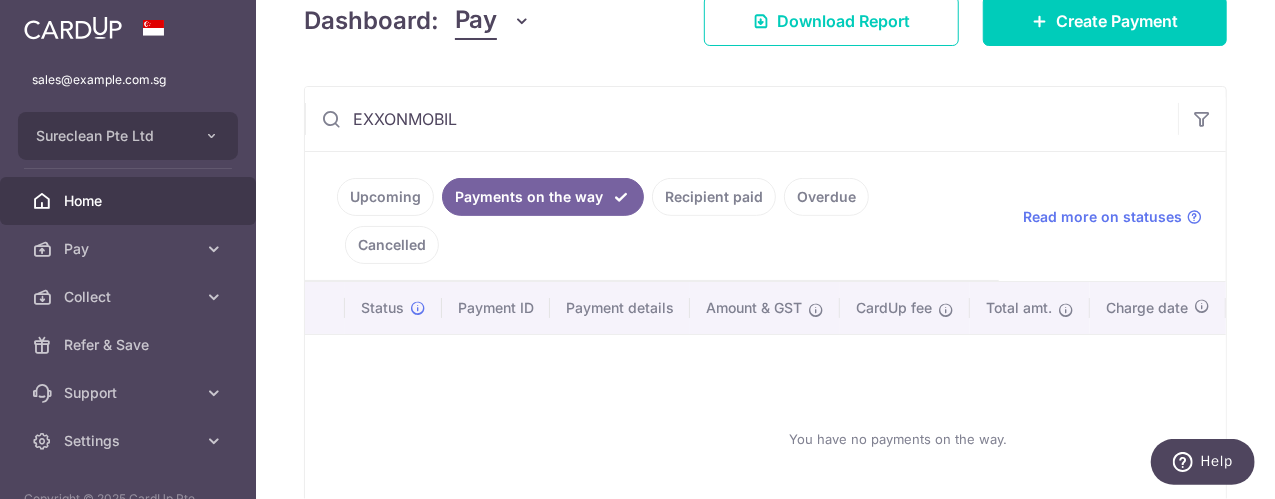 click on "Upcoming" at bounding box center (385, 197) 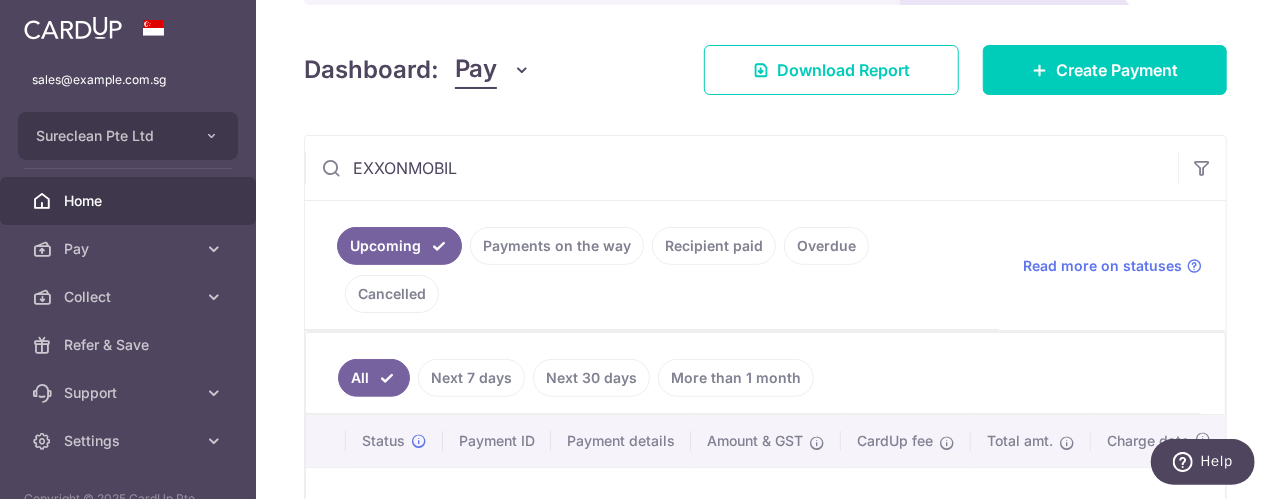 scroll, scrollTop: 300, scrollLeft: 0, axis: vertical 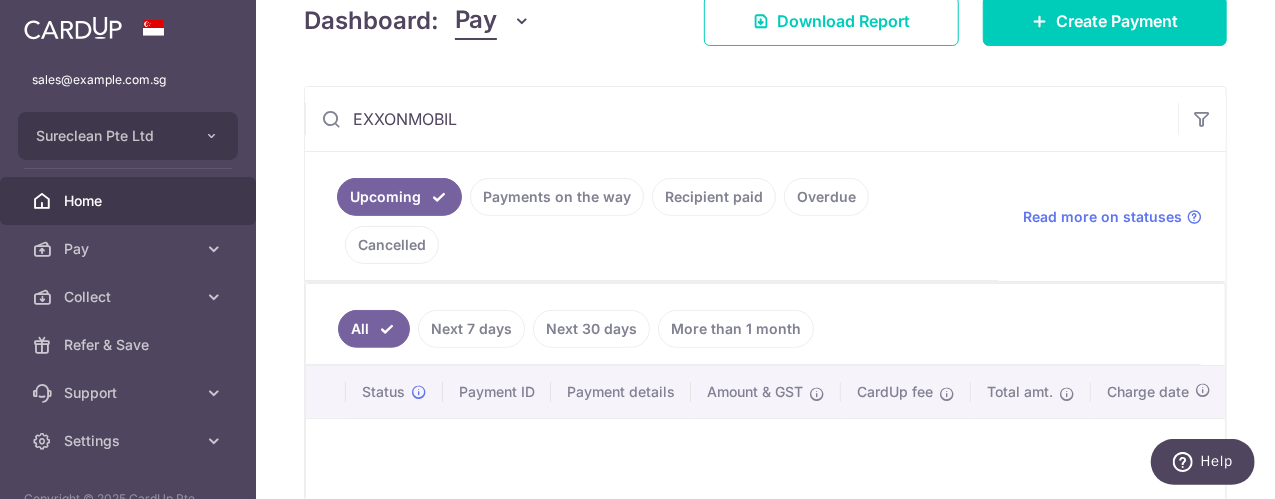 click on "Recipient paid" at bounding box center (714, 197) 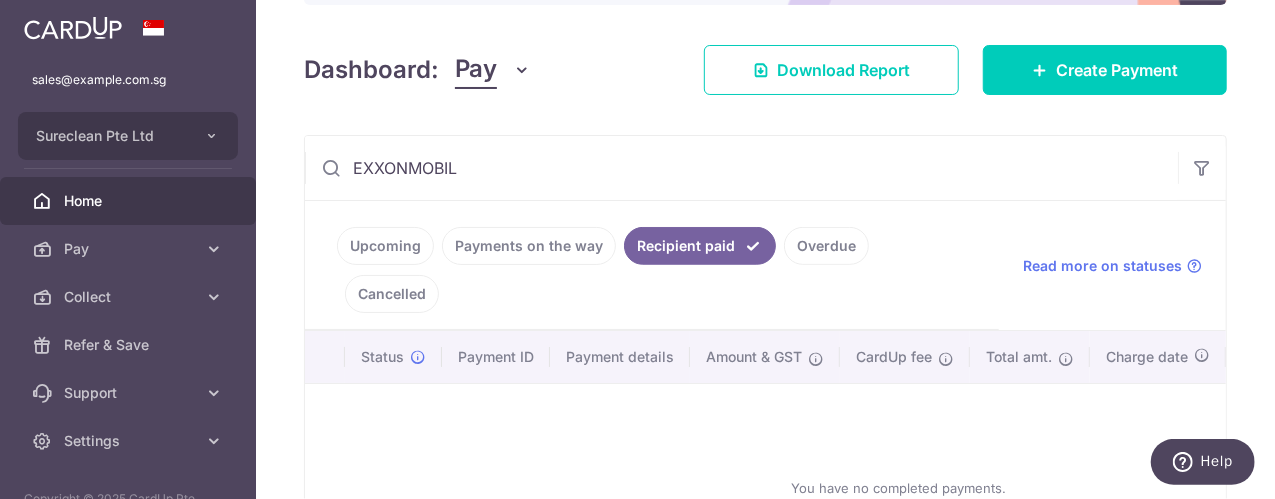 scroll, scrollTop: 300, scrollLeft: 0, axis: vertical 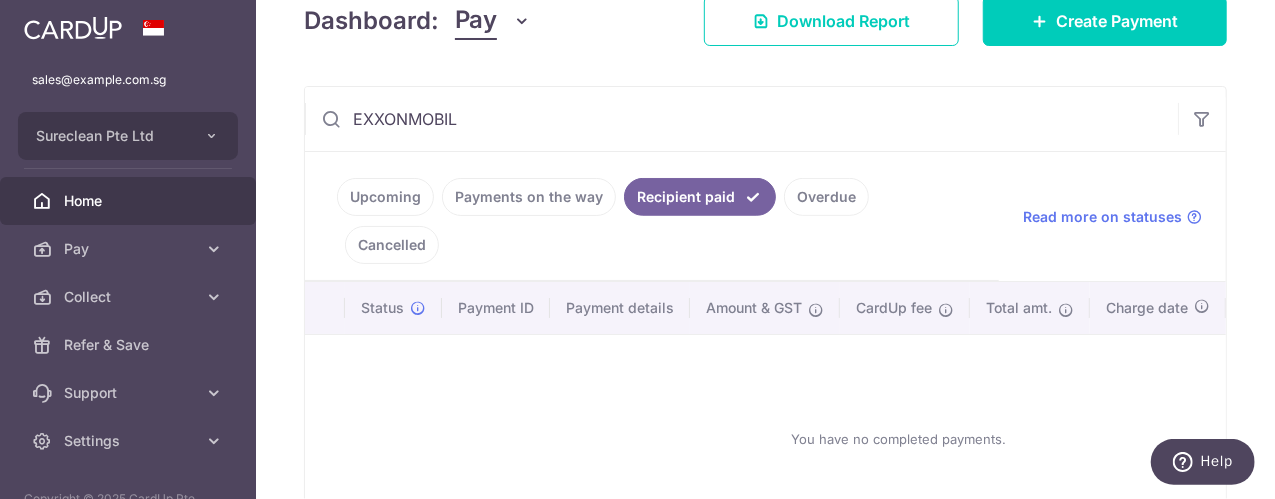 click on "Payments on the way" at bounding box center (529, 197) 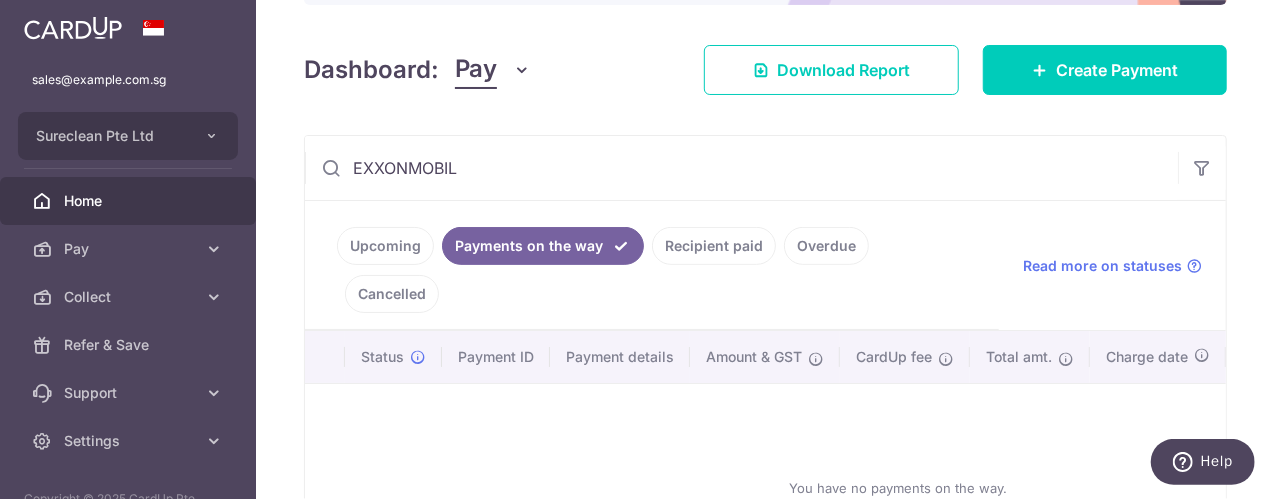 scroll, scrollTop: 300, scrollLeft: 0, axis: vertical 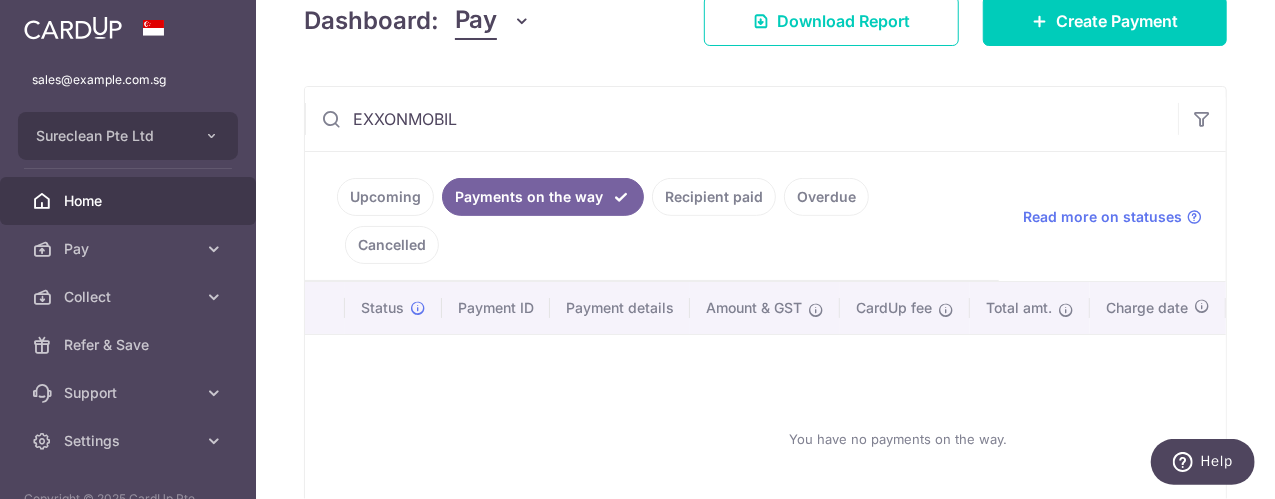 click on "Upcoming" at bounding box center (385, 197) 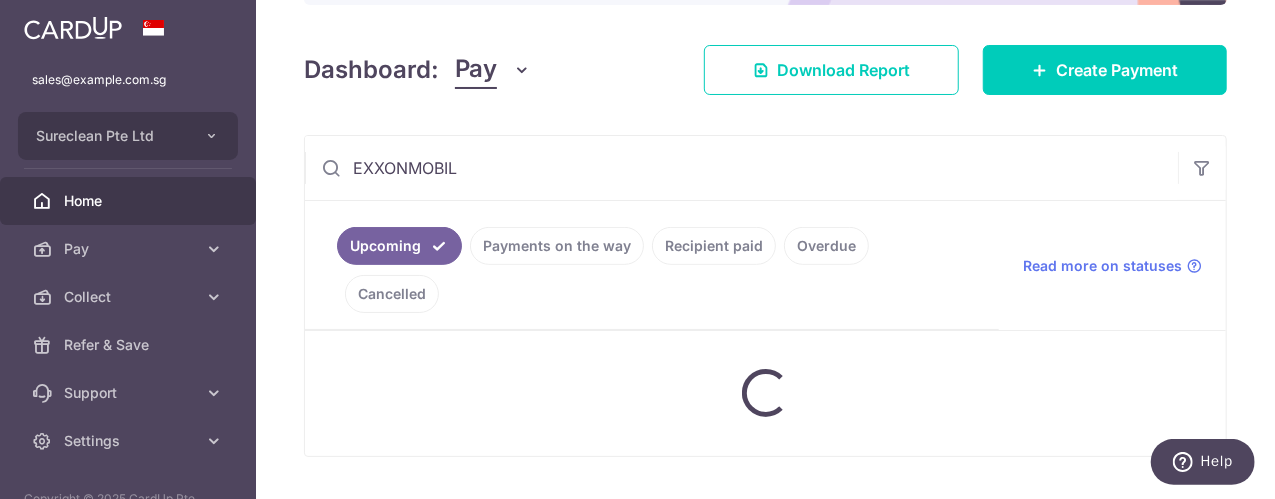 scroll, scrollTop: 300, scrollLeft: 0, axis: vertical 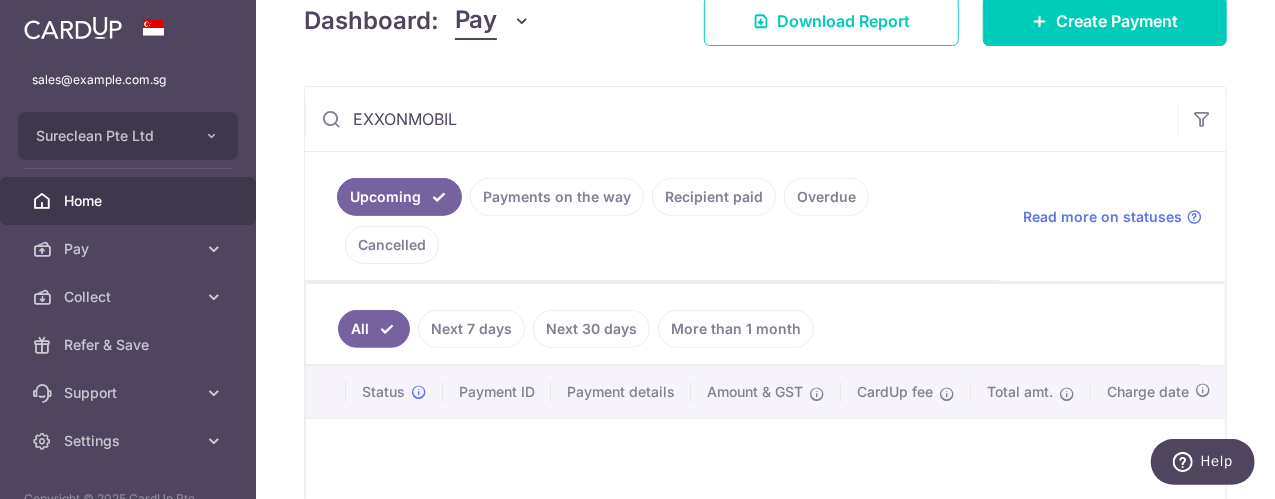 click on "Recipient paid" at bounding box center (714, 197) 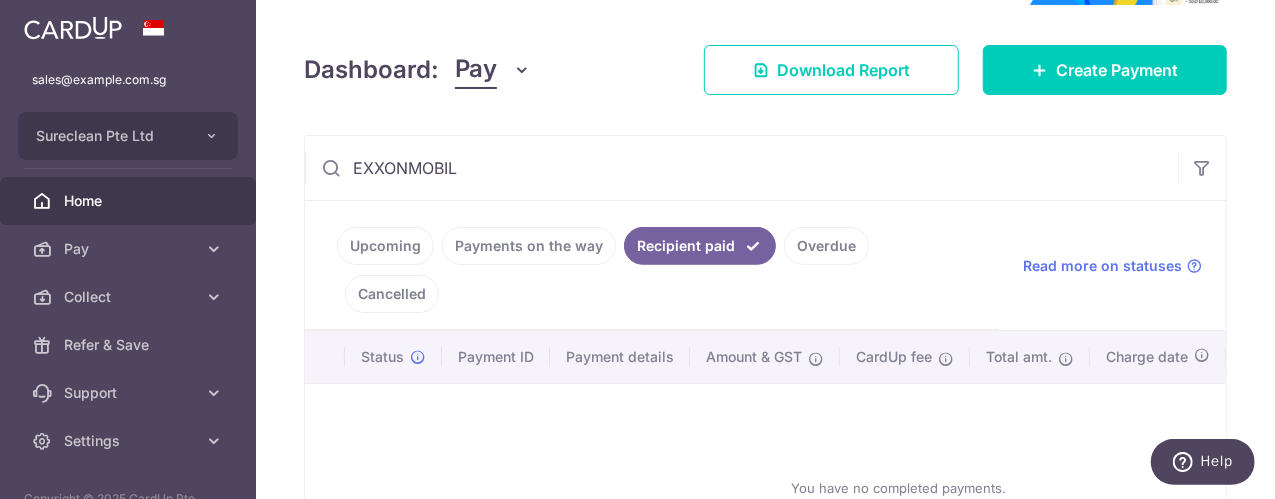scroll, scrollTop: 300, scrollLeft: 0, axis: vertical 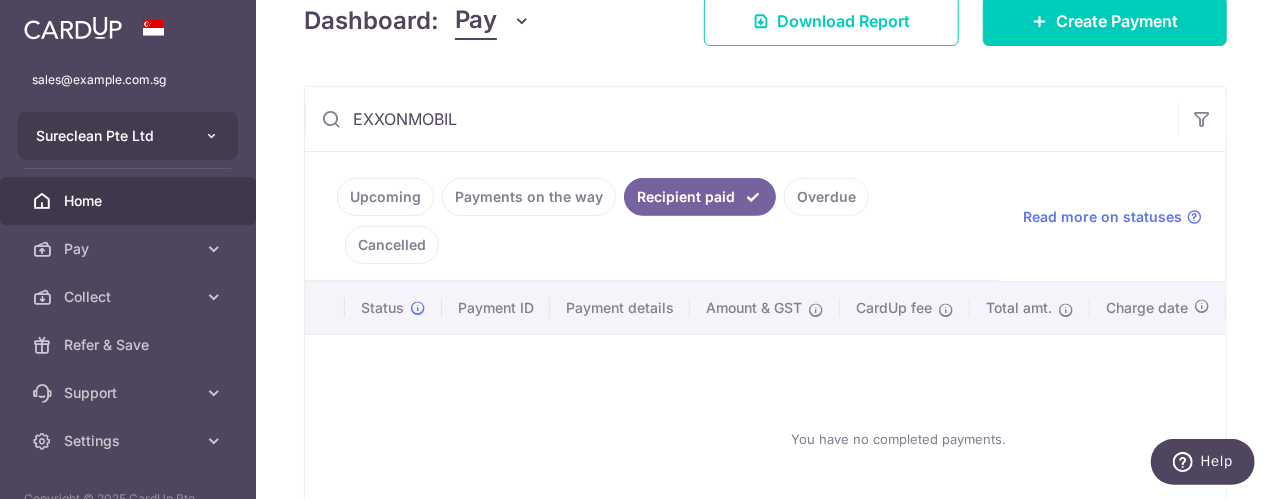 drag, startPoint x: 478, startPoint y: 125, endPoint x: 172, endPoint y: 118, distance: 306.08005 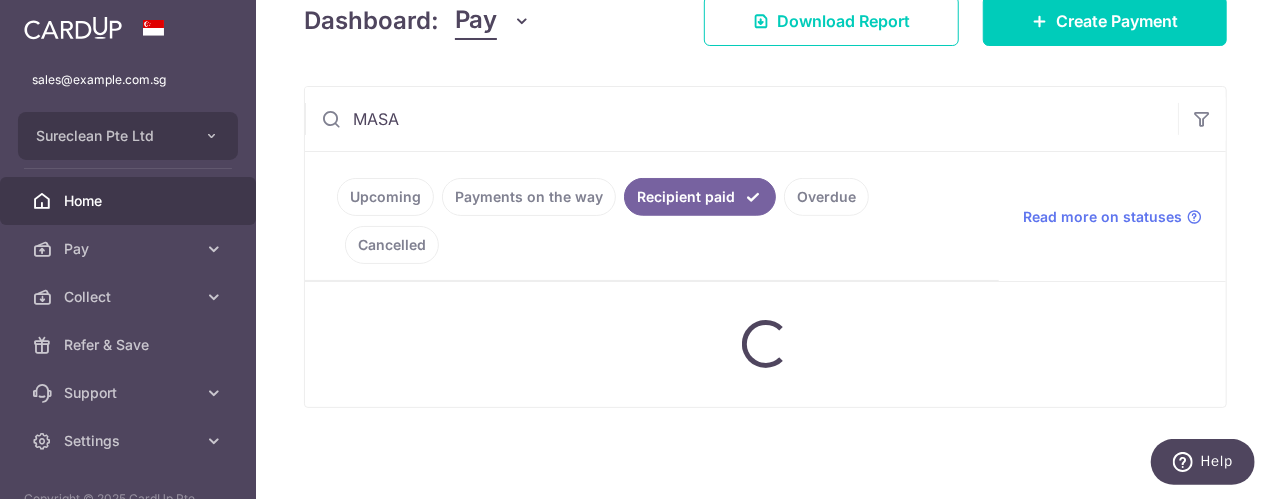scroll, scrollTop: 251, scrollLeft: 0, axis: vertical 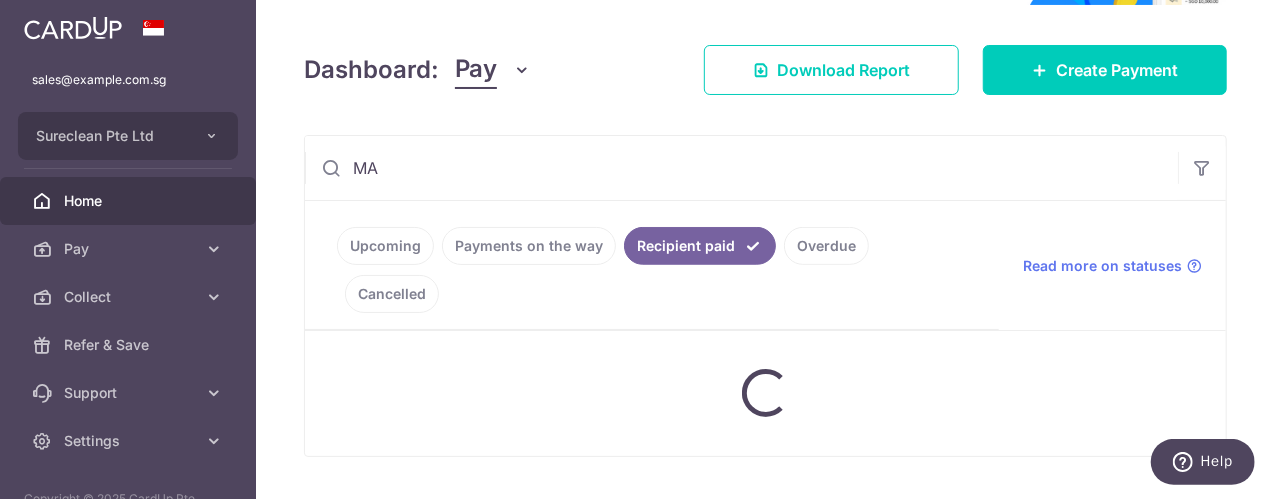 type on "M" 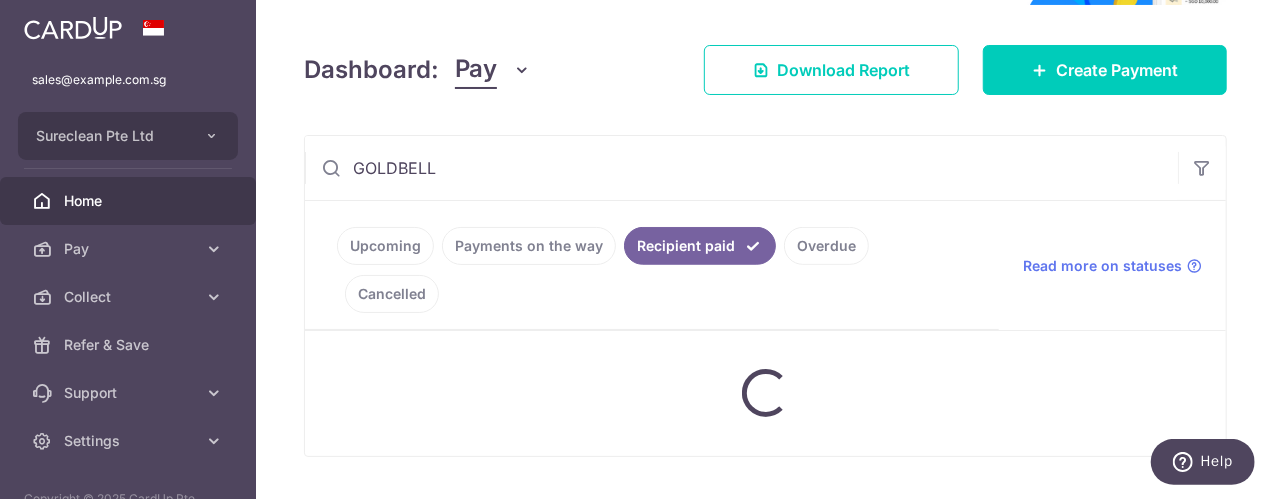 scroll, scrollTop: 262, scrollLeft: 0, axis: vertical 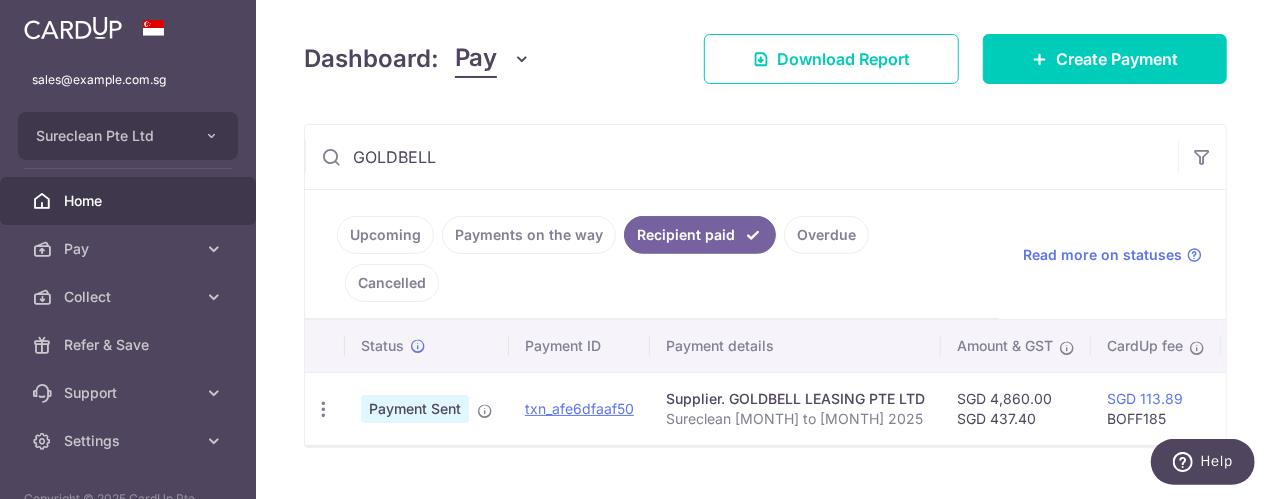drag, startPoint x: 343, startPoint y: 152, endPoint x: 306, endPoint y: 163, distance: 38.600517 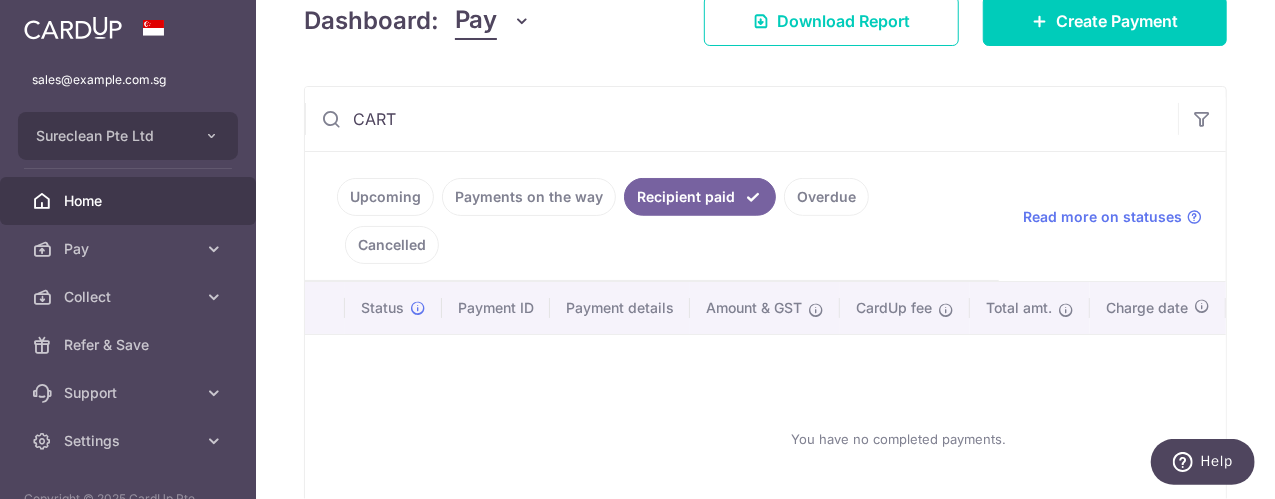 scroll, scrollTop: 200, scrollLeft: 0, axis: vertical 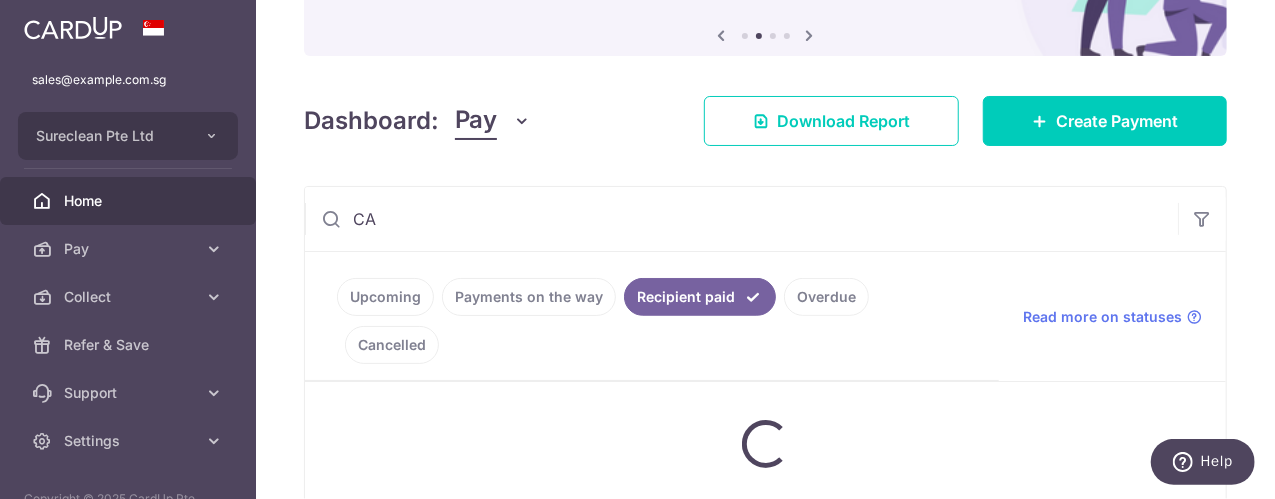 type on "C" 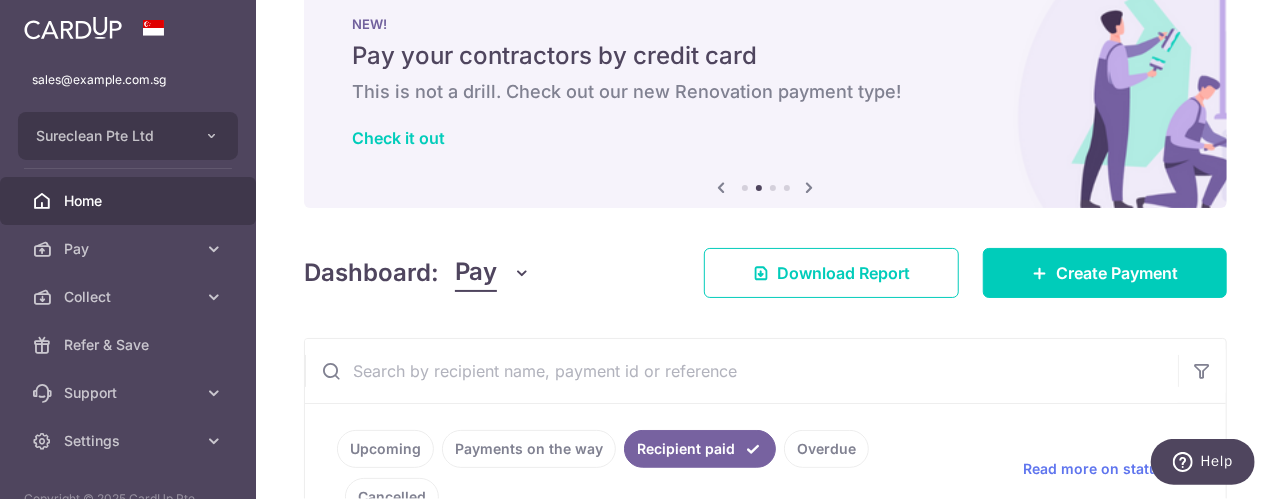 scroll, scrollTop: 0, scrollLeft: 0, axis: both 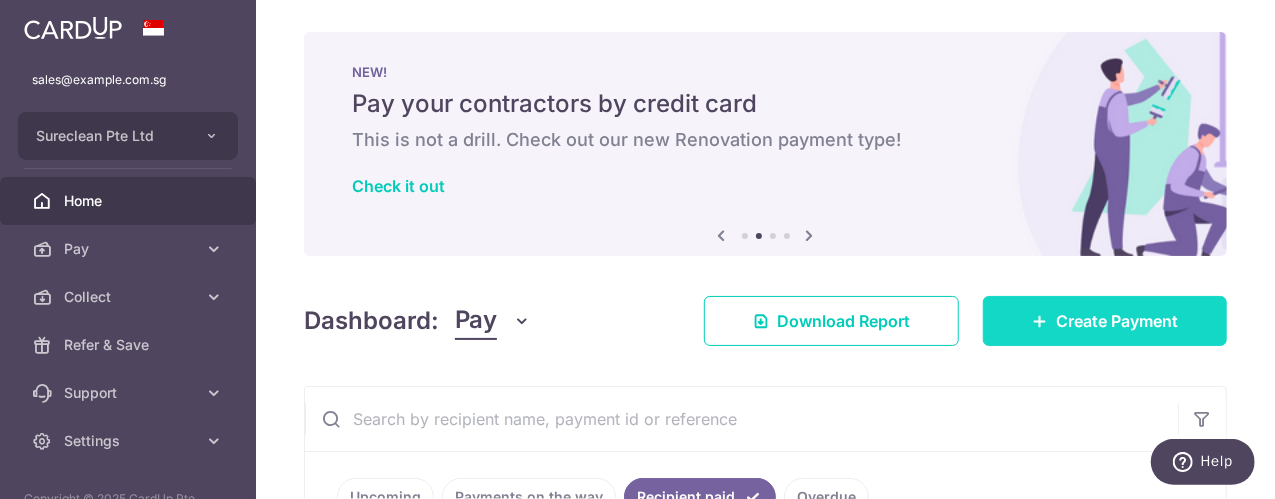 type 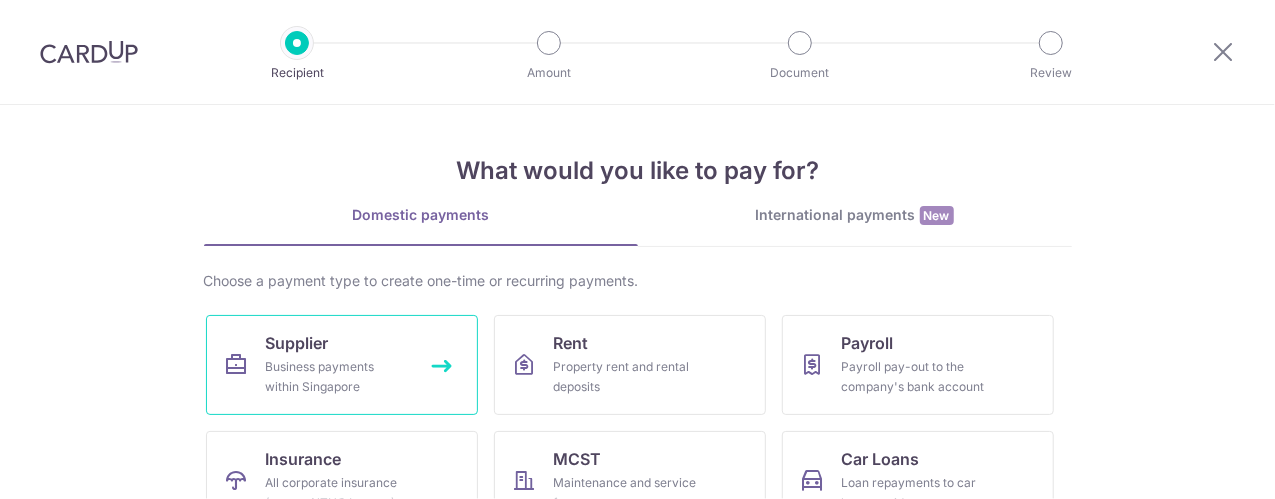 scroll, scrollTop: 0, scrollLeft: 0, axis: both 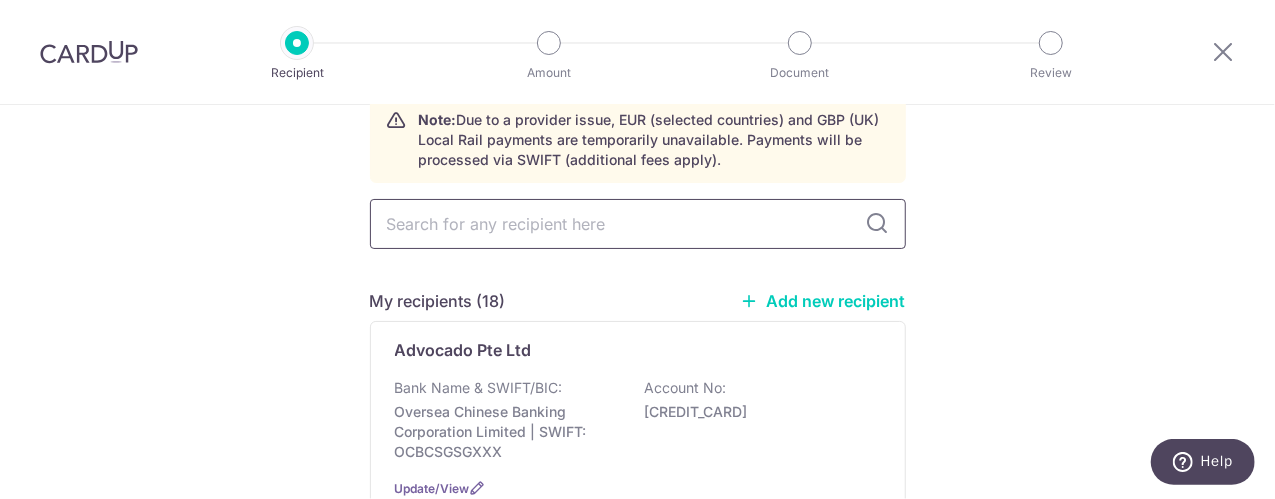 click at bounding box center [638, 224] 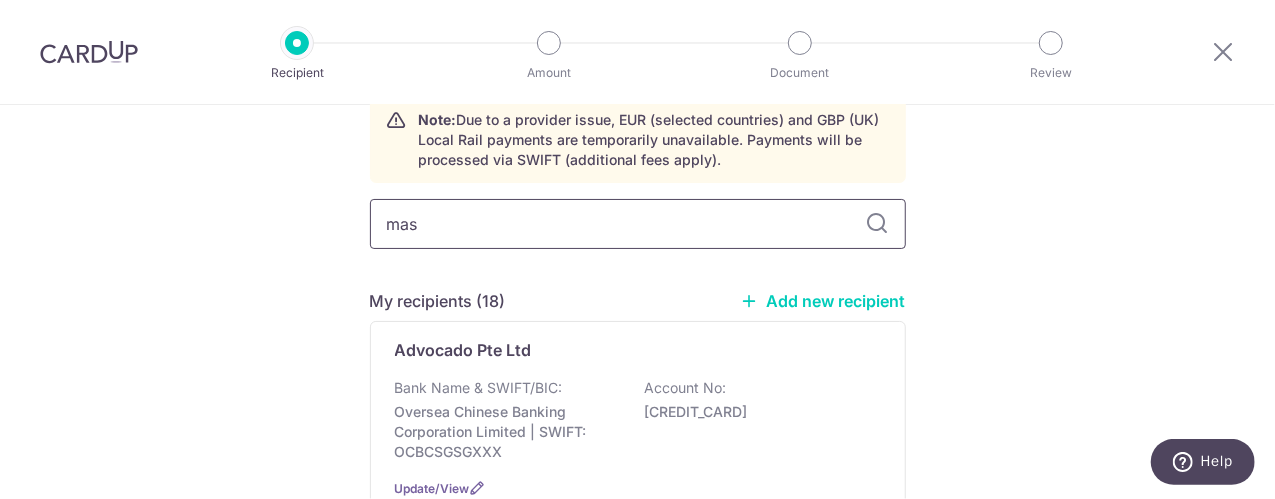 type on "masa" 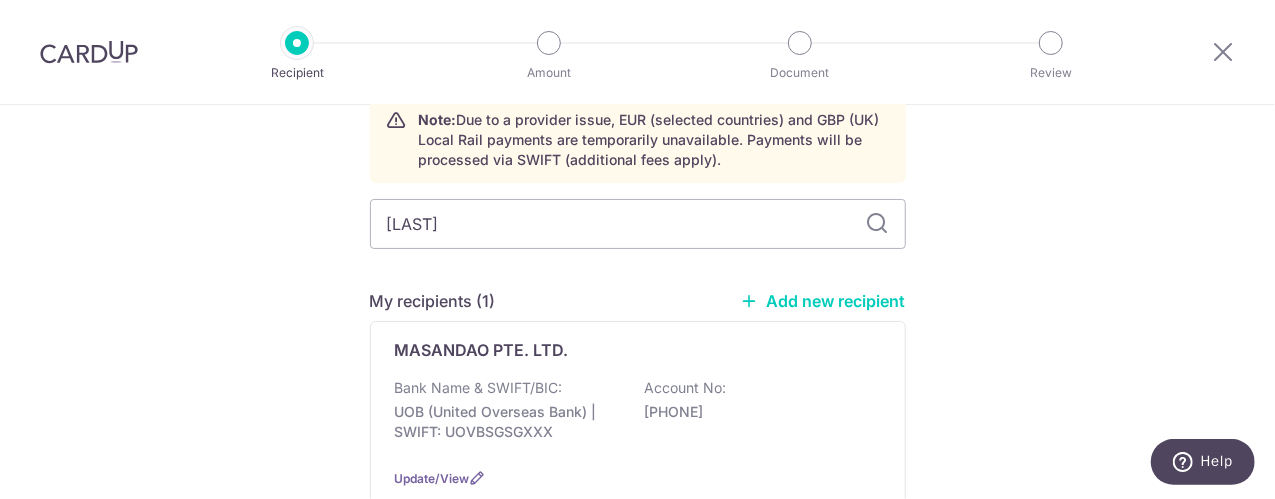 click on "Bank Name & SWIFT/BIC:" at bounding box center [479, 388] 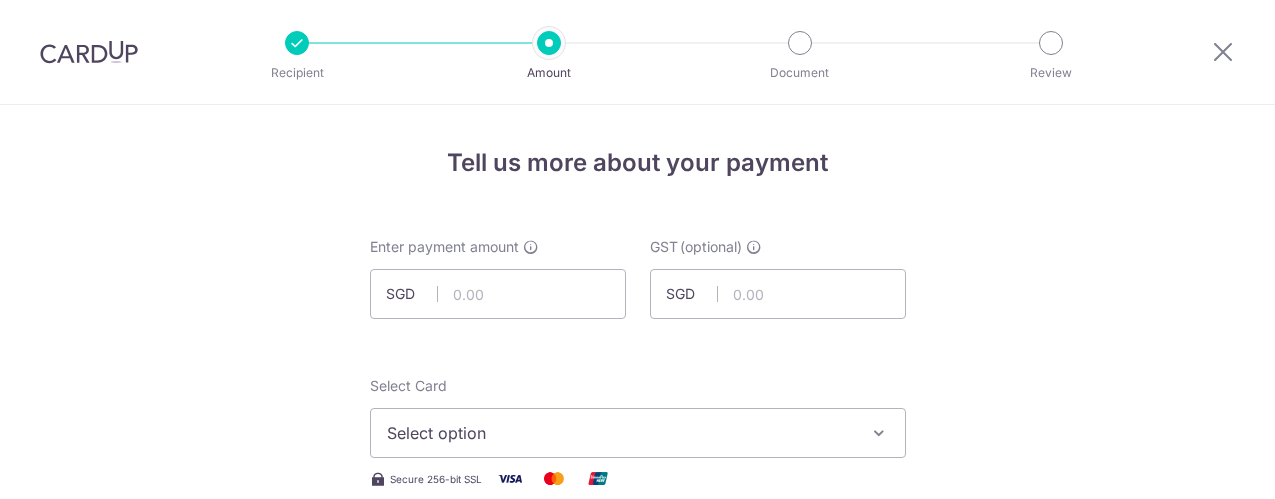 scroll, scrollTop: 0, scrollLeft: 0, axis: both 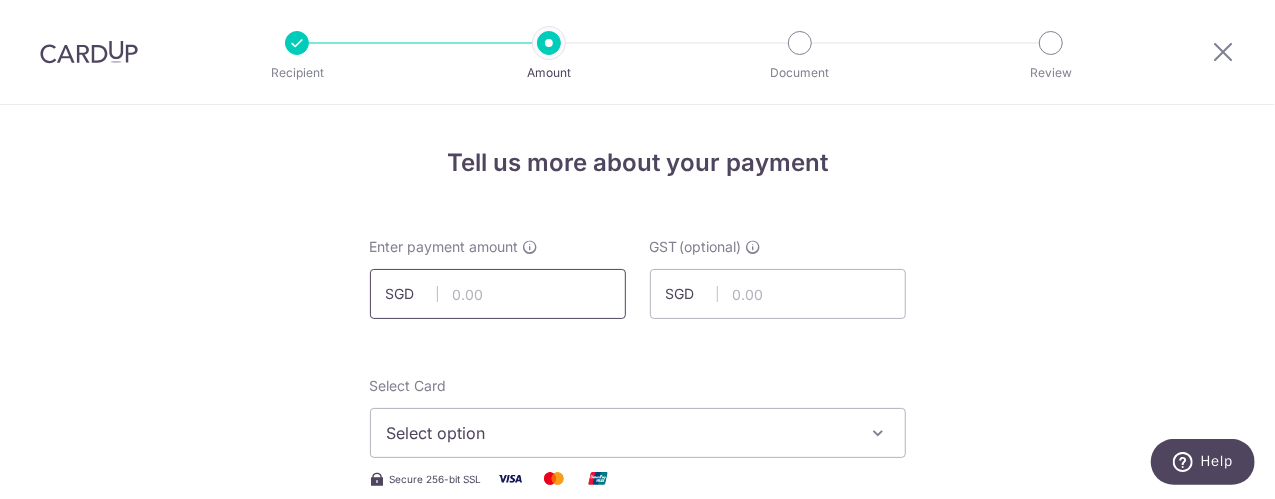 click at bounding box center [498, 294] 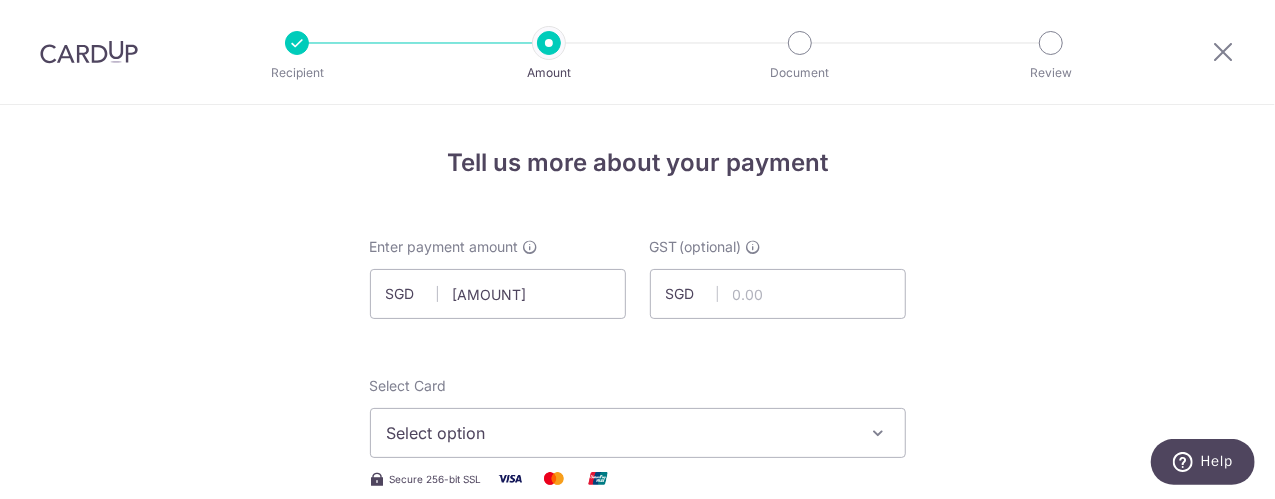 type on "[AMOUNT]" 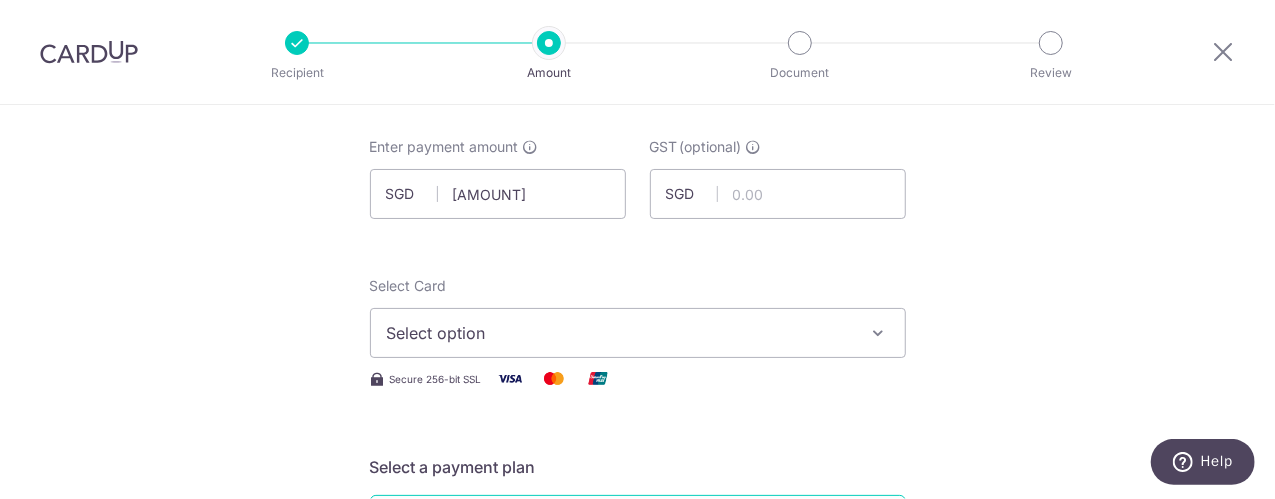 click at bounding box center [879, 333] 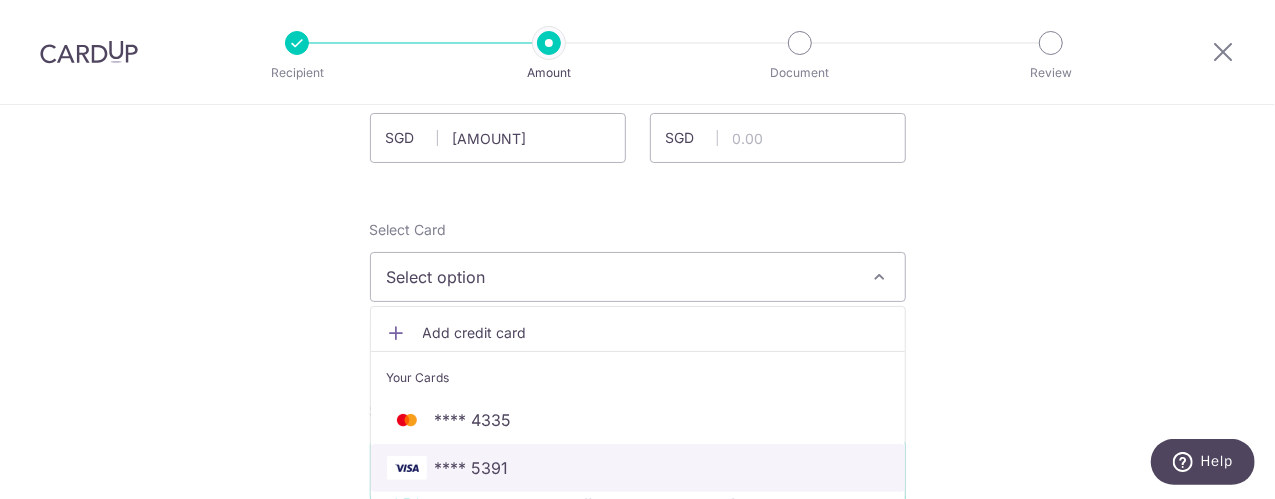scroll, scrollTop: 200, scrollLeft: 0, axis: vertical 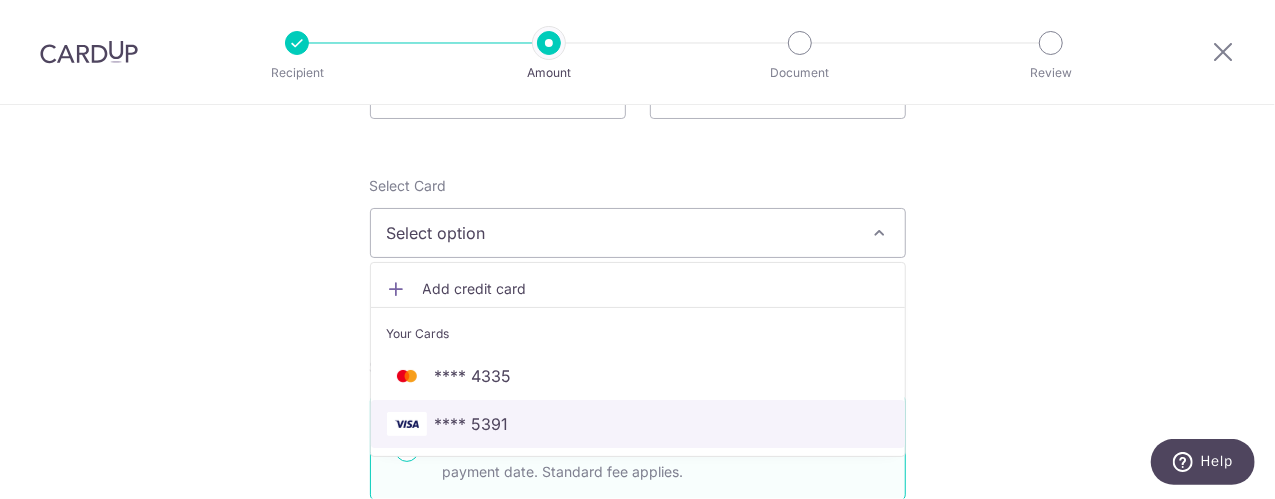 click on "**** 5391" at bounding box center [472, 424] 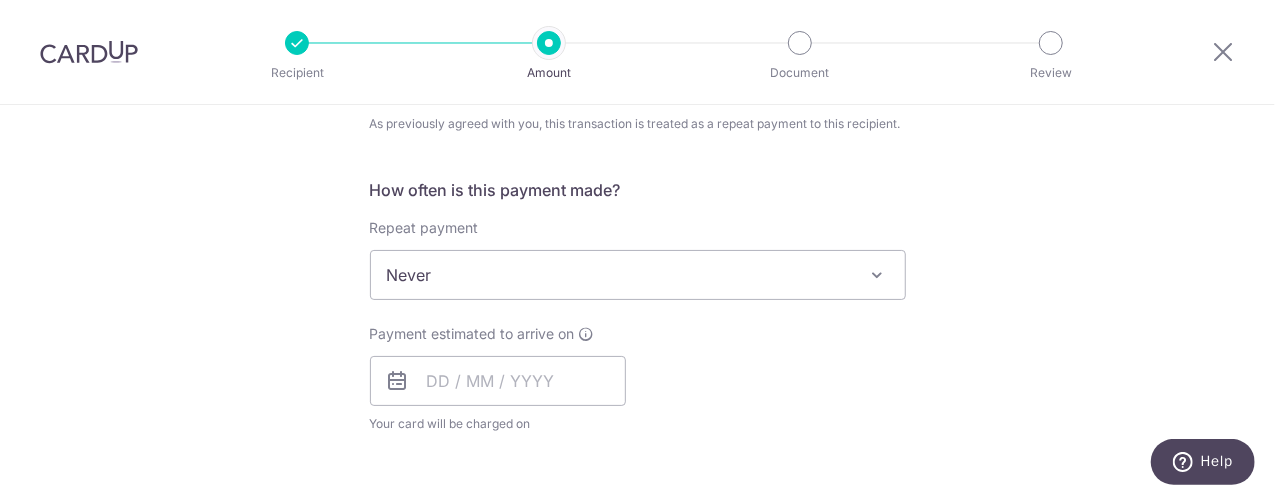 scroll, scrollTop: 800, scrollLeft: 0, axis: vertical 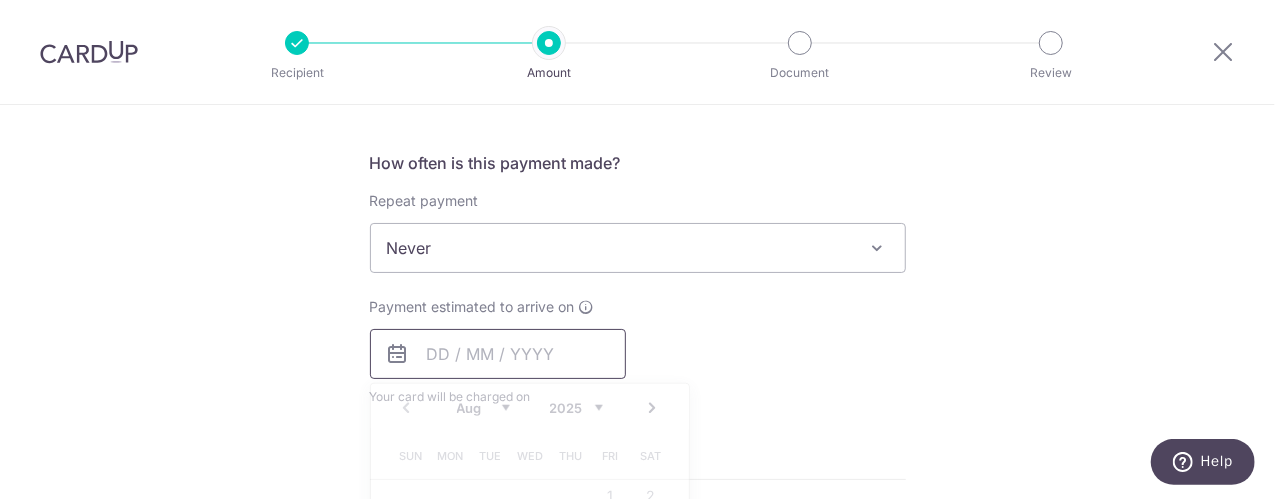 click at bounding box center (498, 354) 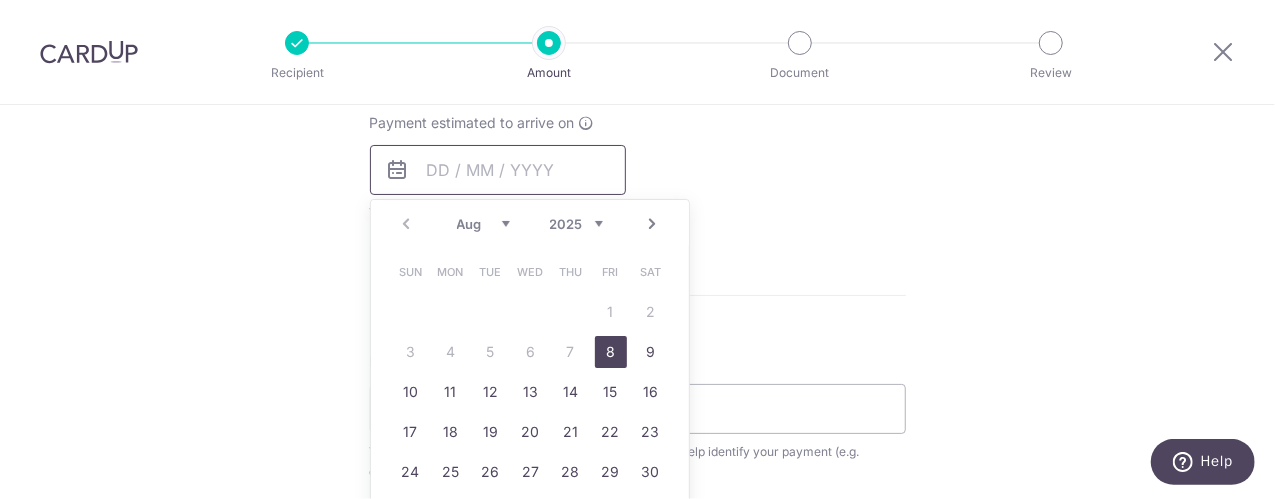 scroll, scrollTop: 1000, scrollLeft: 0, axis: vertical 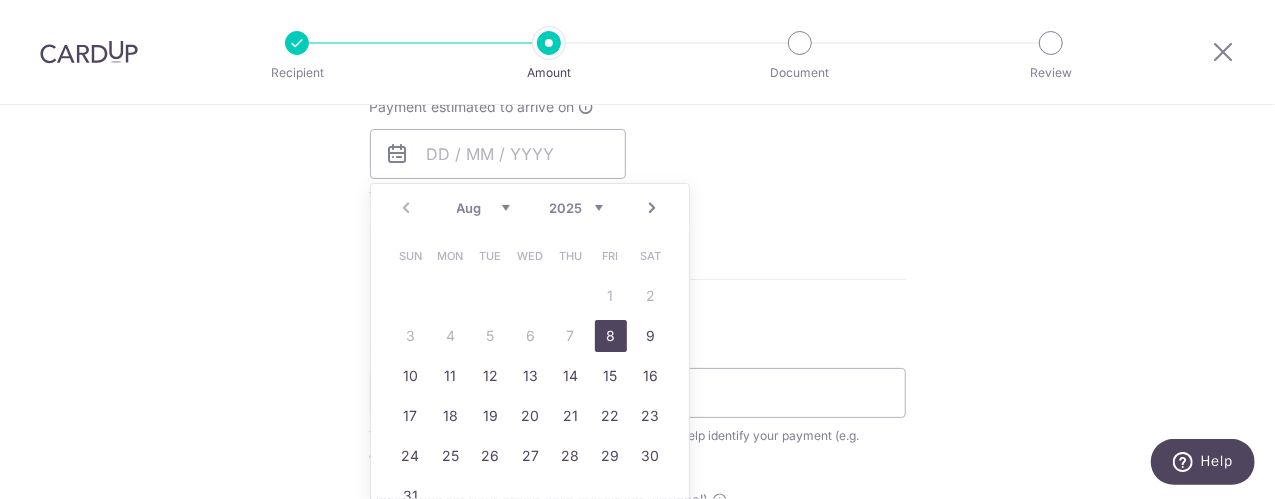 click on "8" at bounding box center [611, 336] 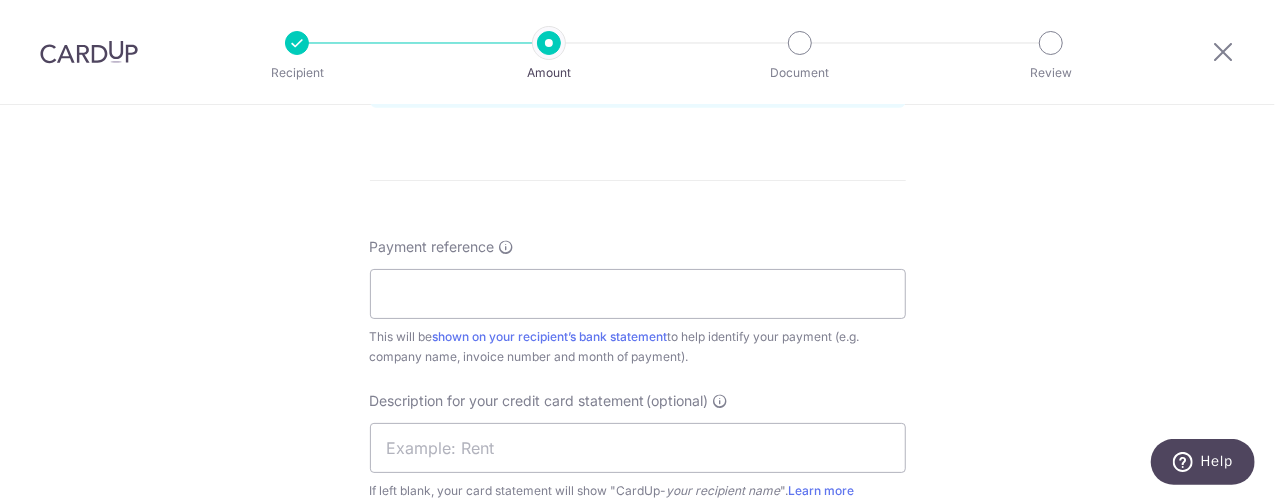 scroll, scrollTop: 1200, scrollLeft: 0, axis: vertical 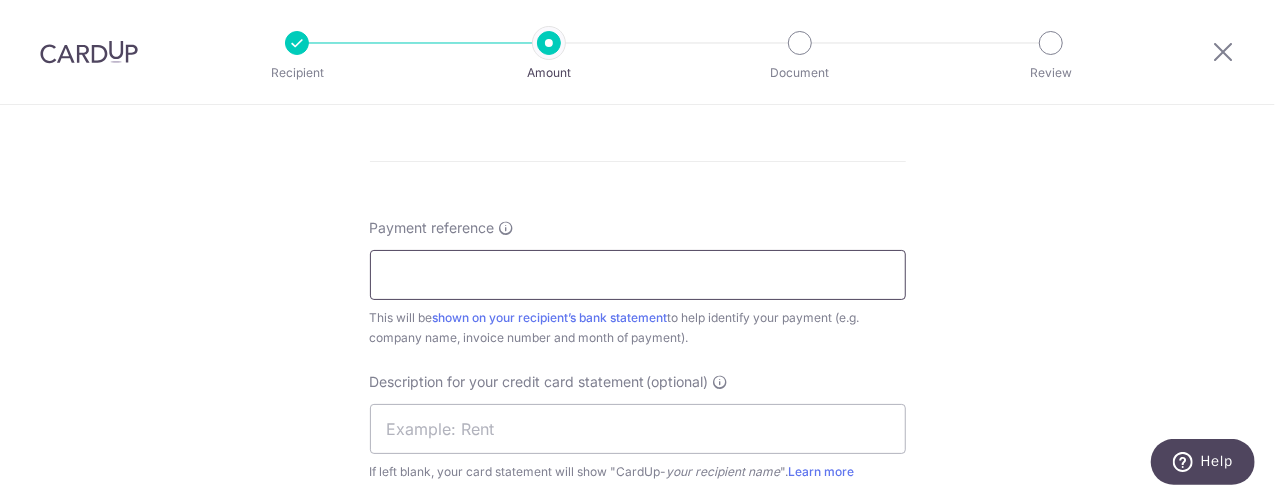 click on "Payment reference" at bounding box center [638, 275] 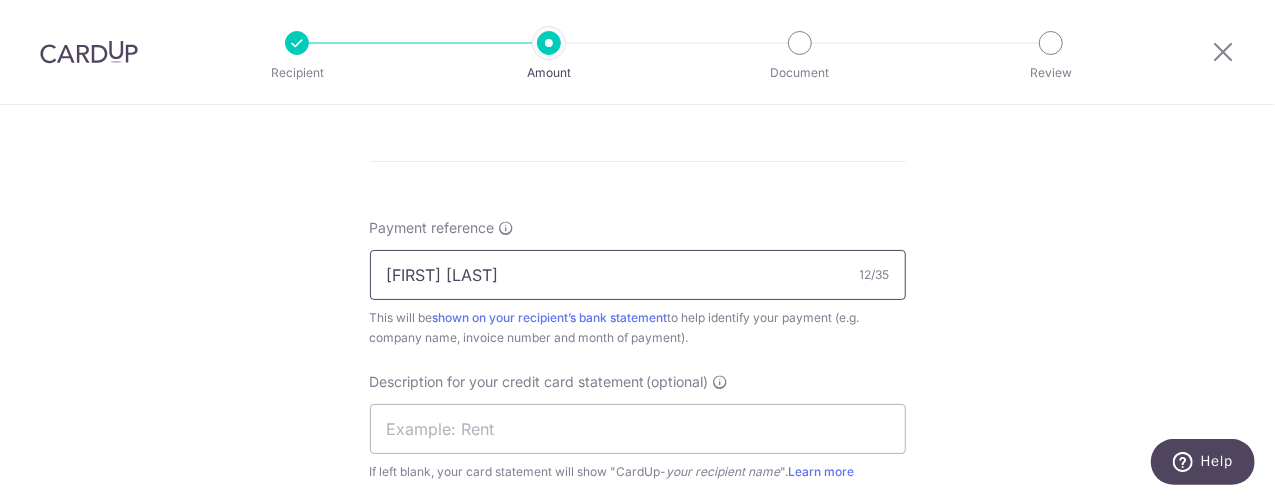 drag, startPoint x: 486, startPoint y: 276, endPoint x: 354, endPoint y: 258, distance: 133.22162 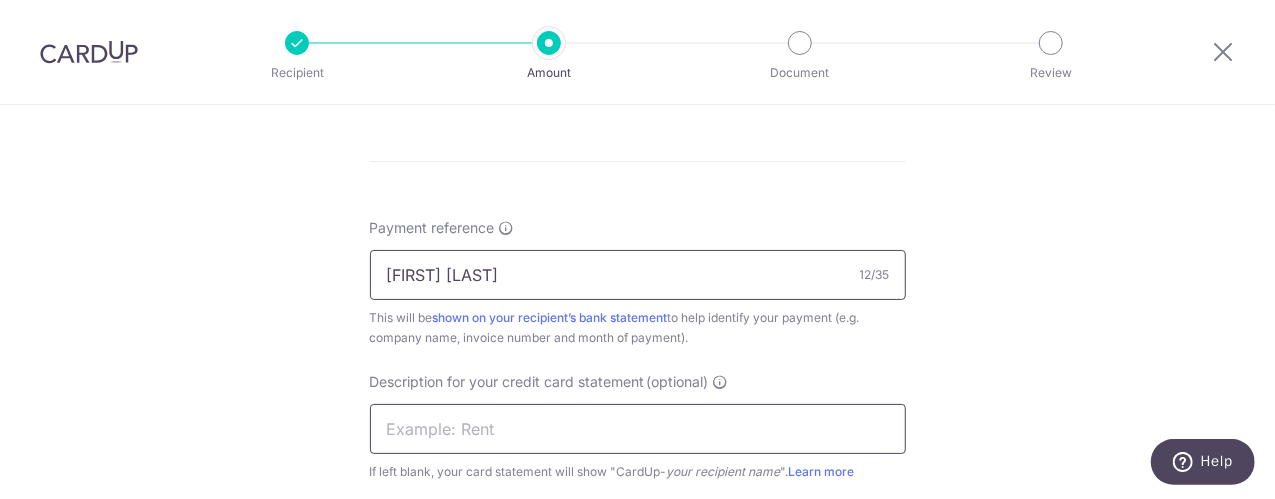 type on "May Invoices" 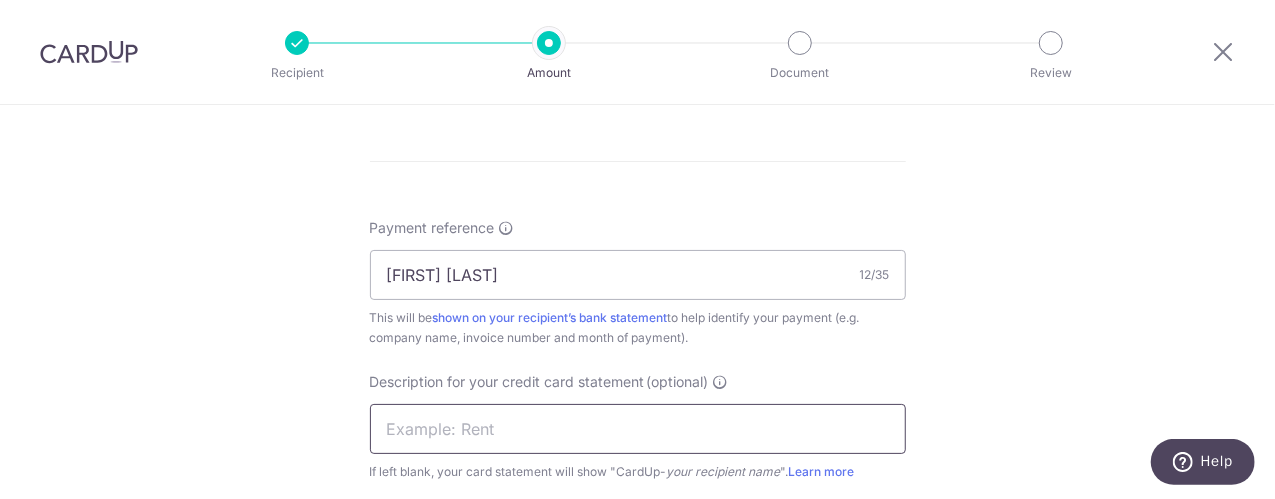 click at bounding box center (638, 429) 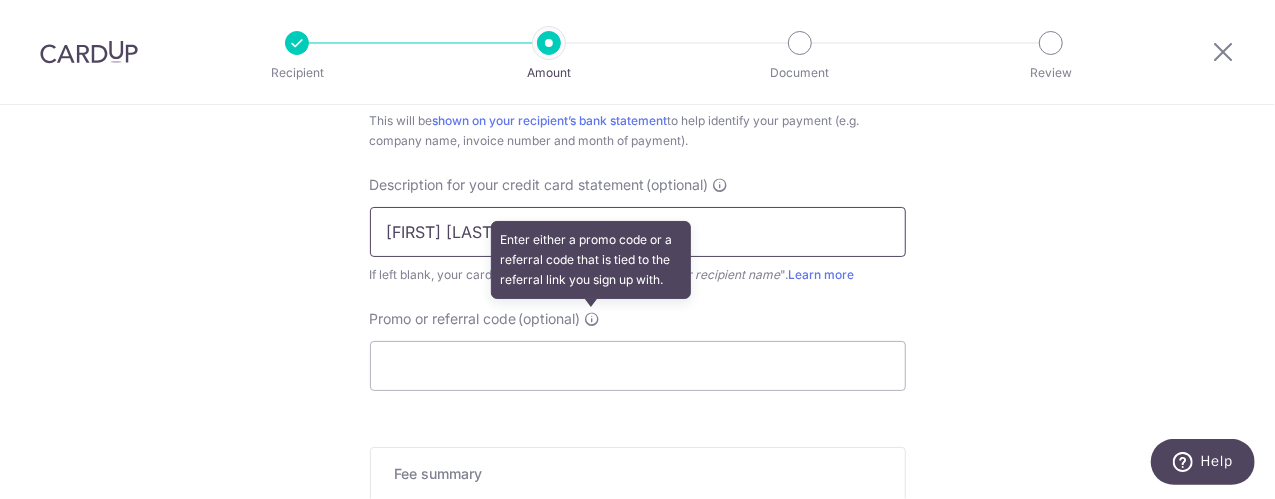 scroll, scrollTop: 1400, scrollLeft: 0, axis: vertical 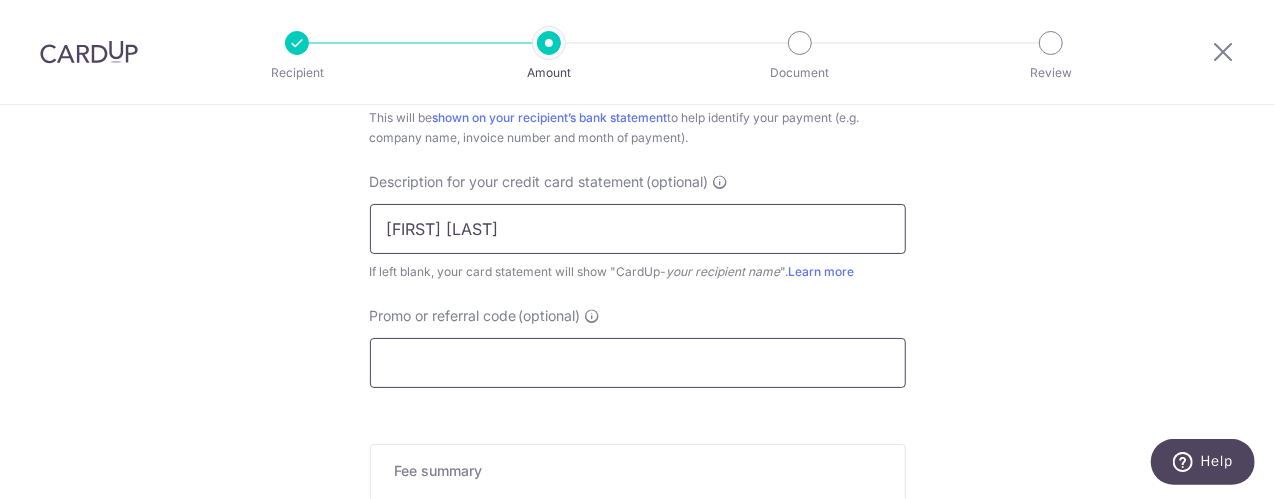type on "May Invoices" 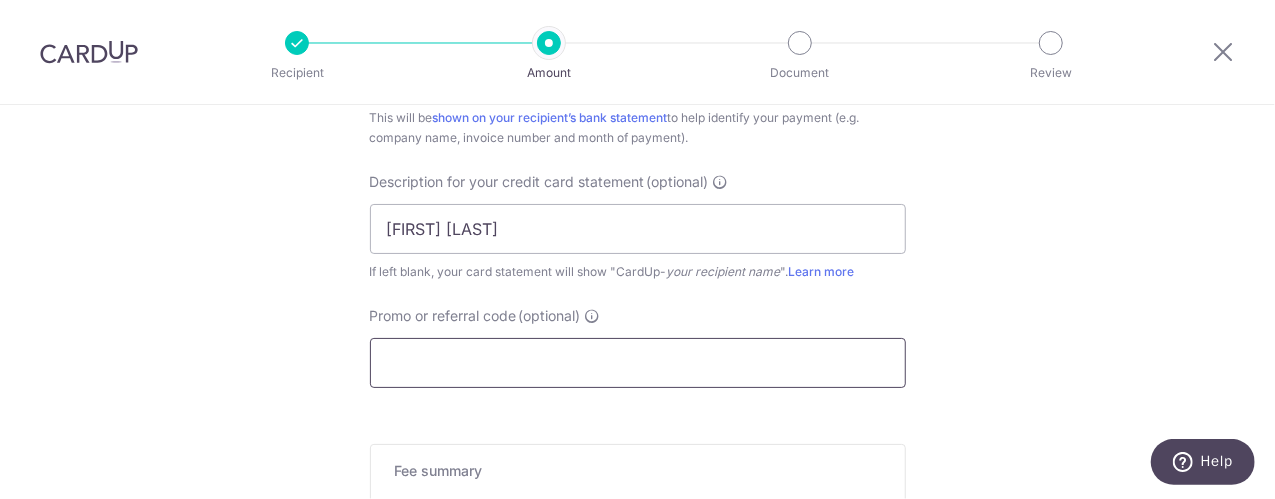 click on "Promo or referral code
(optional)" at bounding box center [638, 363] 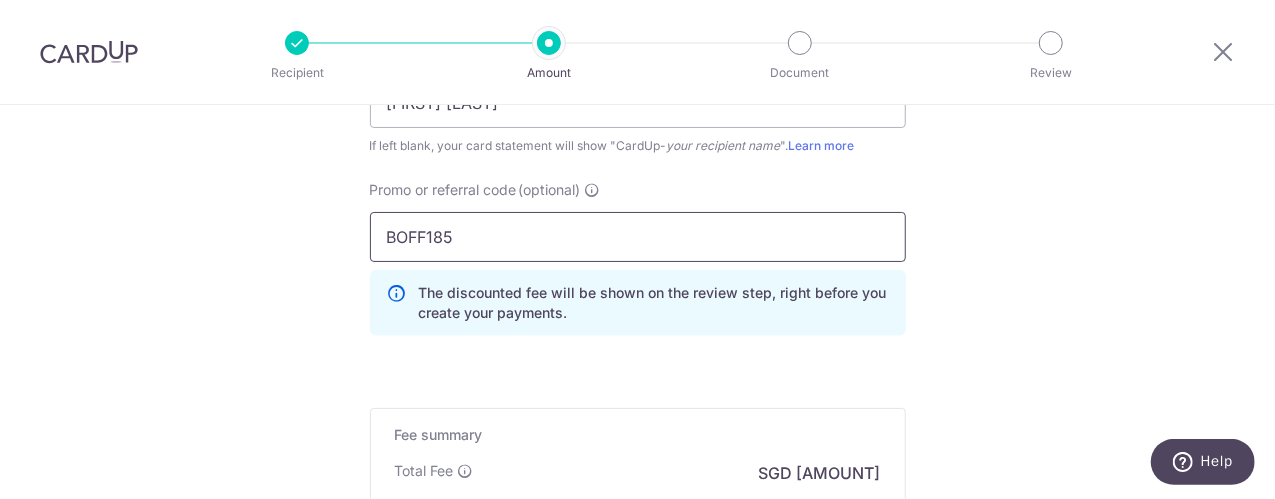 scroll, scrollTop: 1600, scrollLeft: 0, axis: vertical 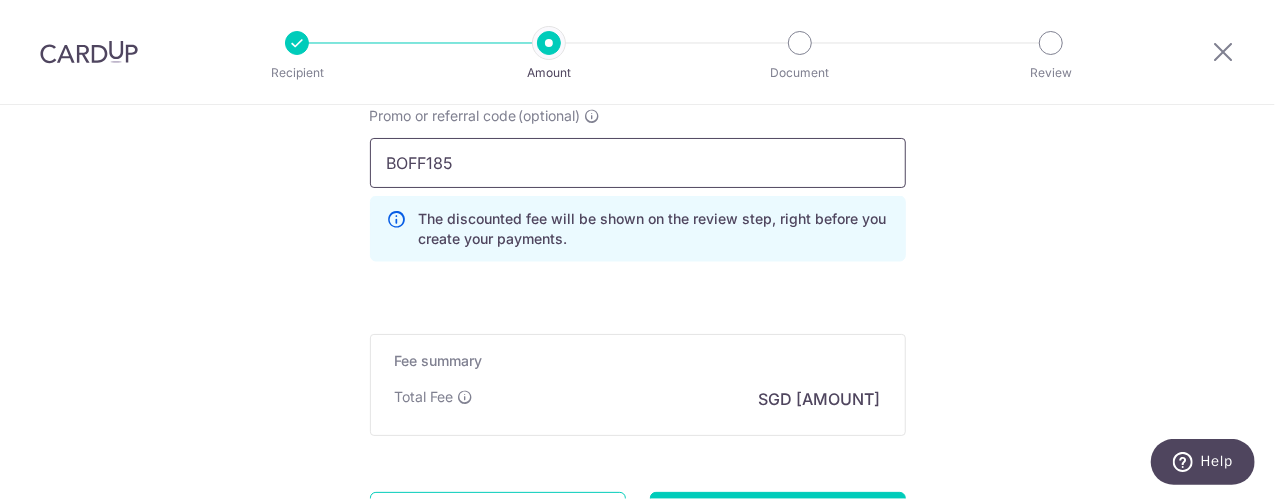 type on "BOFF185" 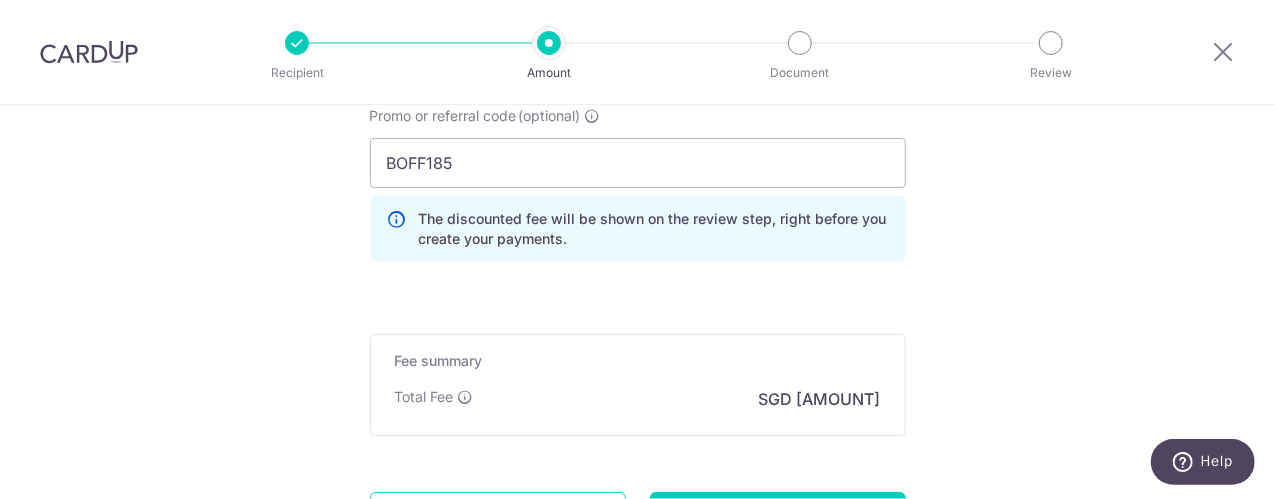 click on "Tell us more about your payment
Enter payment amount
SGD
9,873.11
9873.11
GST
(optional)
SGD
Select Card
**** 5391
Add credit card
Your Cards
**** 4335
**** 5391
Secure 256-bit SSL" at bounding box center (637, -402) 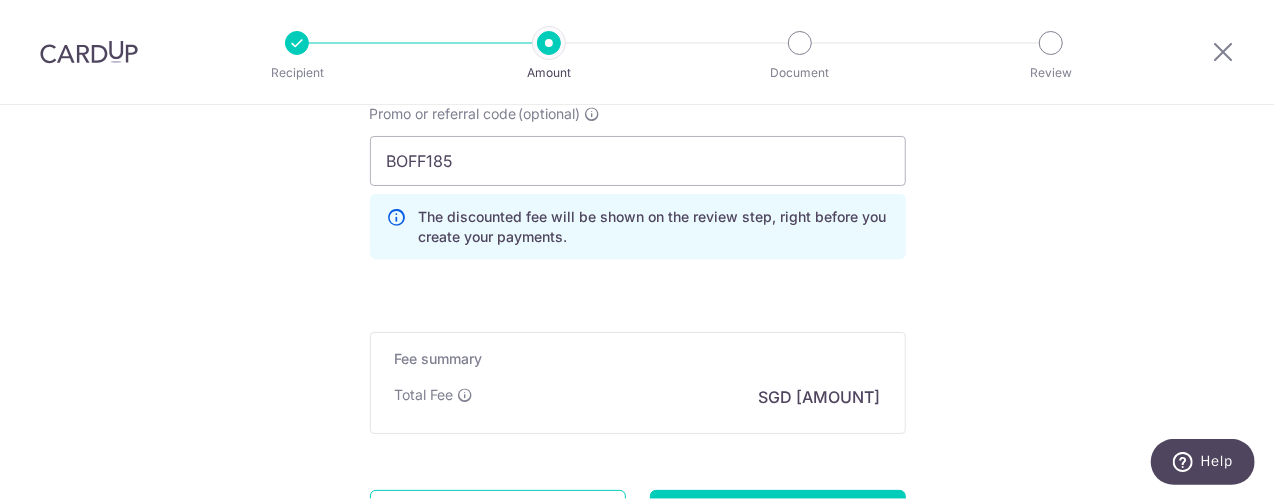 scroll, scrollTop: 1787, scrollLeft: 0, axis: vertical 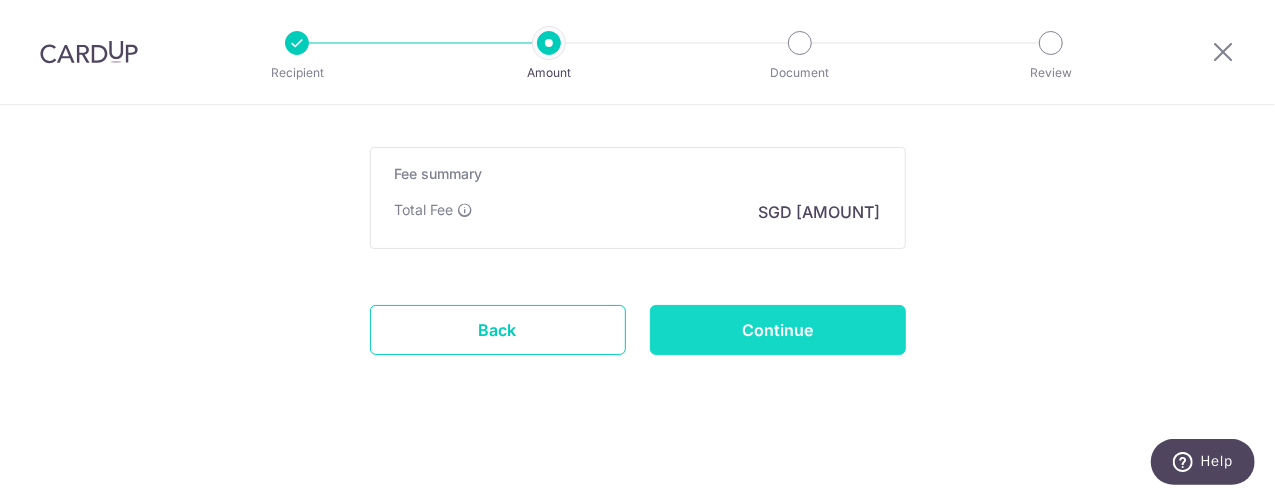 click on "Continue" at bounding box center (778, 330) 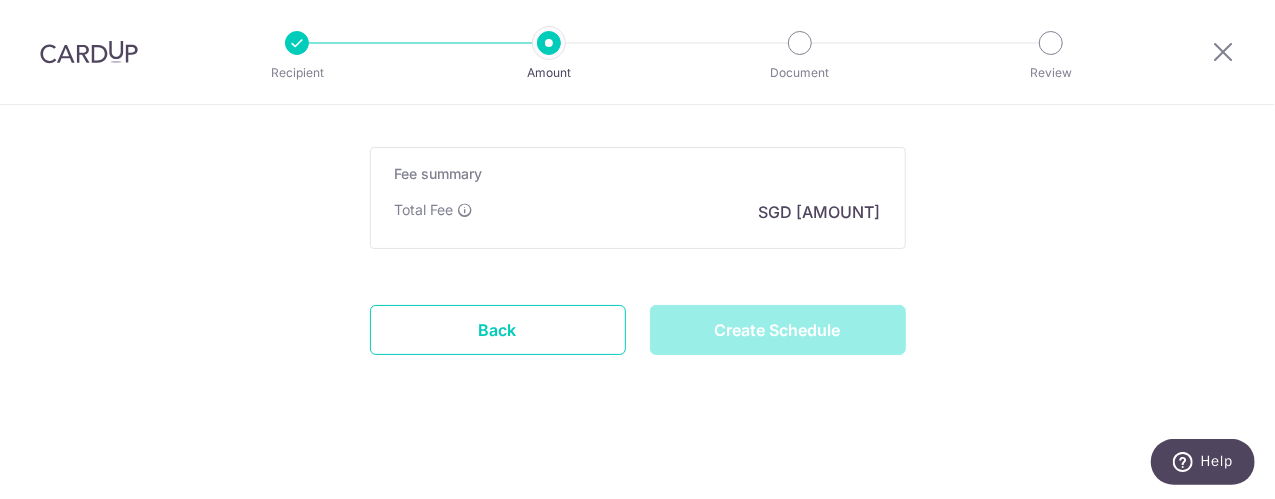 type on "Create Schedule" 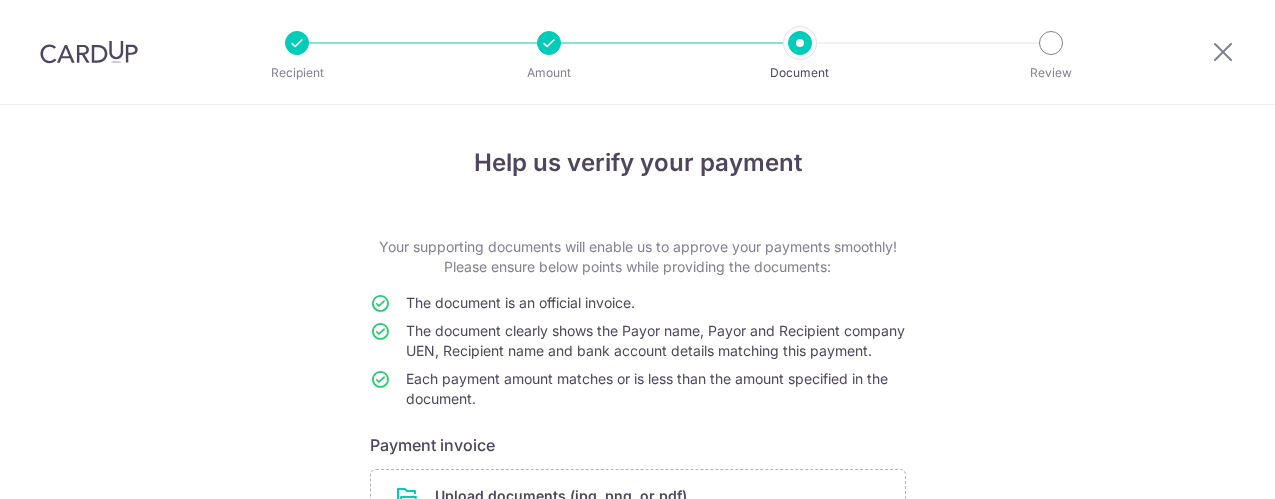 scroll, scrollTop: 0, scrollLeft: 0, axis: both 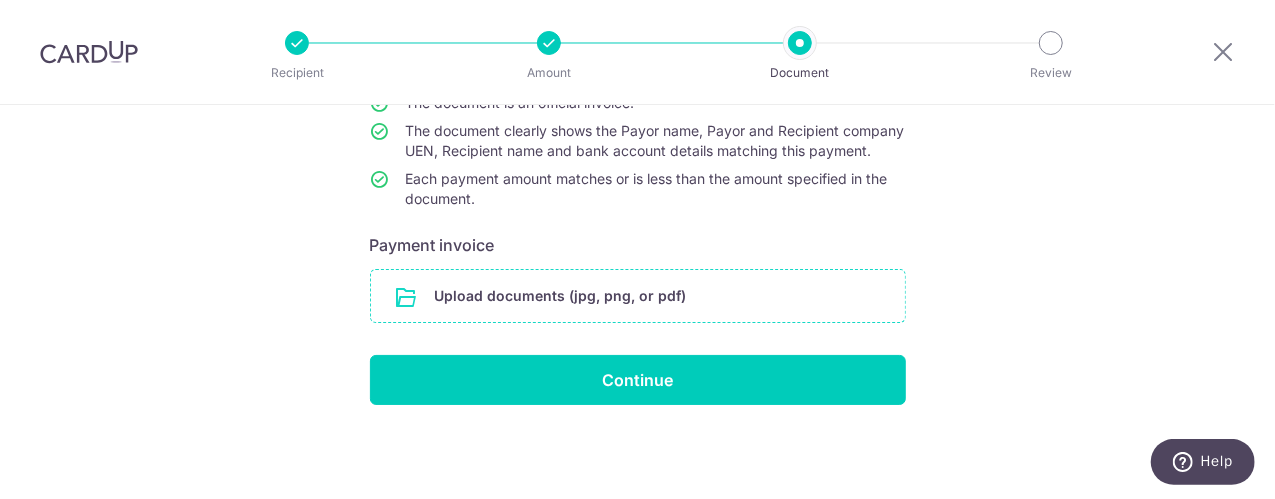 click at bounding box center [638, 296] 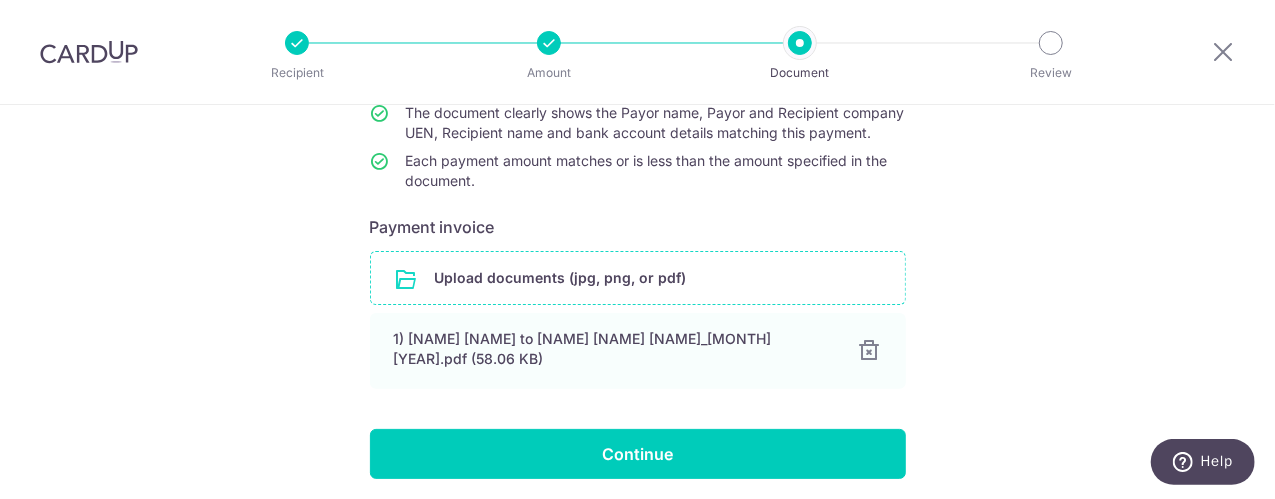 scroll, scrollTop: 300, scrollLeft: 0, axis: vertical 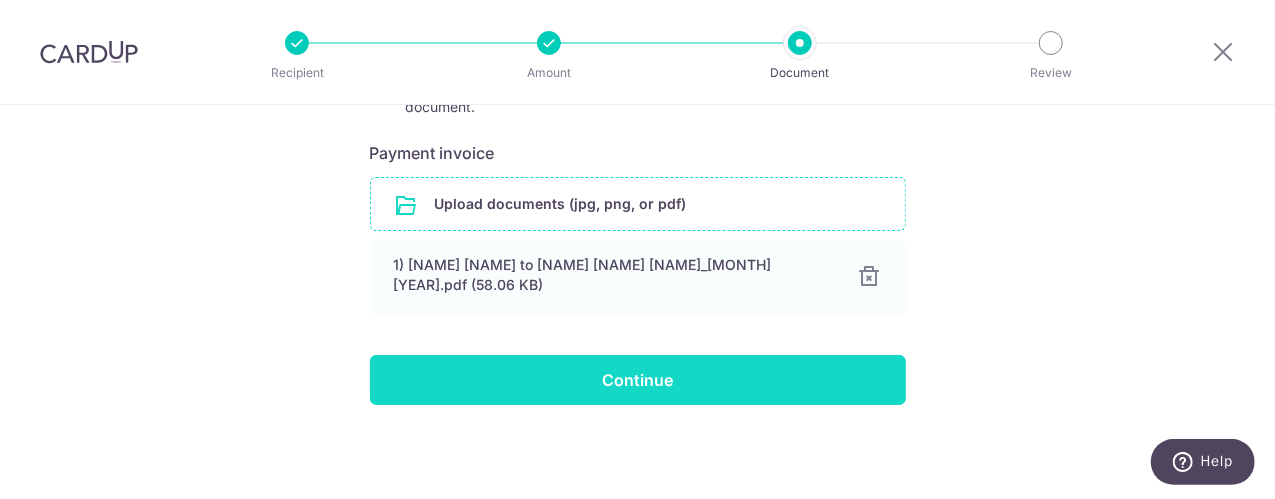 click on "Continue" at bounding box center [638, 380] 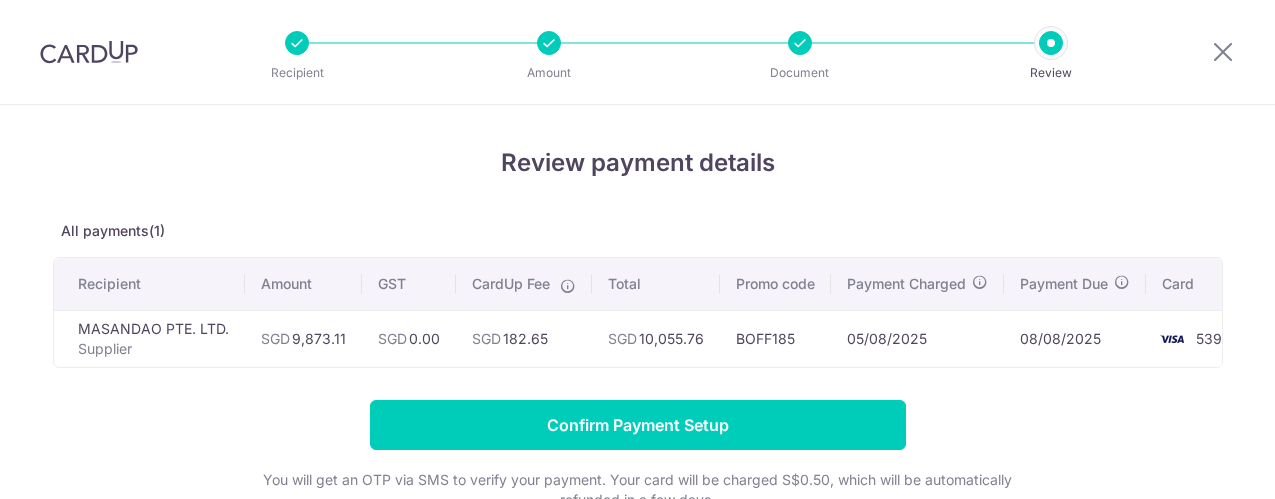 scroll, scrollTop: 0, scrollLeft: 0, axis: both 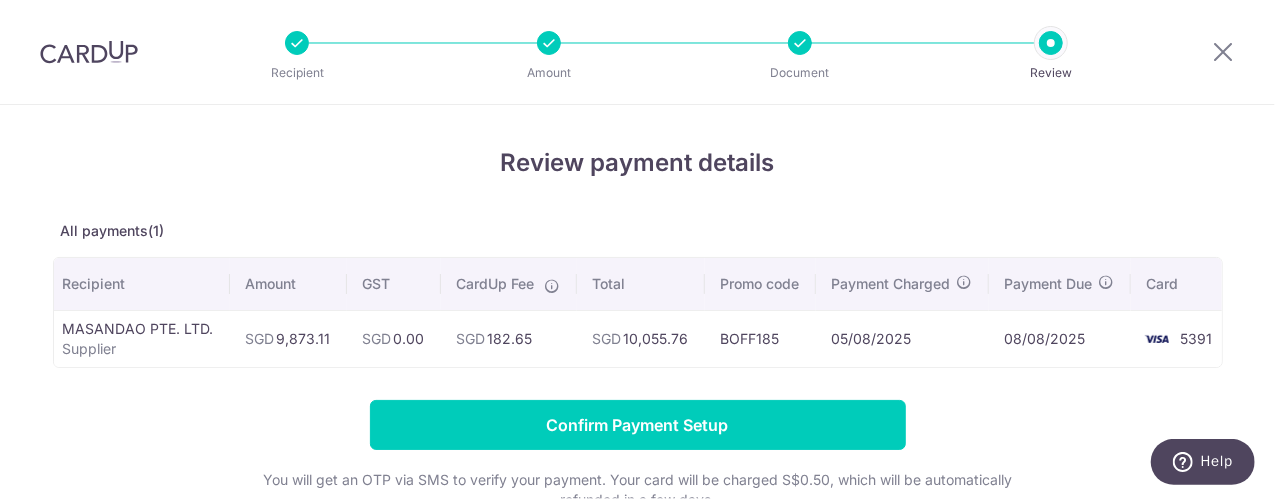 drag, startPoint x: 486, startPoint y: 335, endPoint x: 533, endPoint y: 336, distance: 47.010635 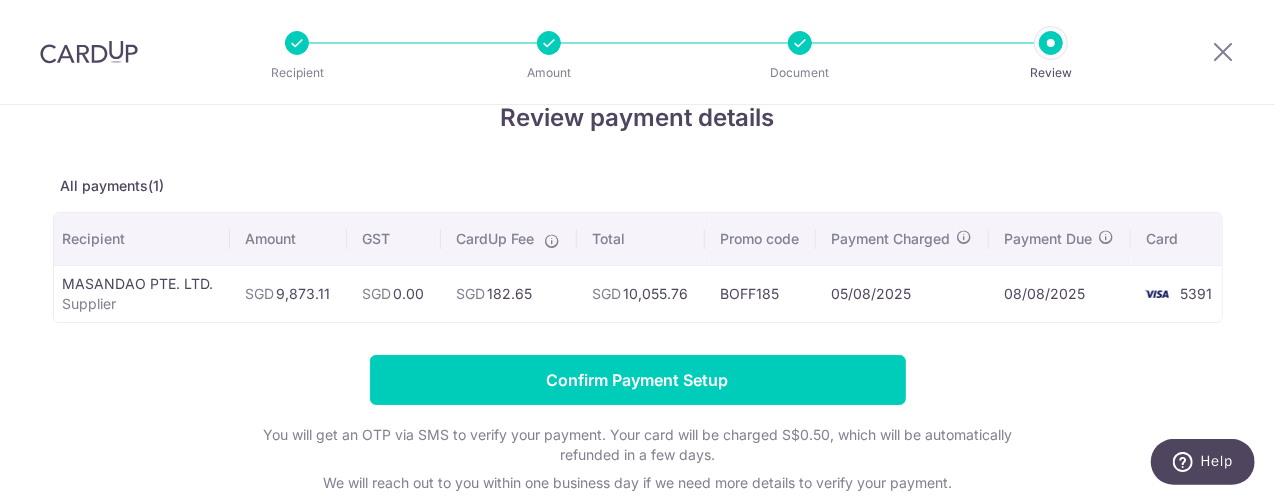 scroll, scrollTop: 0, scrollLeft: 0, axis: both 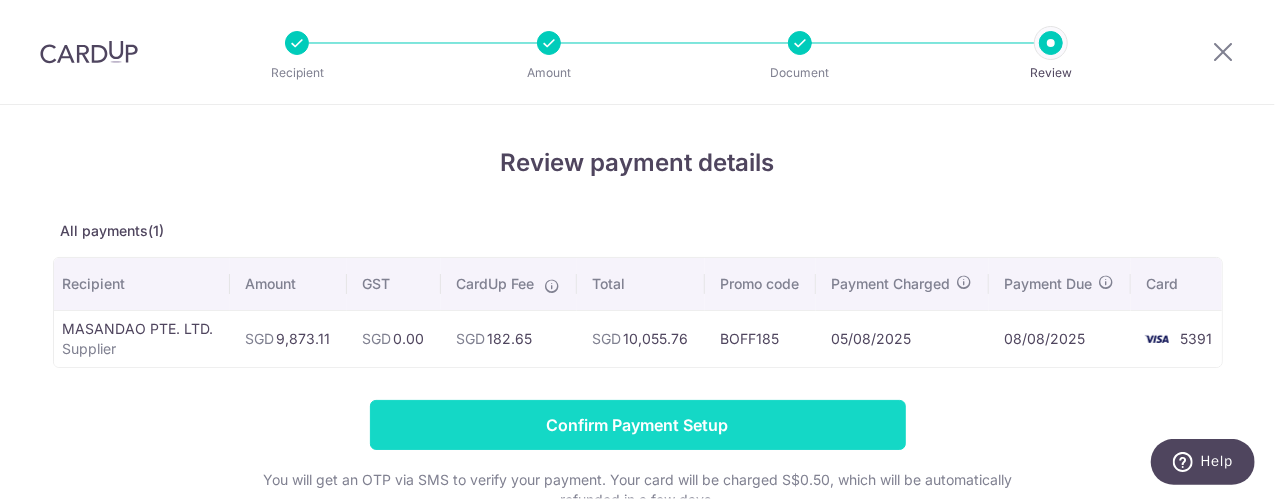 click on "Confirm Payment Setup" at bounding box center (638, 425) 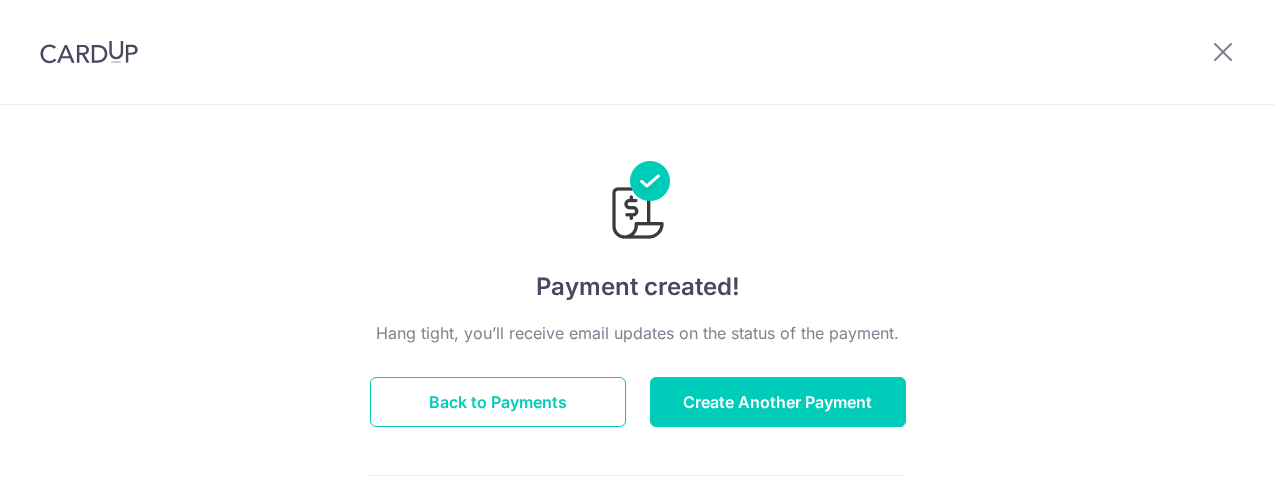 scroll, scrollTop: 0, scrollLeft: 0, axis: both 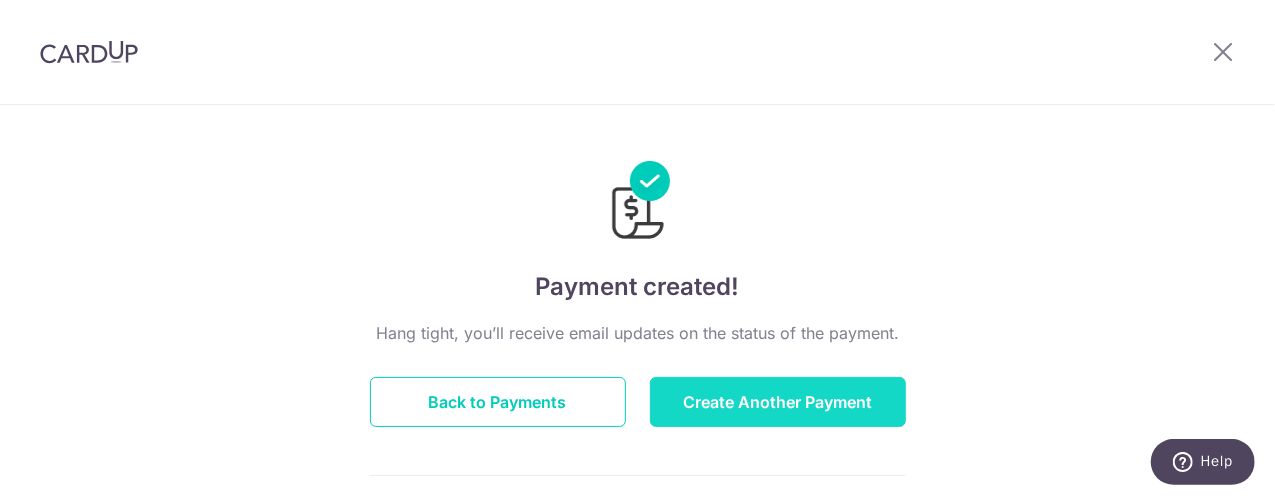 click on "Create Another Payment" at bounding box center (778, 402) 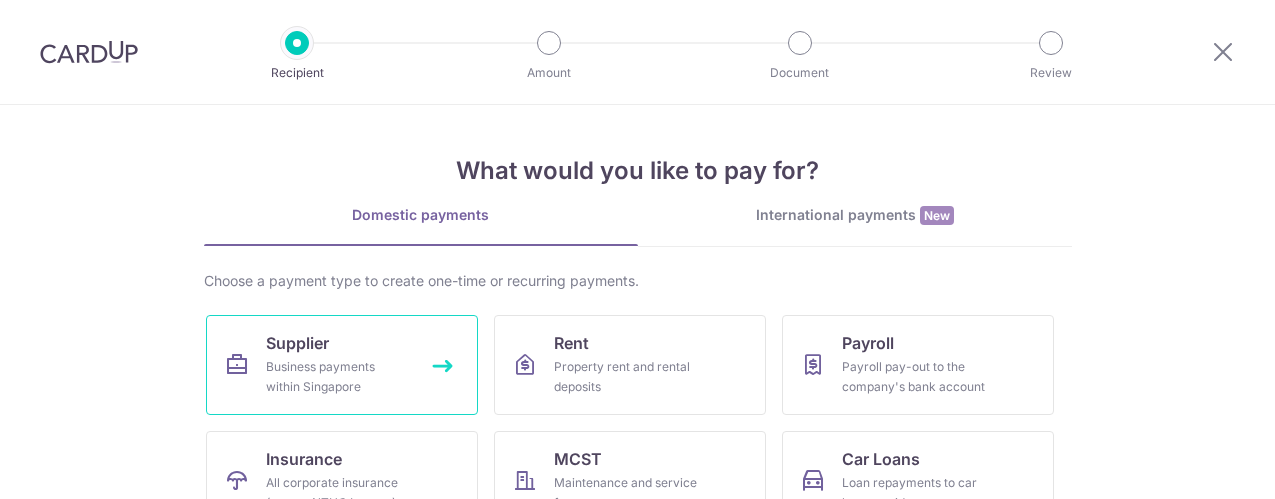 scroll, scrollTop: 0, scrollLeft: 0, axis: both 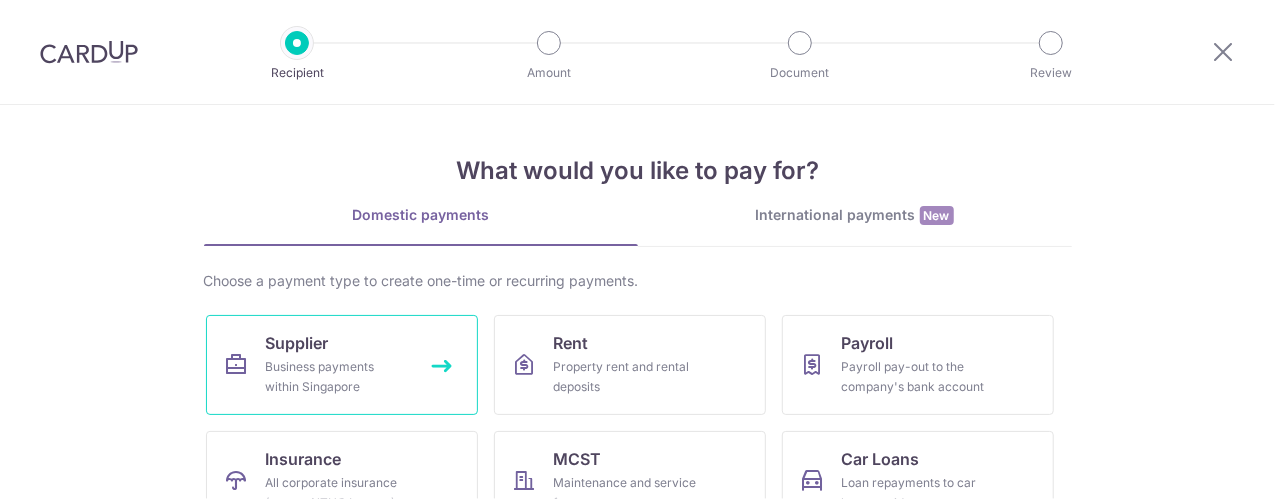 click on "Supplier" at bounding box center (297, 343) 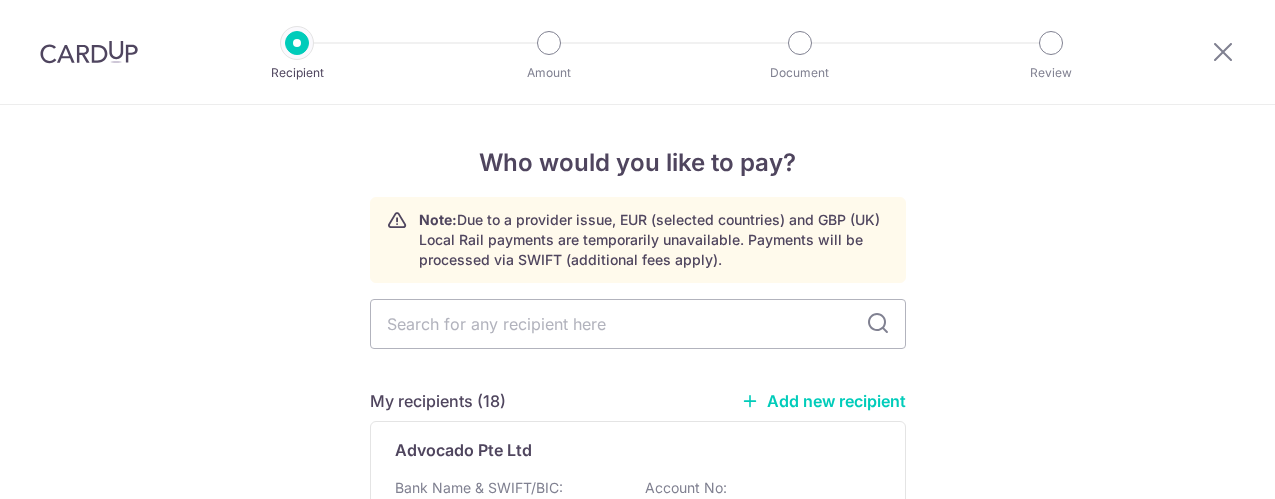 scroll, scrollTop: 0, scrollLeft: 0, axis: both 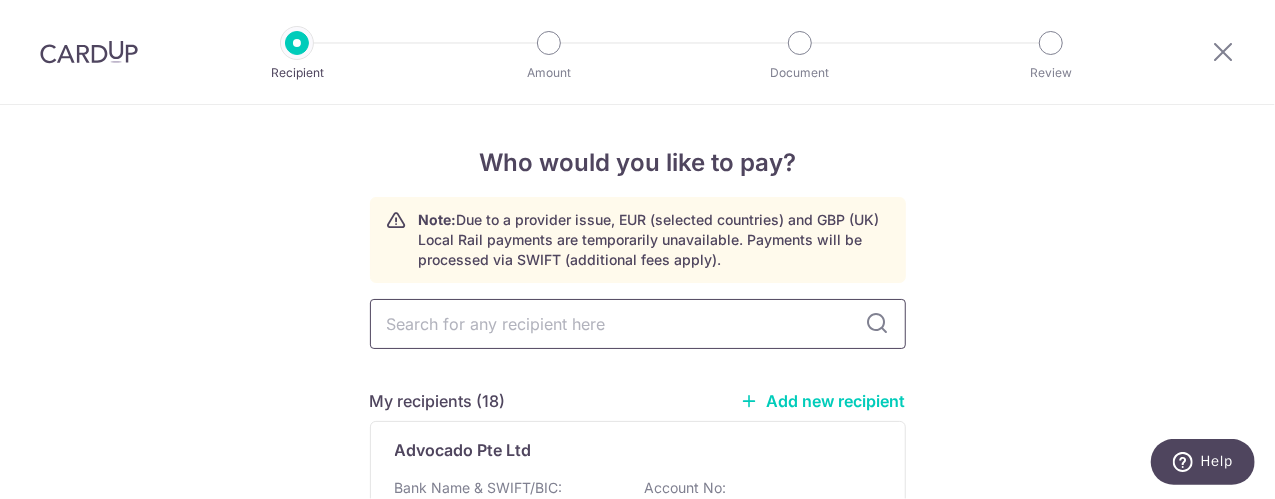 paste on "GOLDBELL LEASING PTE LTD" 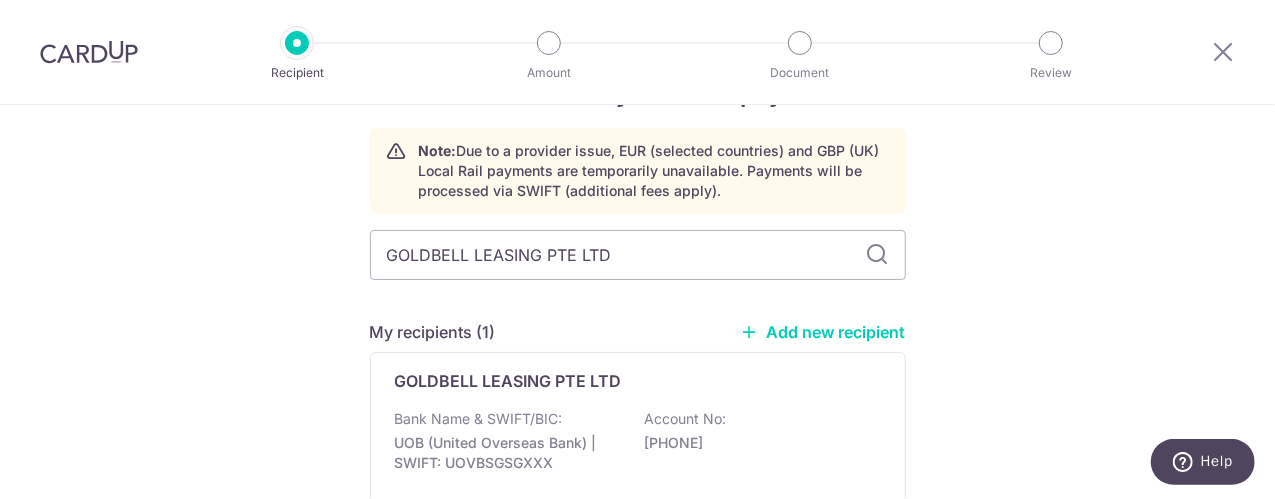 scroll, scrollTop: 100, scrollLeft: 0, axis: vertical 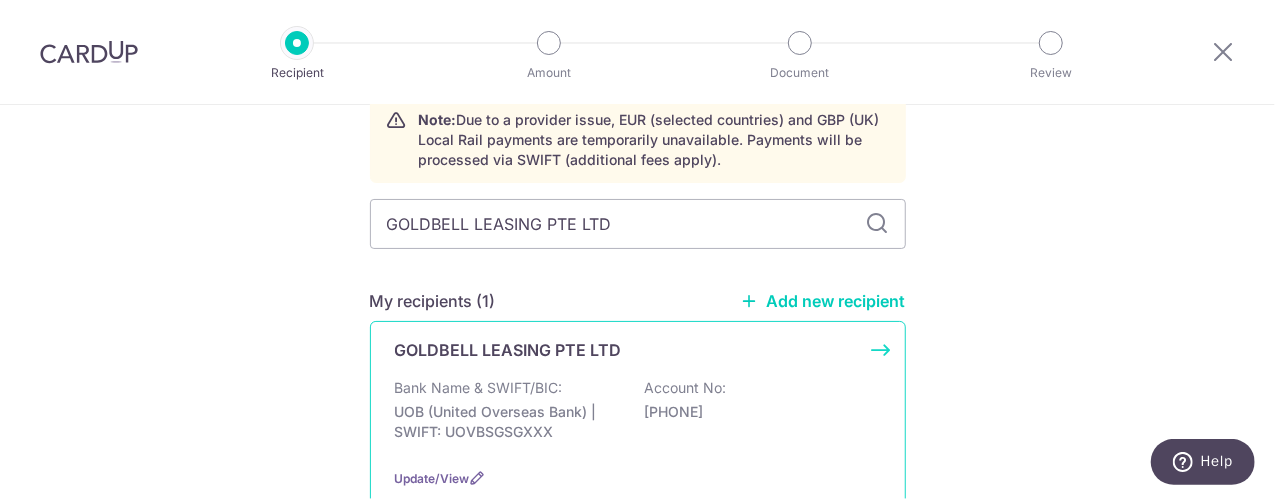 click on "Bank Name & SWIFT/BIC:" at bounding box center (479, 388) 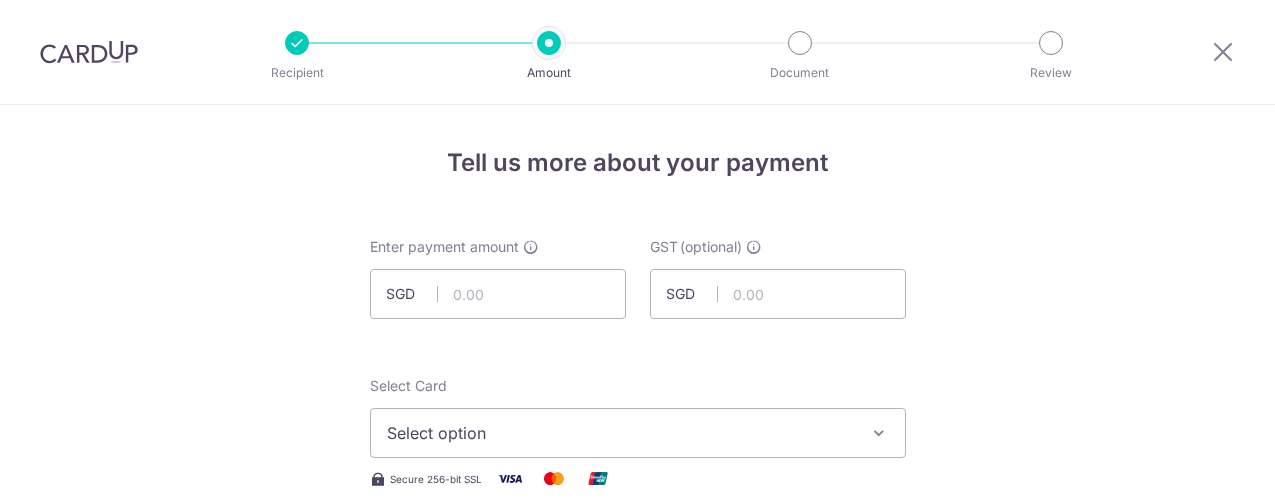scroll, scrollTop: 0, scrollLeft: 0, axis: both 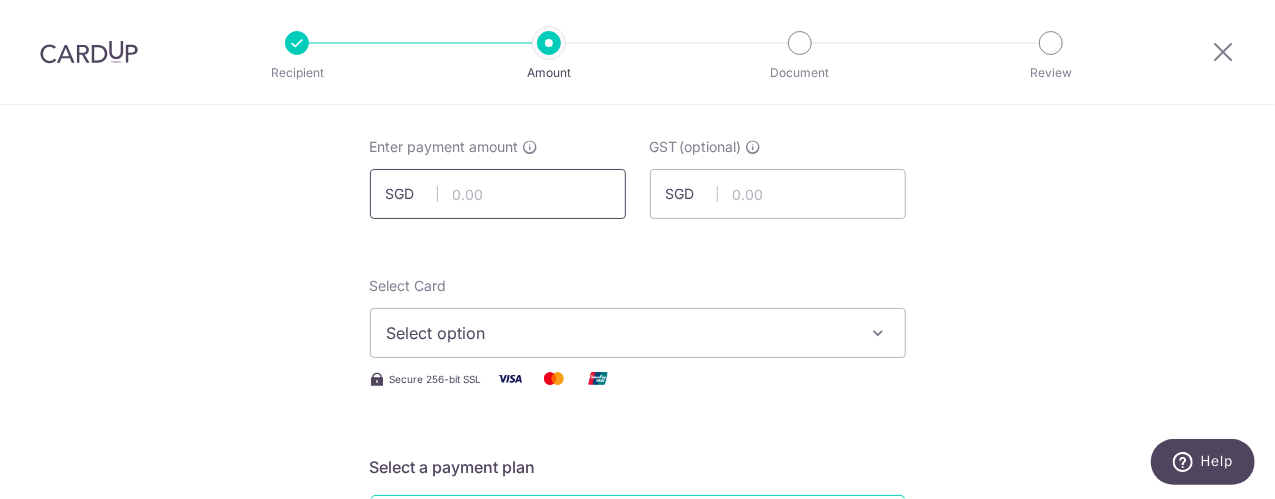 click at bounding box center (498, 194) 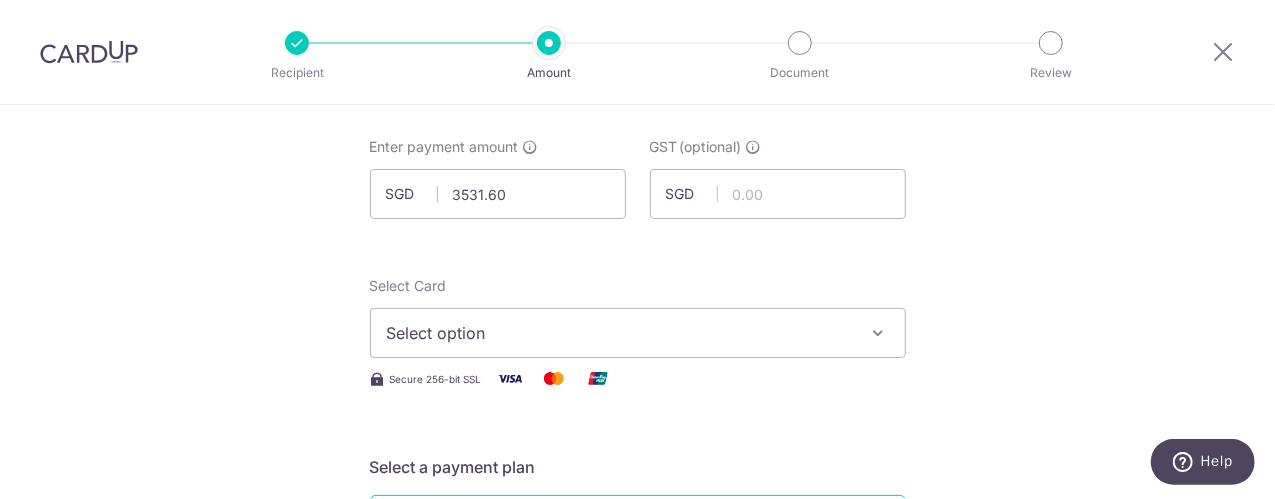 type on "3,531.60" 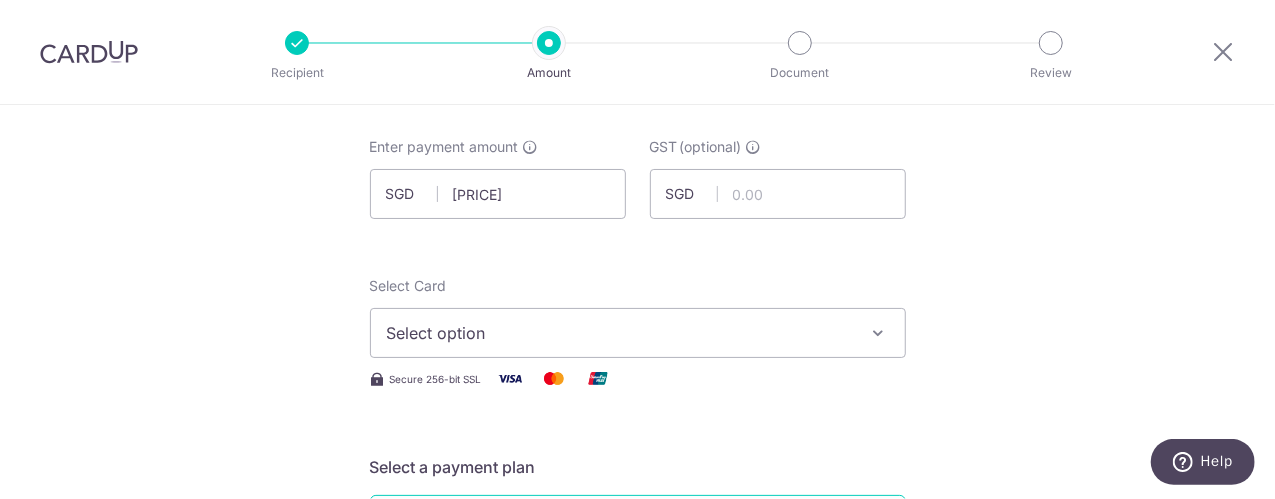 click on "Enter payment amount
SGD
3,531.60
3531.60
GST
(optional)
SGD
Select Card
Select option
Add credit card
Your Cards
**** 4335
**** 5391
Secure 256-bit SSL
Text" at bounding box center (638, 995) 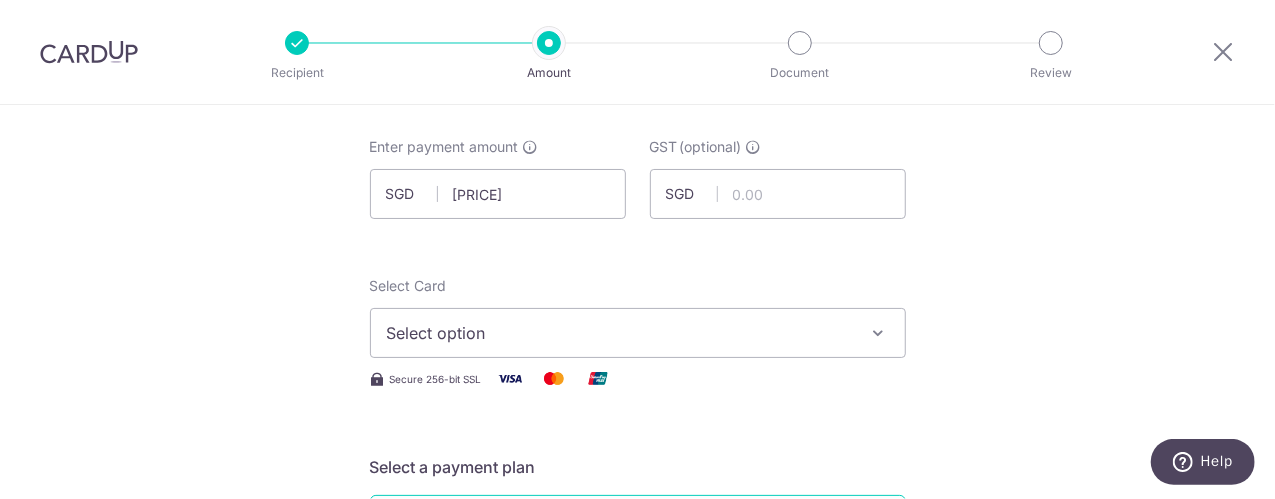 click at bounding box center (879, 333) 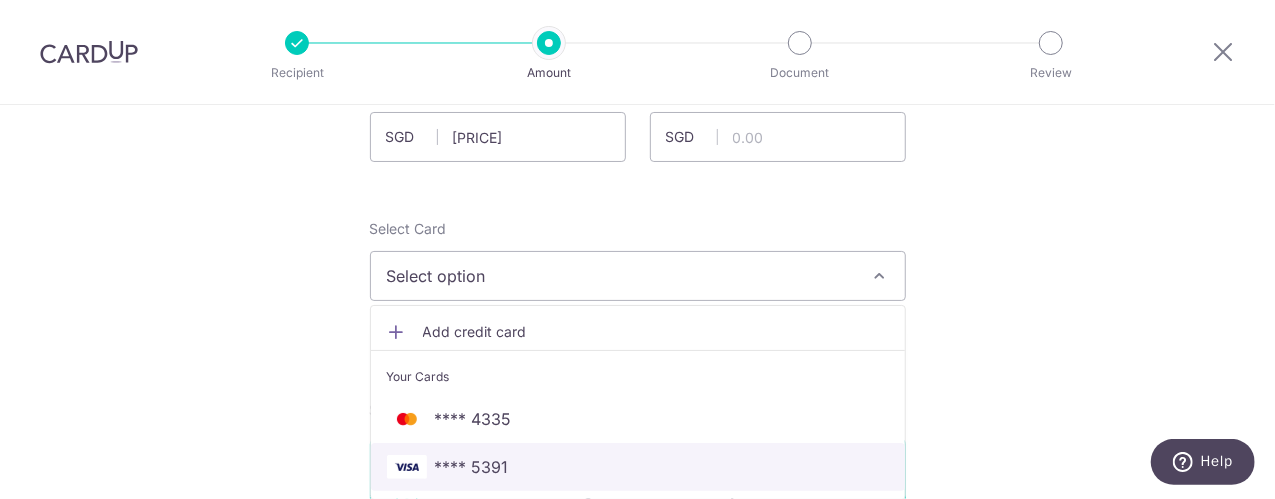 scroll, scrollTop: 200, scrollLeft: 0, axis: vertical 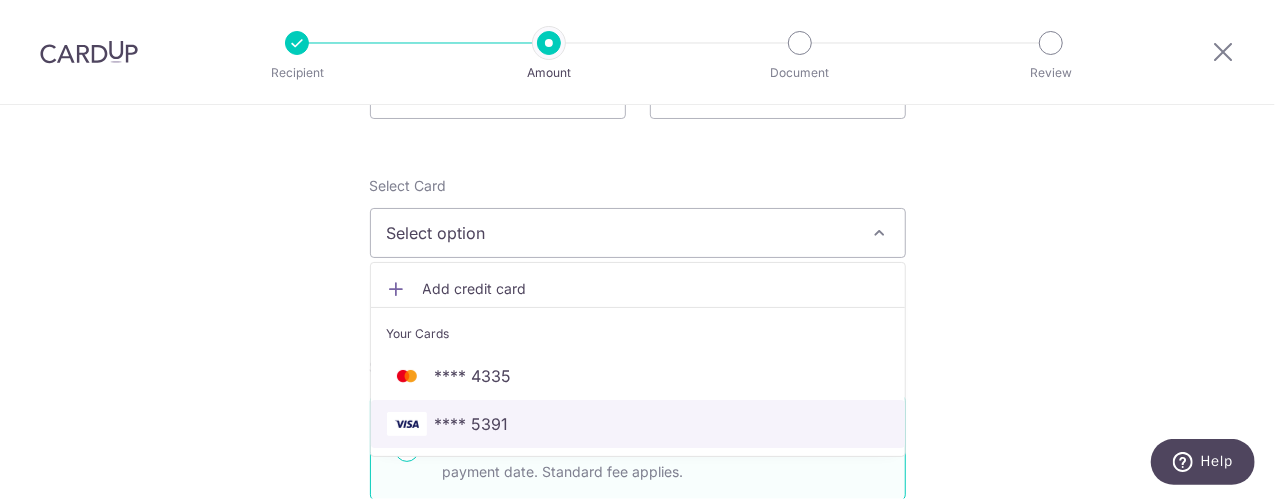 click on "**** 5391" at bounding box center [472, 424] 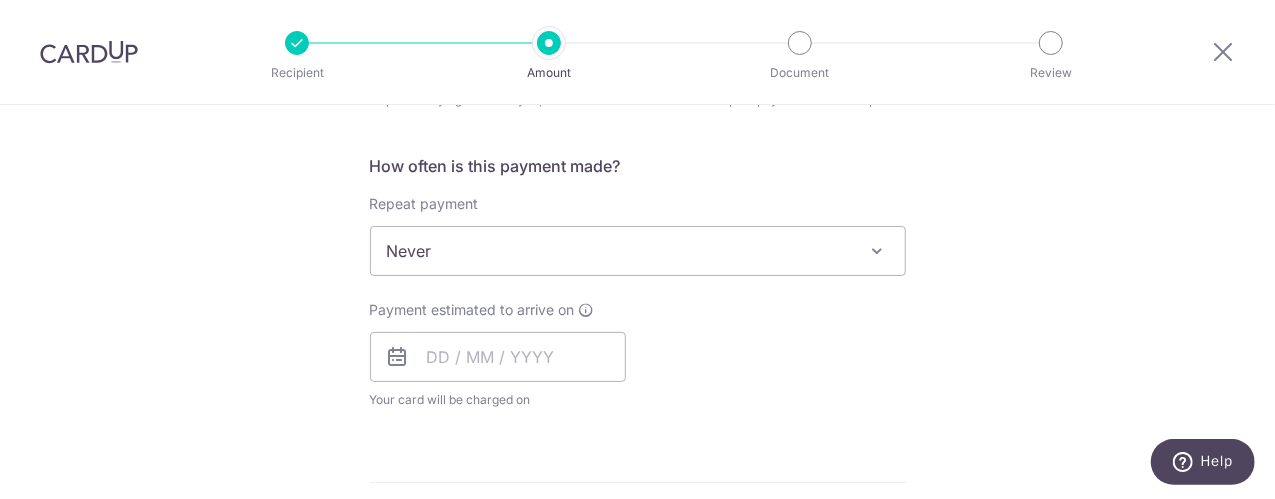scroll, scrollTop: 1000, scrollLeft: 0, axis: vertical 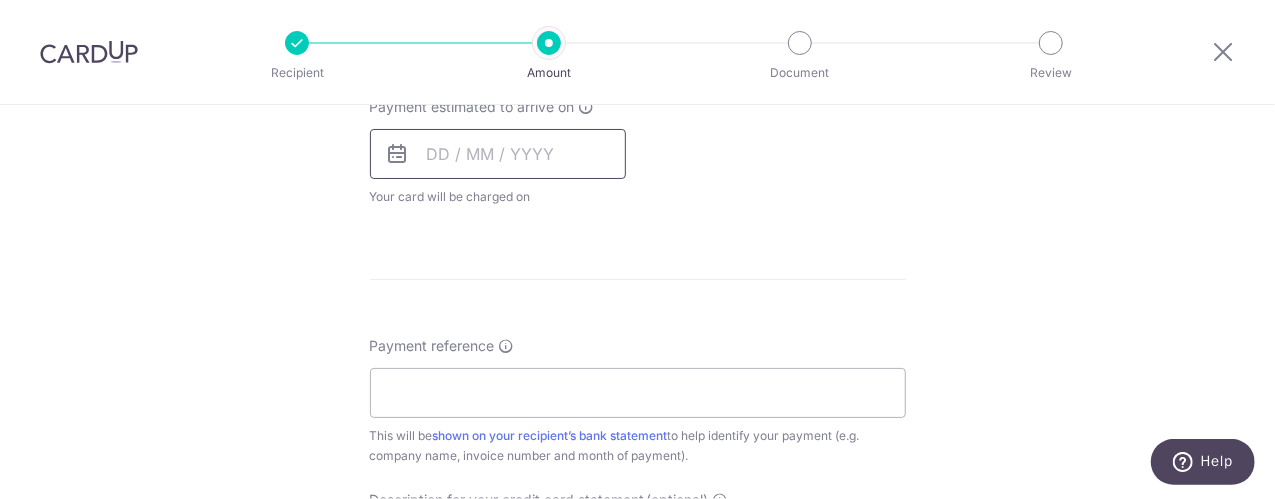 click at bounding box center [498, 154] 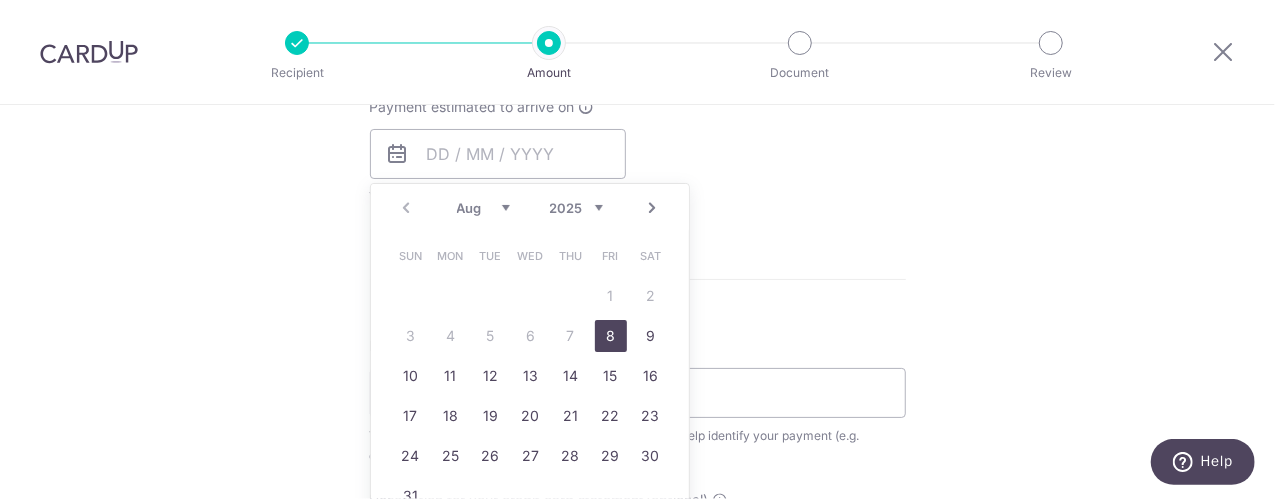 click on "8" at bounding box center (611, 336) 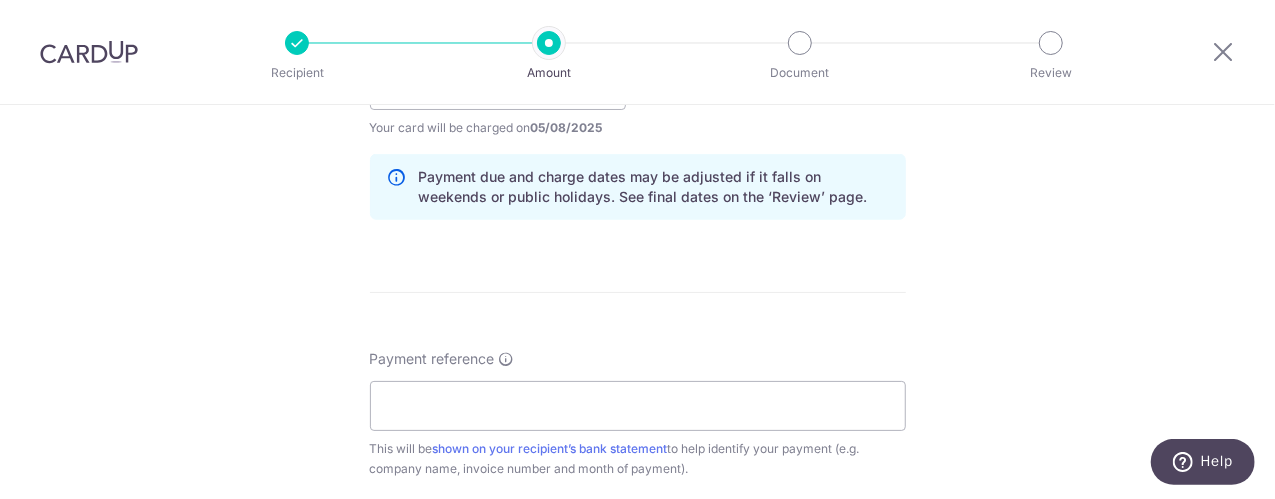scroll, scrollTop: 1100, scrollLeft: 0, axis: vertical 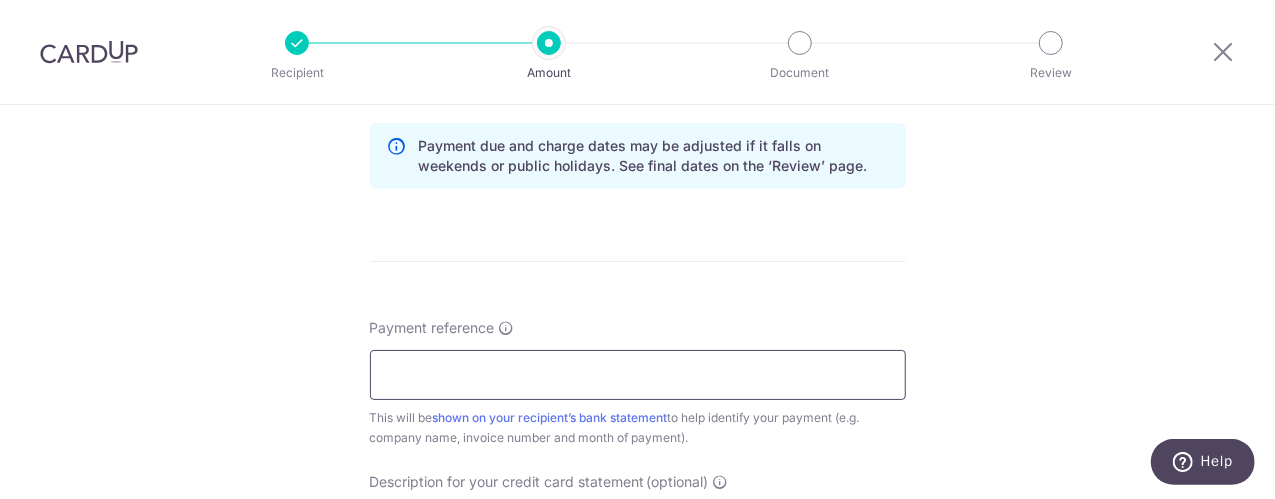 click on "Payment reference" at bounding box center [638, 375] 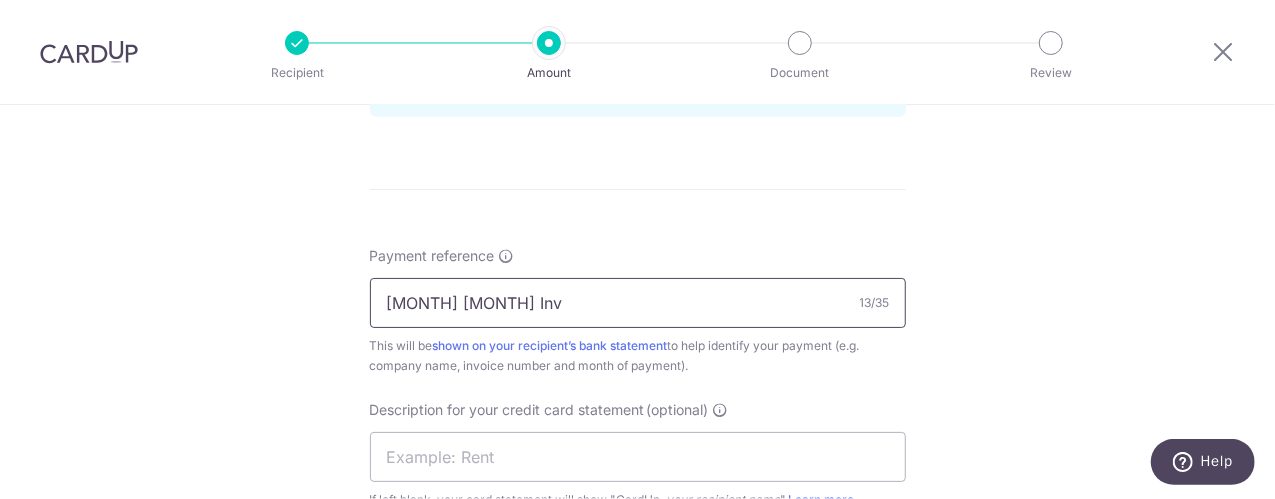 scroll, scrollTop: 1200, scrollLeft: 0, axis: vertical 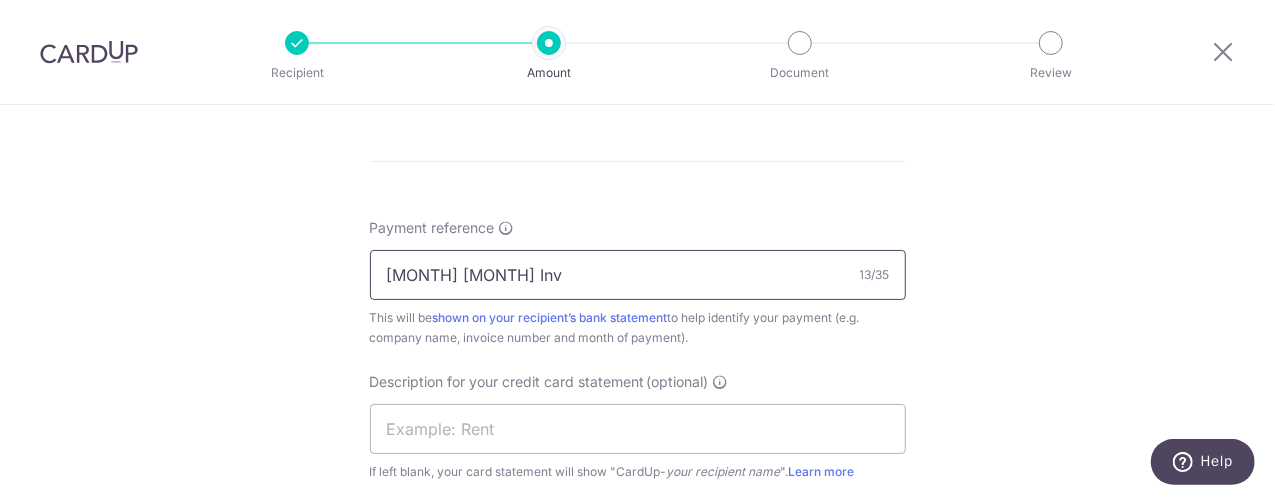 drag, startPoint x: 484, startPoint y: 273, endPoint x: 374, endPoint y: 273, distance: 110 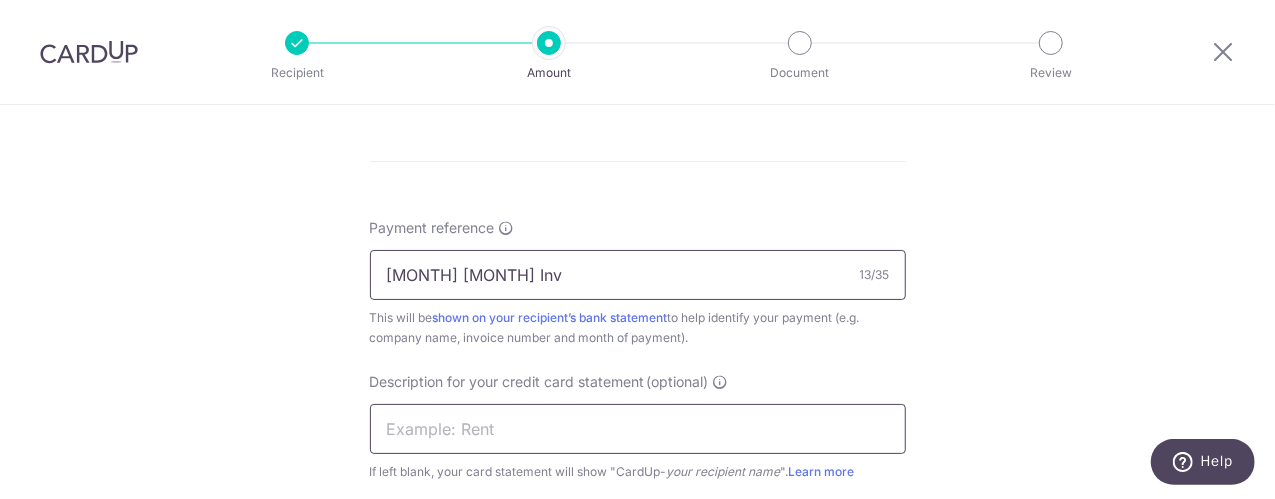 type on "June July Inv" 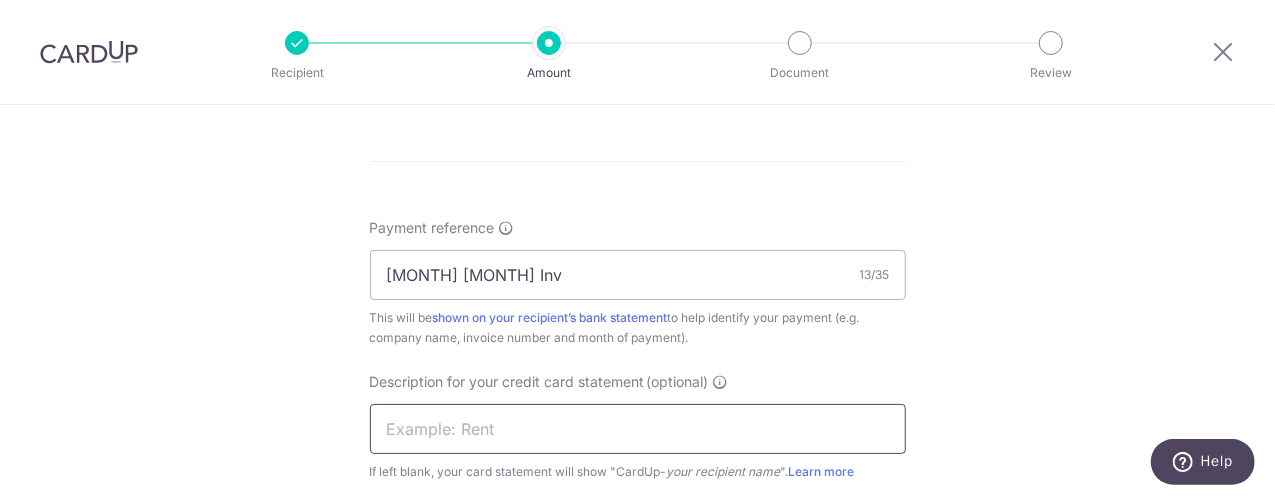 click at bounding box center (638, 429) 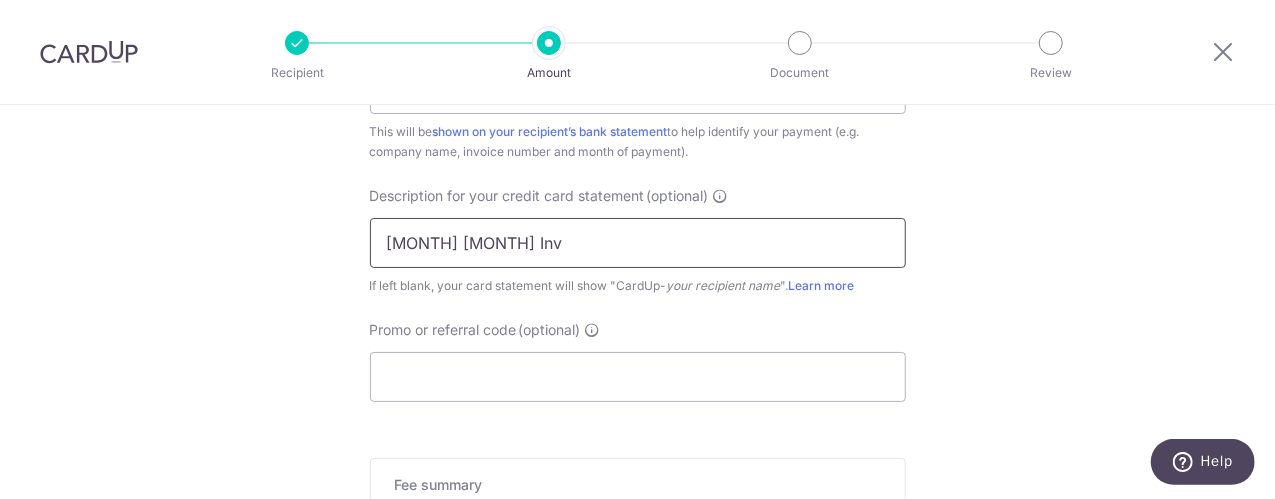 scroll, scrollTop: 1400, scrollLeft: 0, axis: vertical 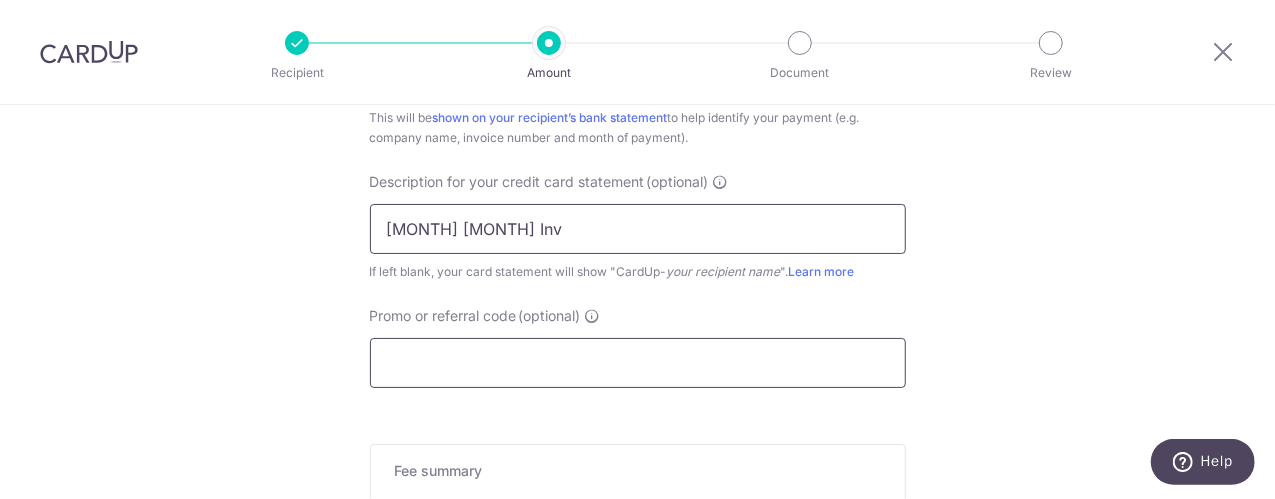 type on "June July Inv" 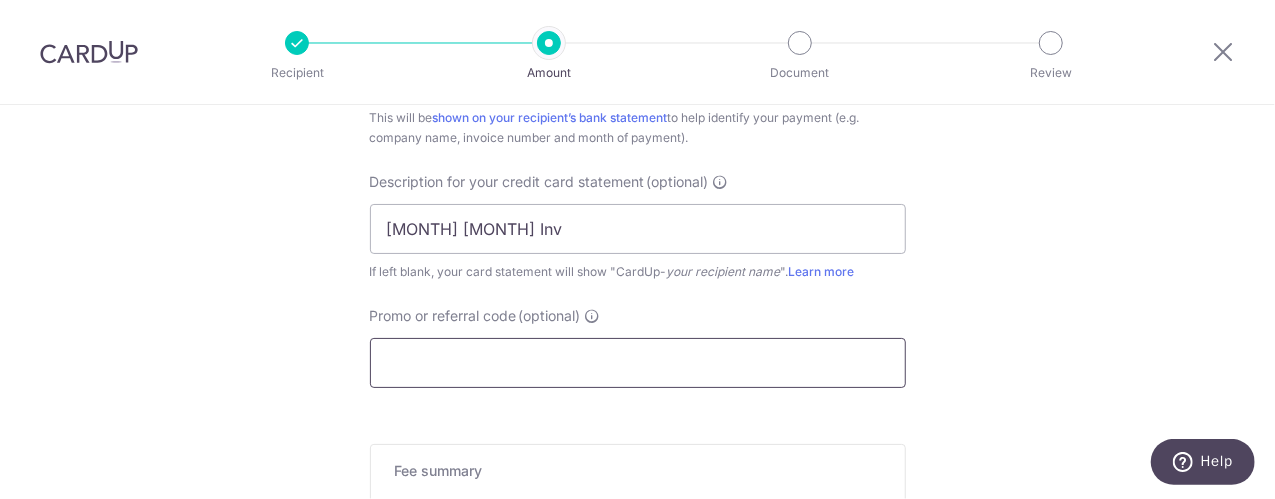 click on "Promo or referral code
(optional)" at bounding box center [638, 363] 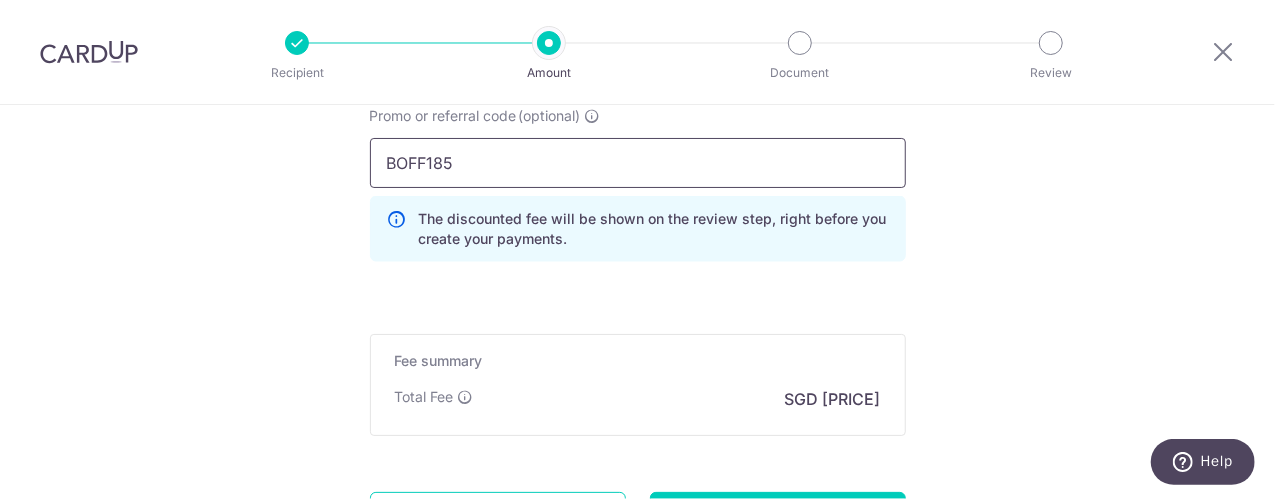 scroll, scrollTop: 1787, scrollLeft: 0, axis: vertical 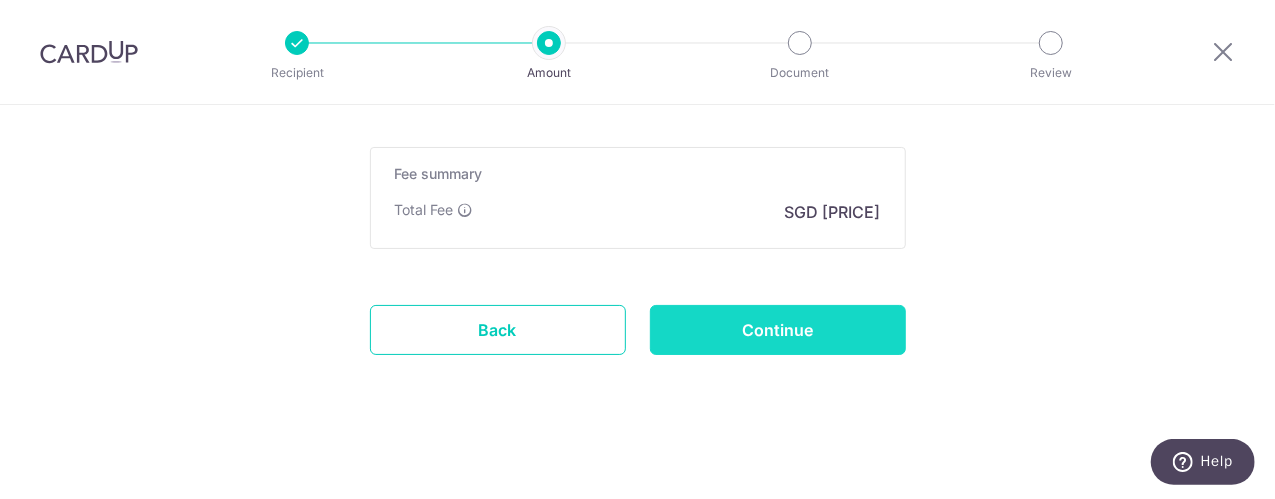 type on "BOFF185" 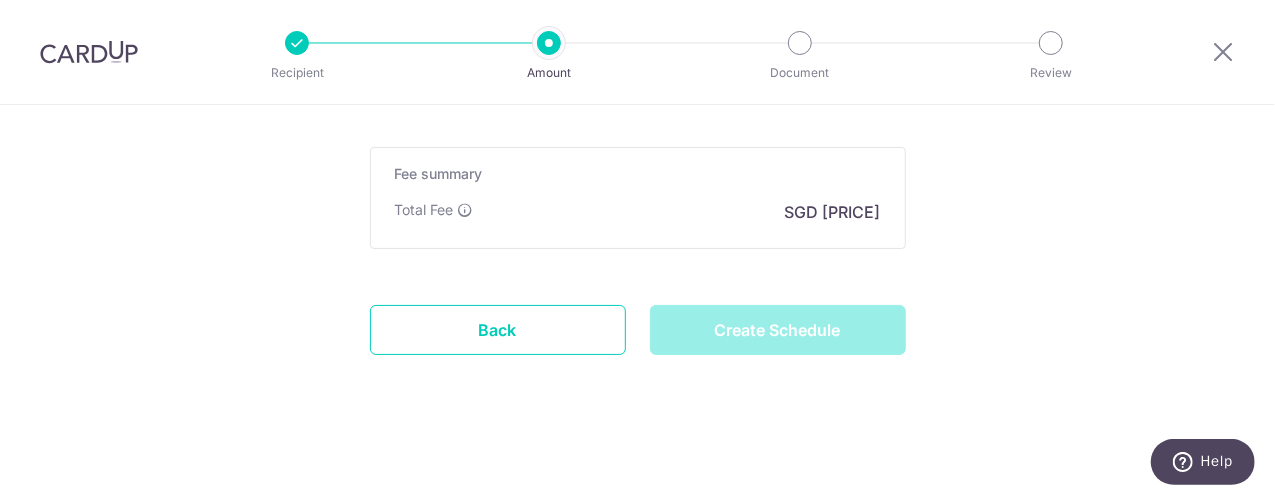 type on "Create Schedule" 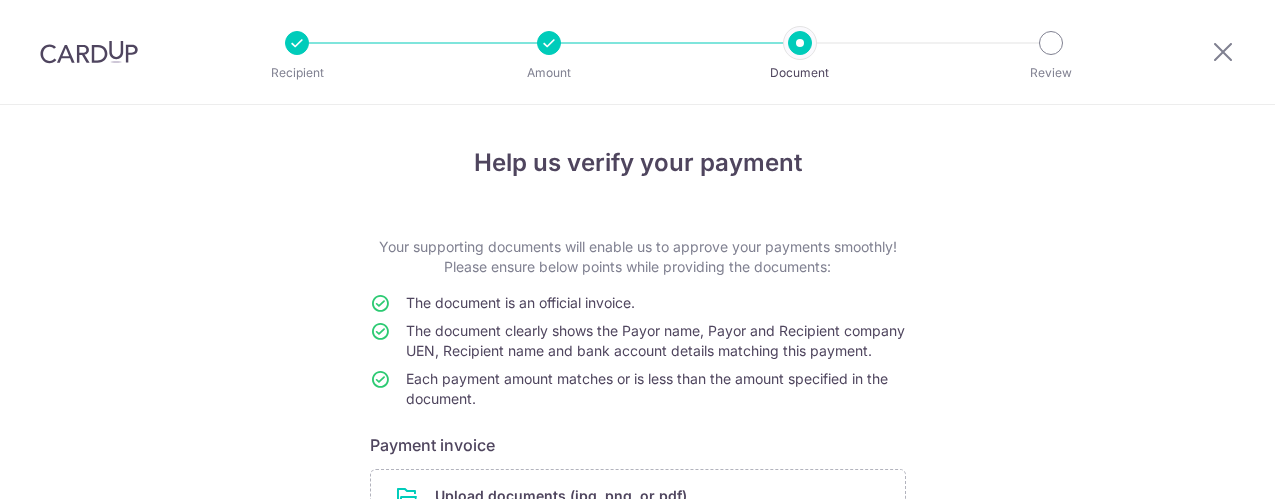 scroll, scrollTop: 0, scrollLeft: 0, axis: both 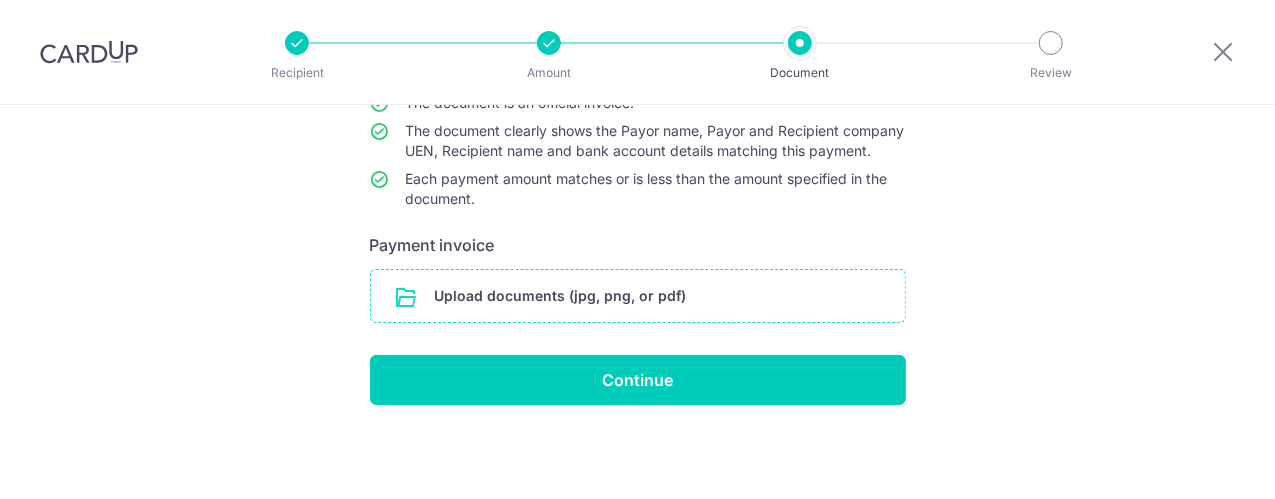 click at bounding box center (638, 296) 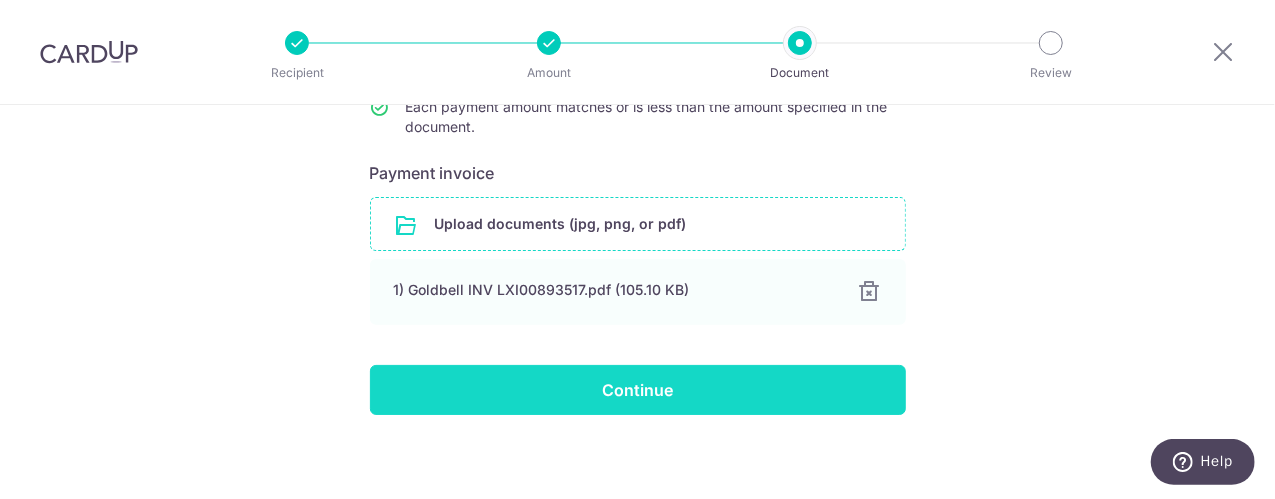 scroll, scrollTop: 300, scrollLeft: 0, axis: vertical 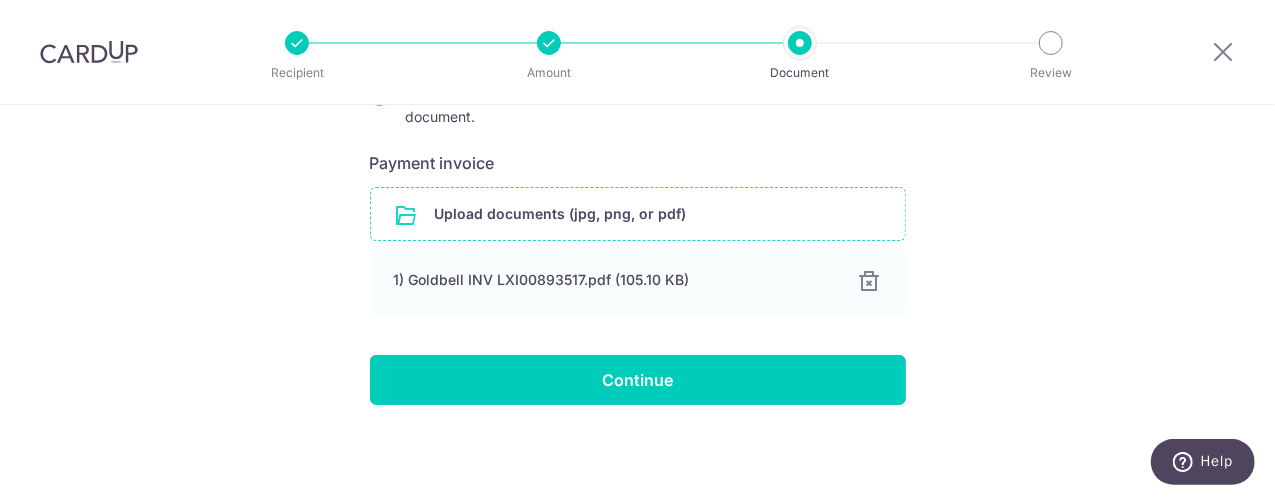 click at bounding box center [638, 214] 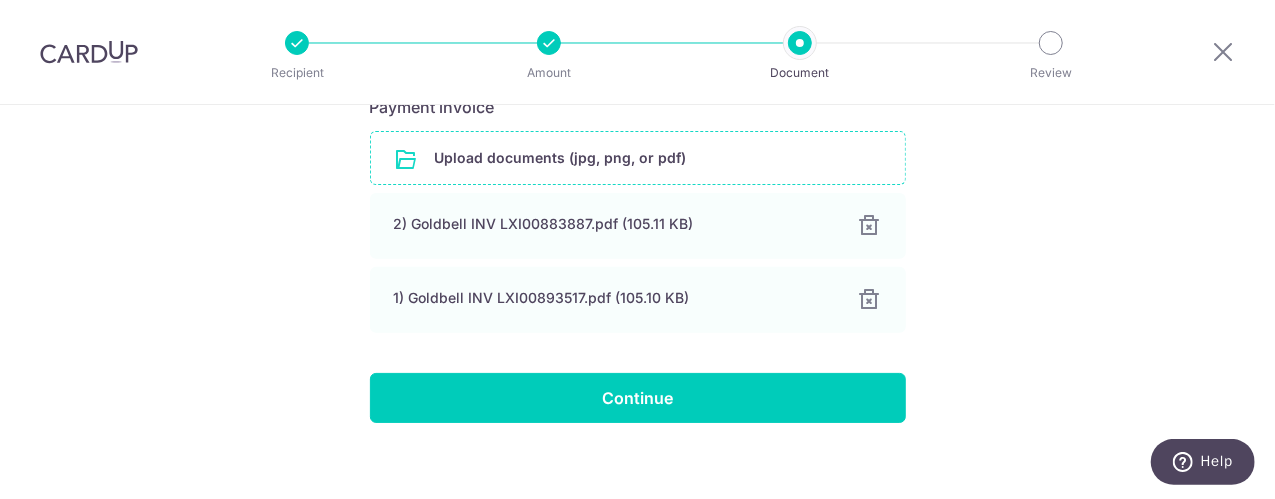 scroll, scrollTop: 374, scrollLeft: 0, axis: vertical 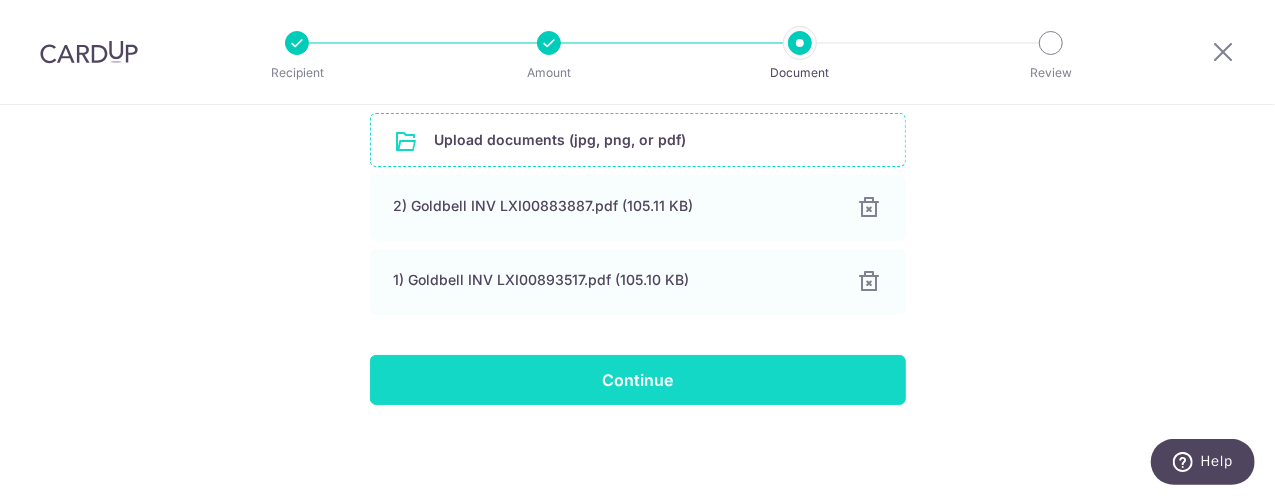 click on "Continue" at bounding box center (638, 380) 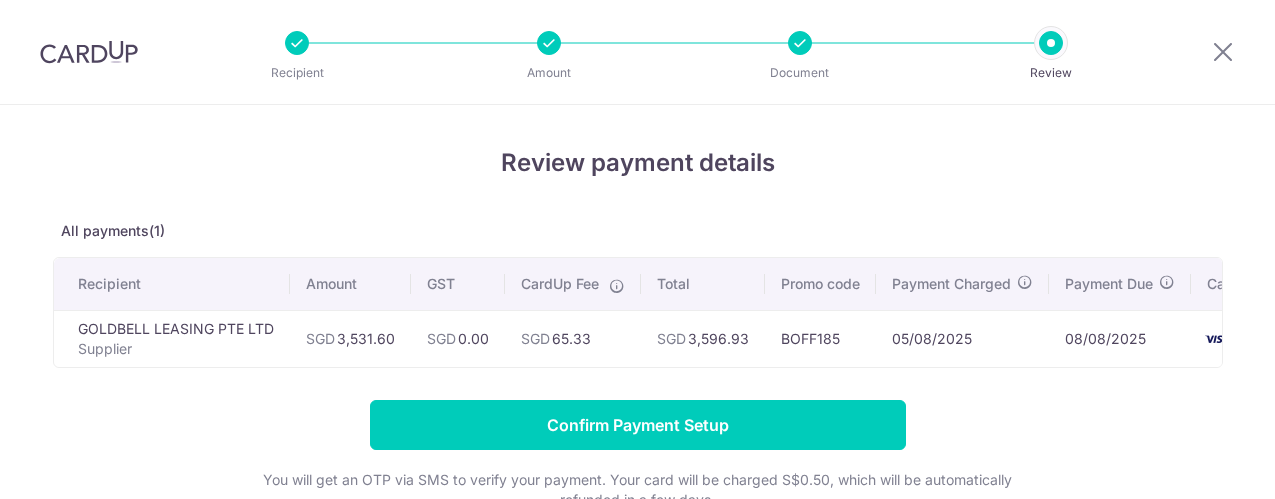 scroll, scrollTop: 0, scrollLeft: 0, axis: both 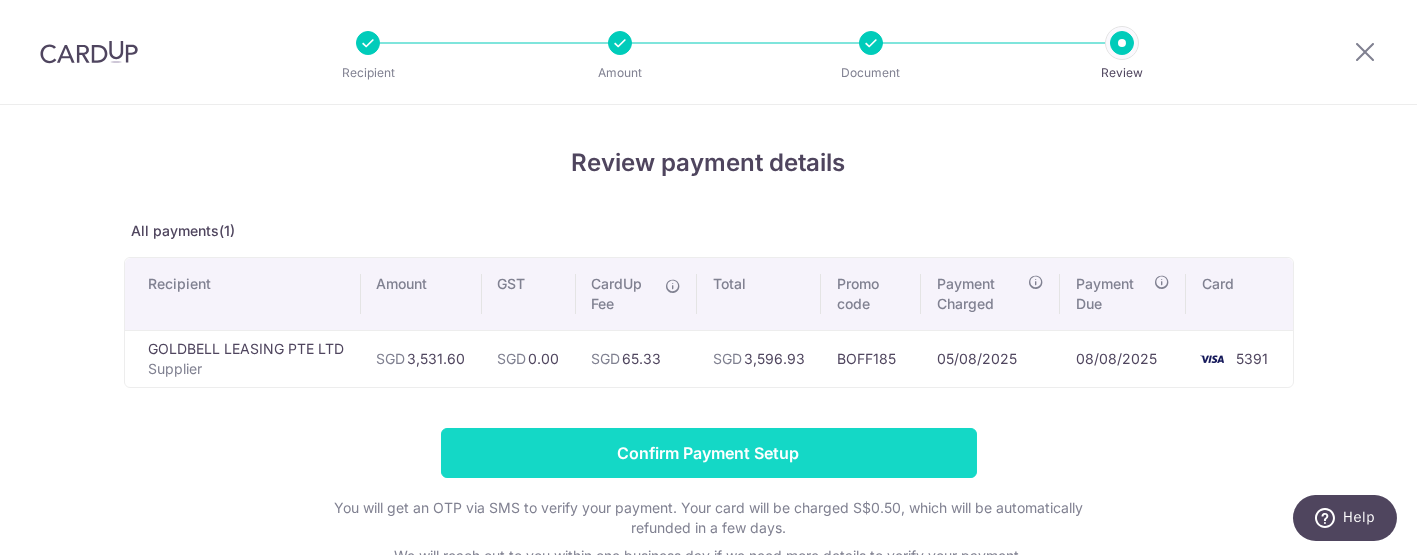 click on "Confirm Payment Setup" at bounding box center (709, 453) 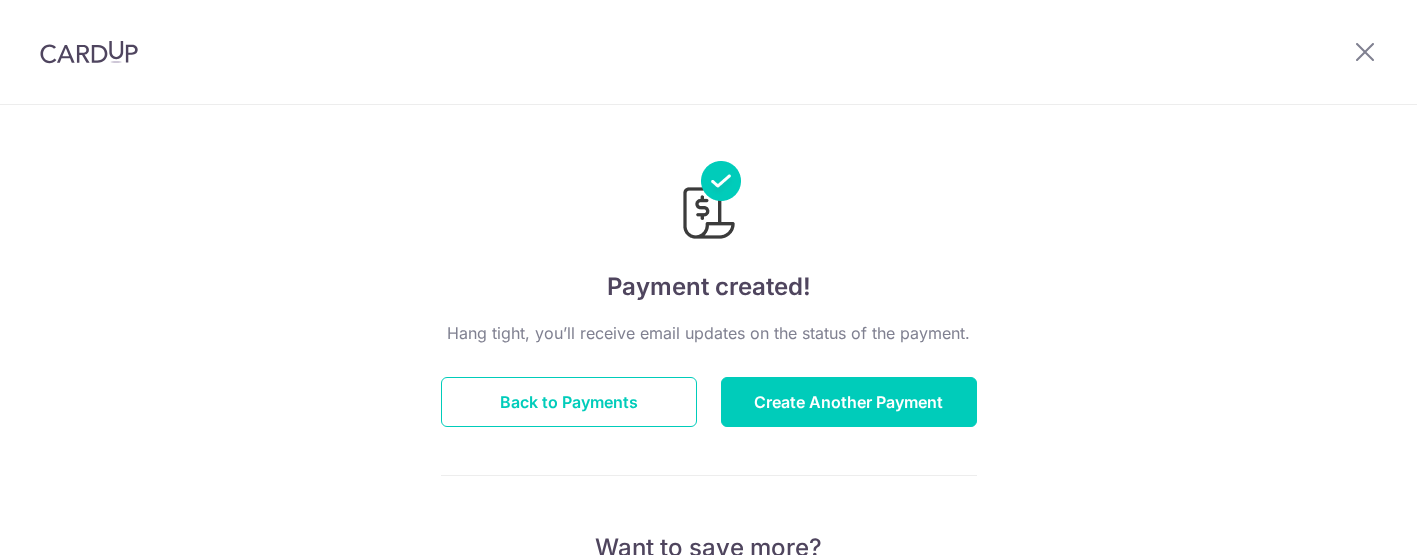 scroll, scrollTop: 0, scrollLeft: 0, axis: both 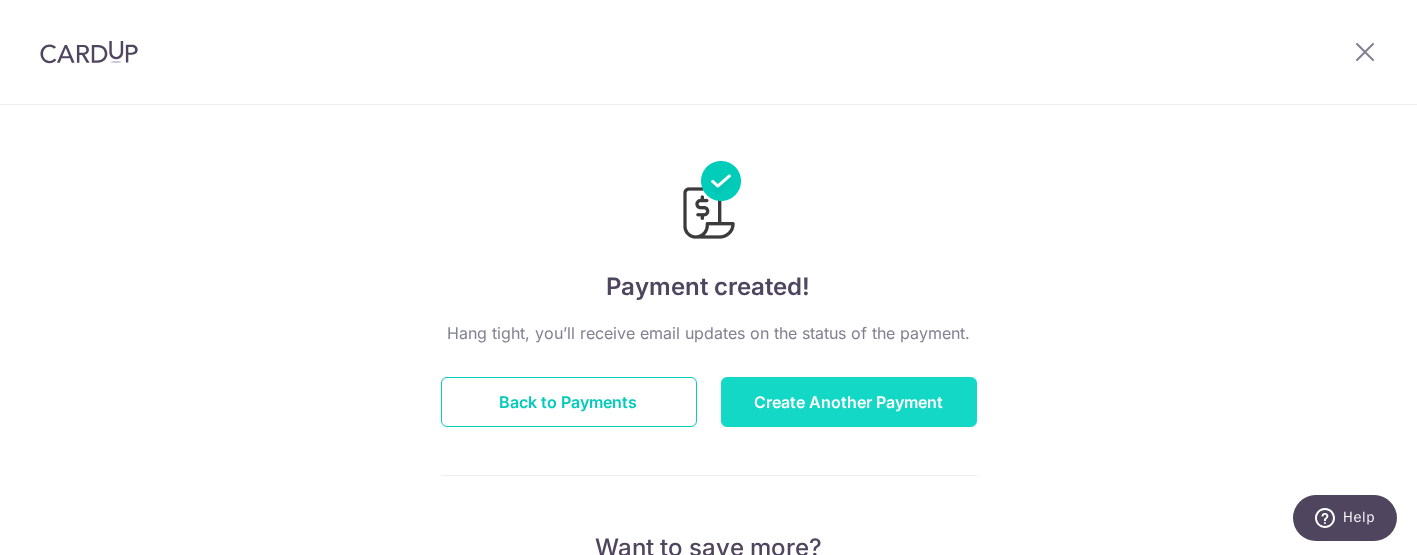 click on "Create Another Payment" at bounding box center [849, 402] 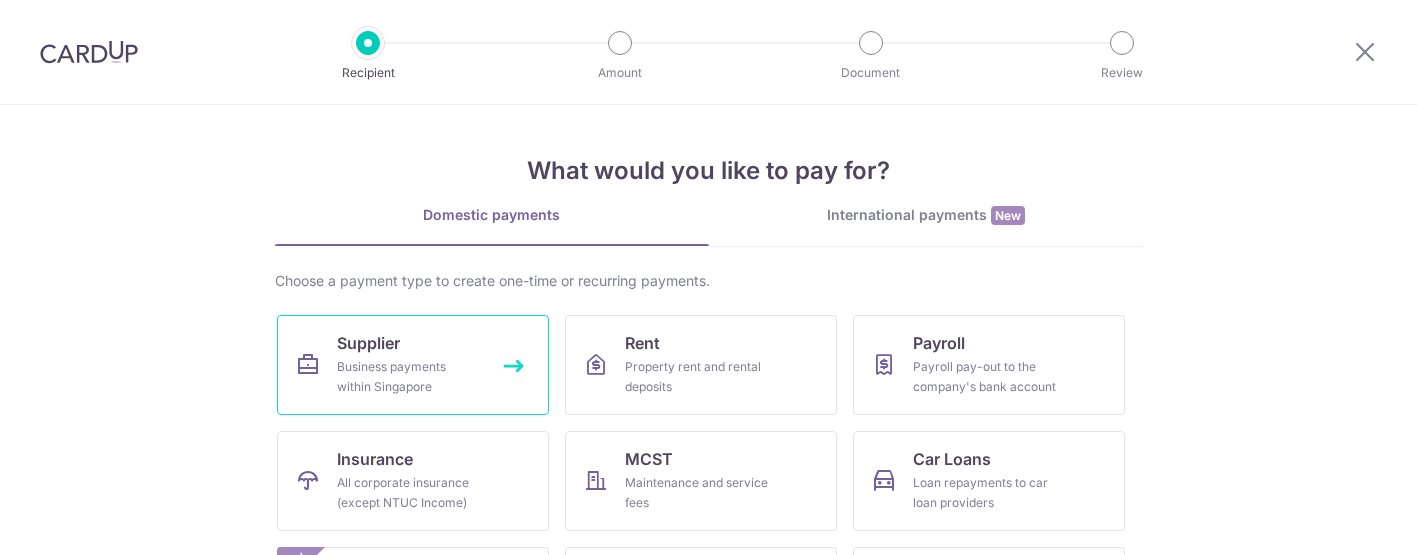 scroll, scrollTop: 0, scrollLeft: 0, axis: both 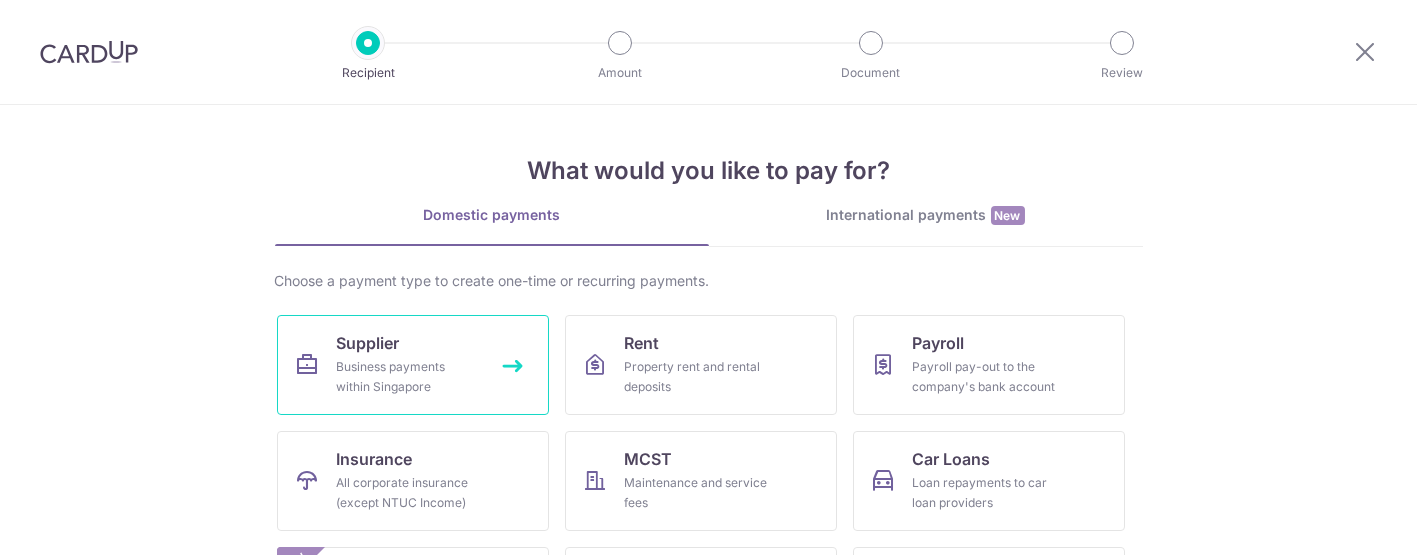 click on "Supplier" at bounding box center [368, 343] 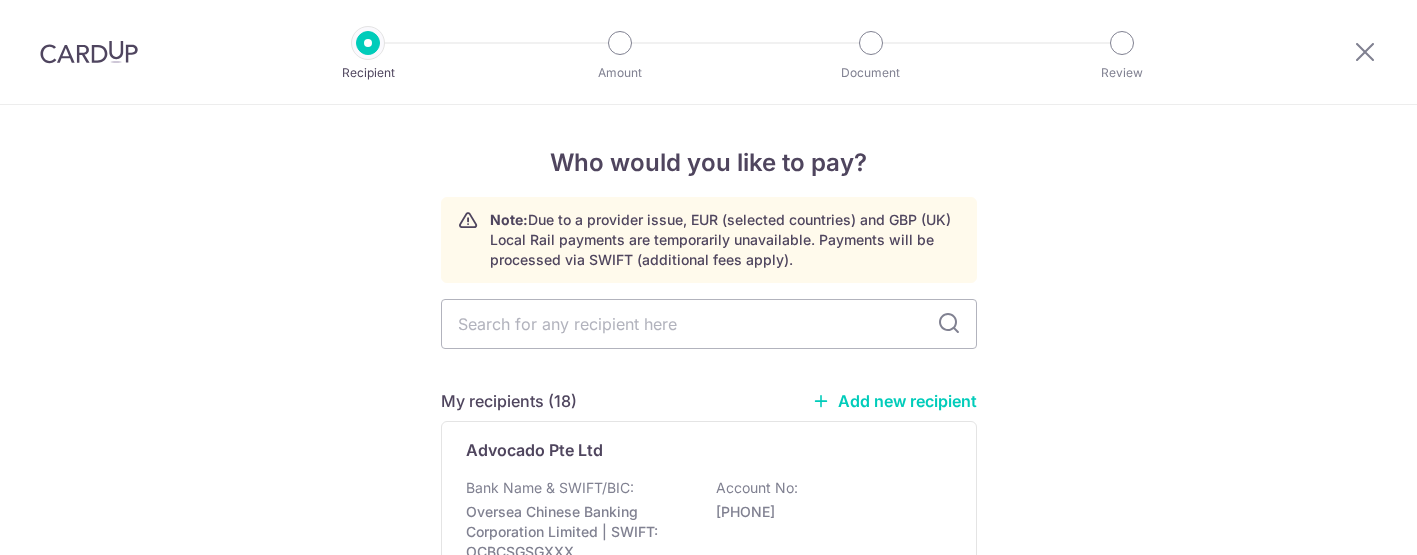 scroll, scrollTop: 0, scrollLeft: 0, axis: both 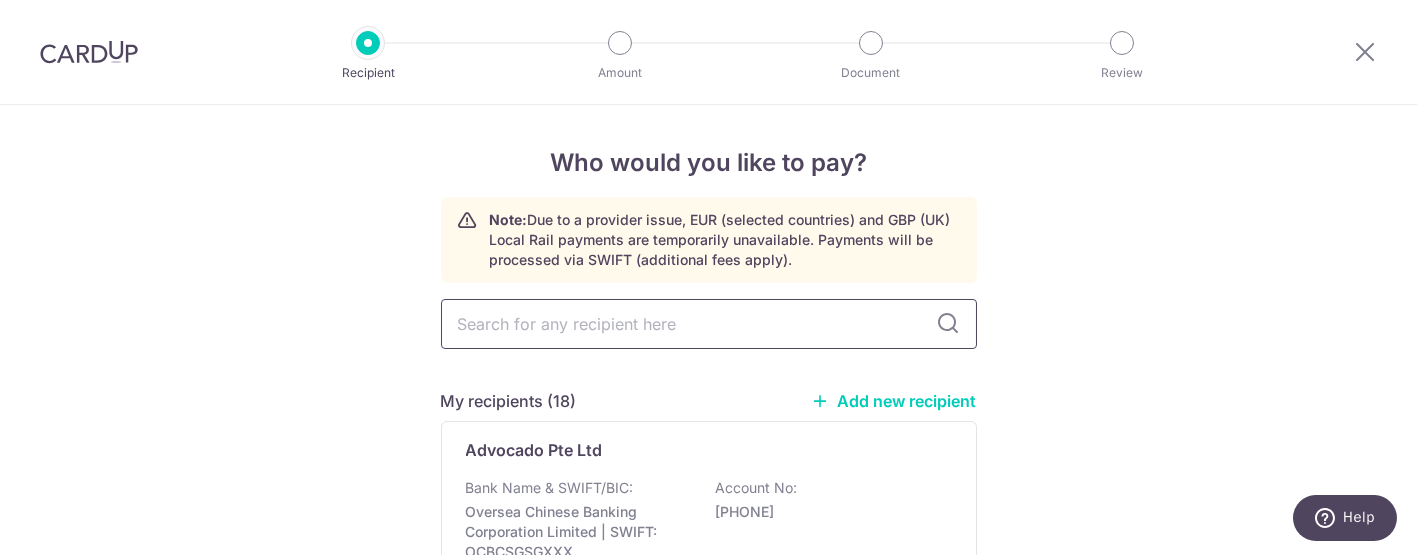 click at bounding box center [709, 324] 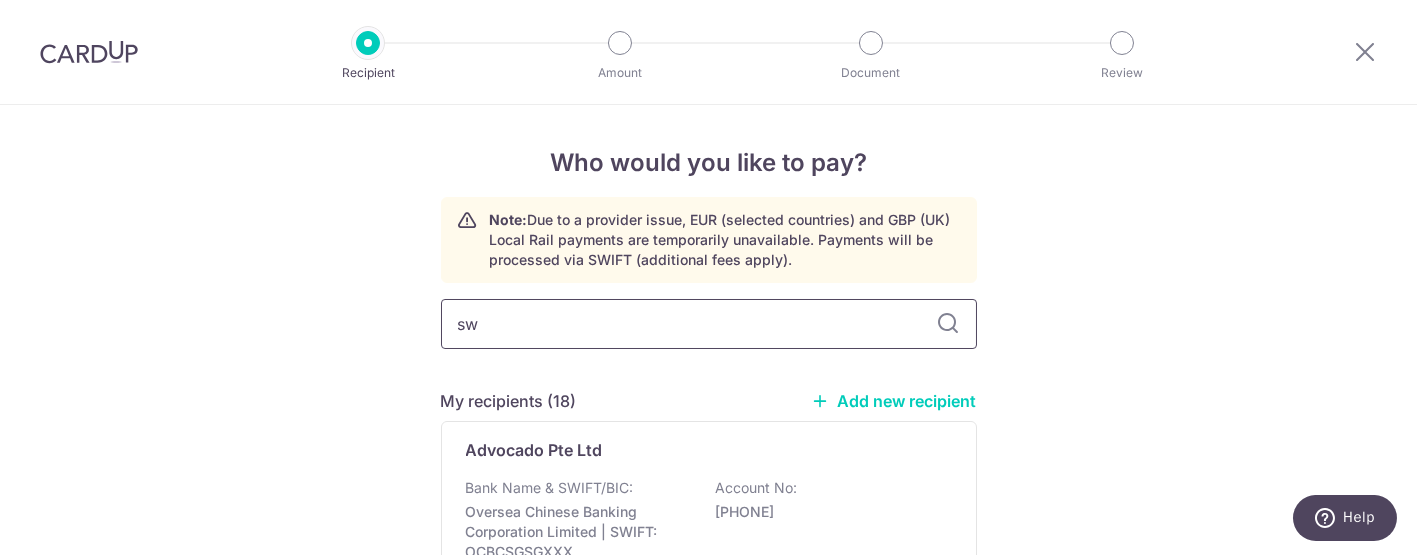 type on "sws" 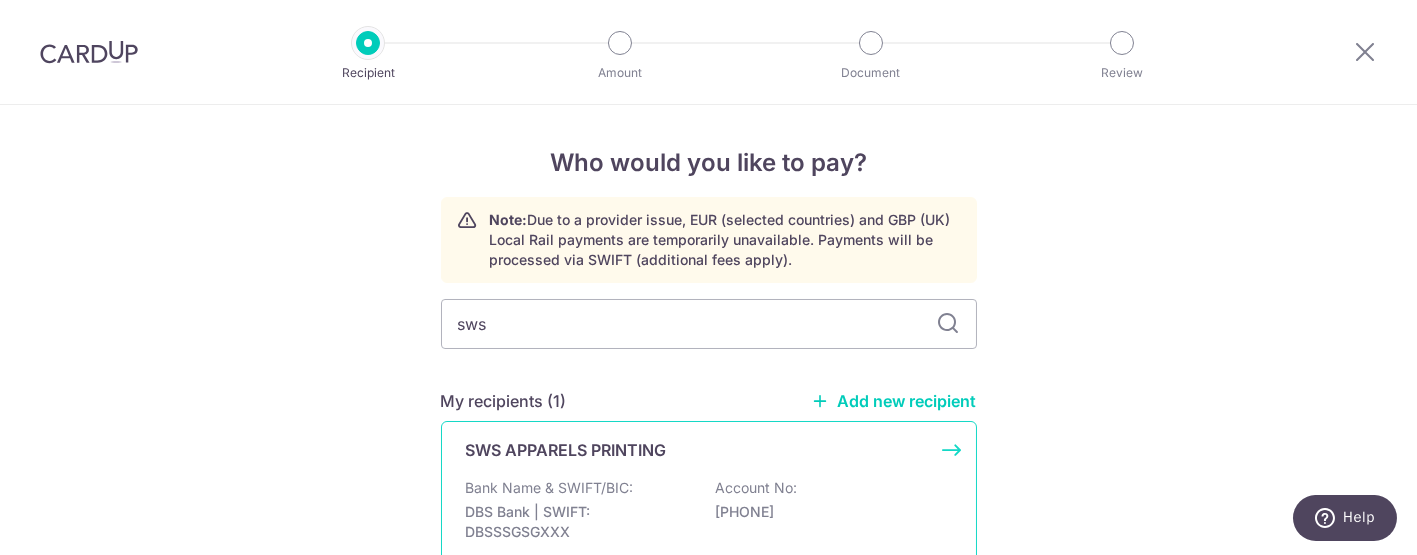 click on "Bank Name & SWIFT/BIC:" at bounding box center (550, 488) 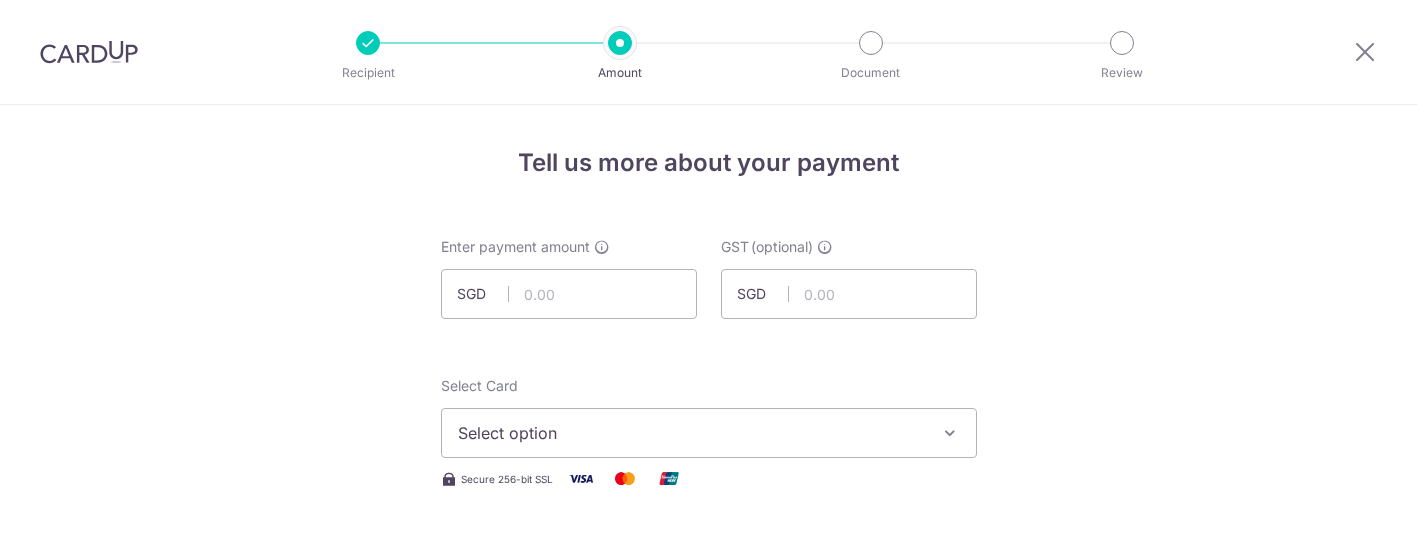 scroll, scrollTop: 0, scrollLeft: 0, axis: both 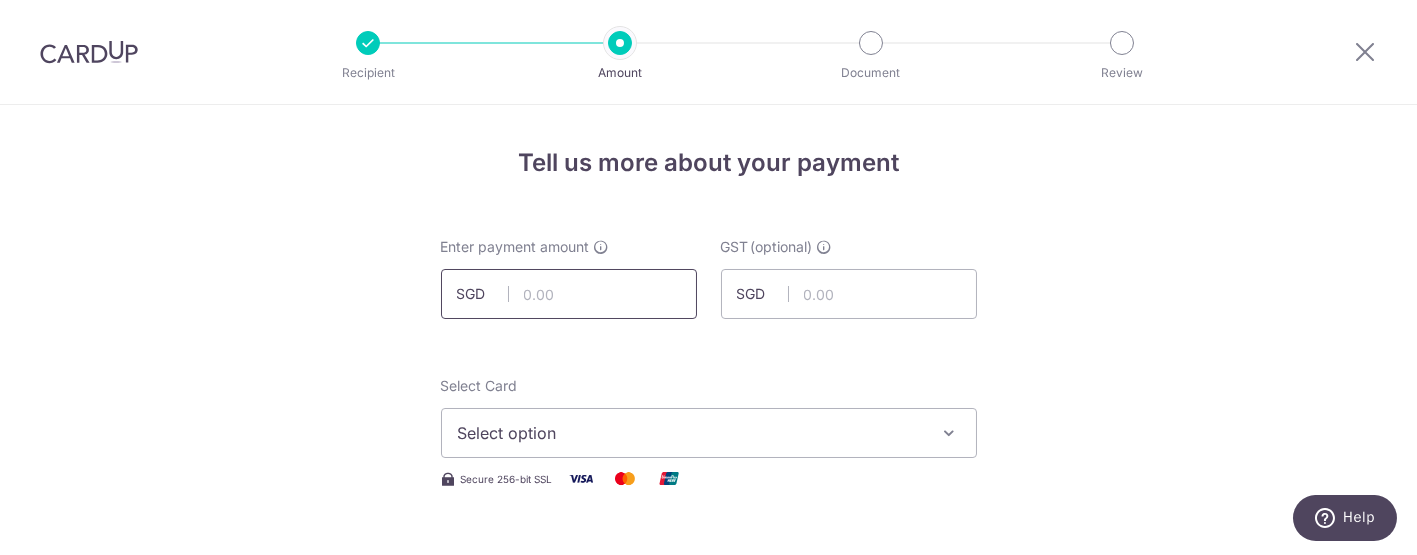click at bounding box center [569, 294] 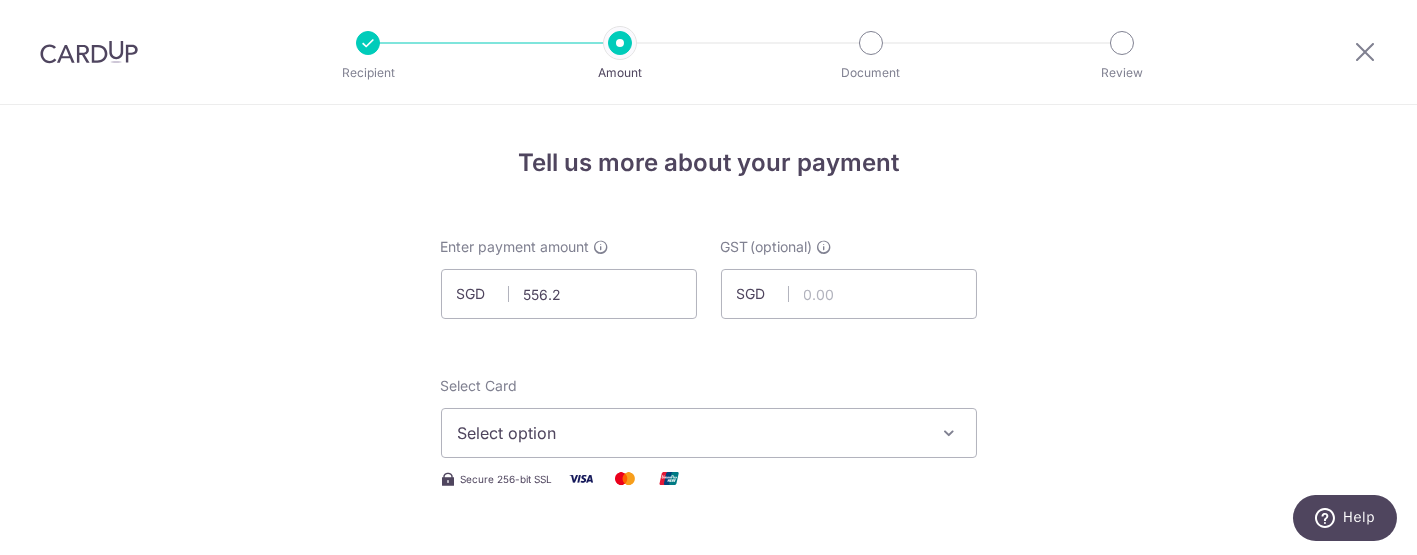 type on "556.20" 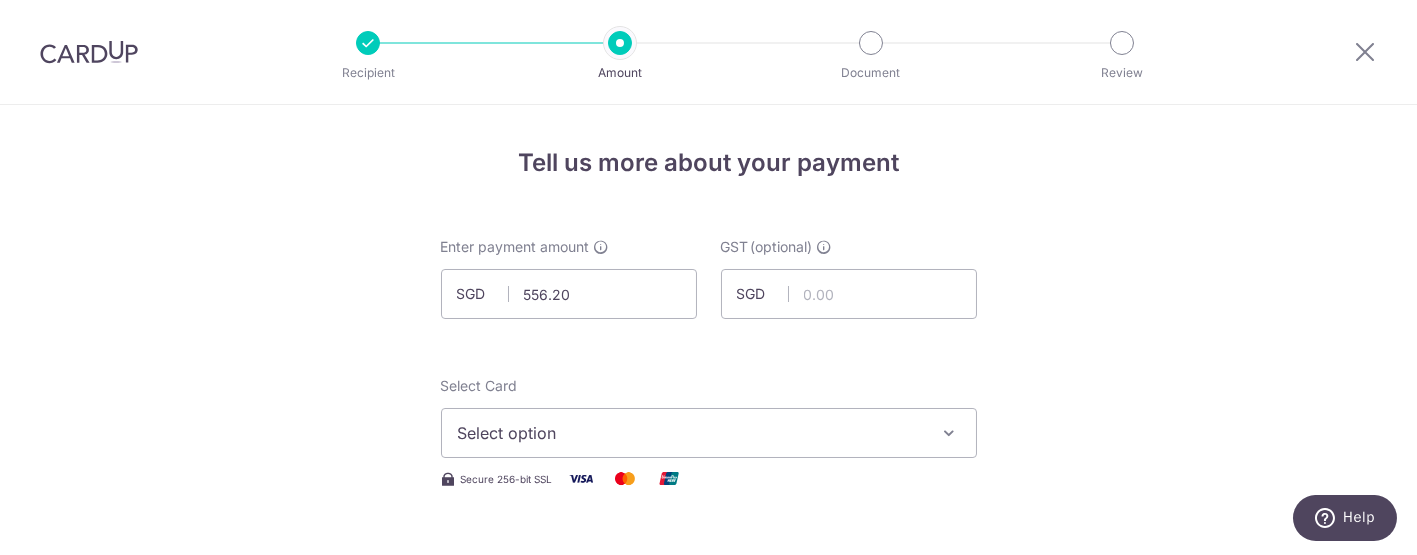 click on "Enter payment amount
SGD
556.20
556.20
GST
(optional)
SGD
Select Card
Select option
Add credit card
Your Cards
**** 4335
**** 5391
Secure 256-bit SSL" at bounding box center (709, 1095) 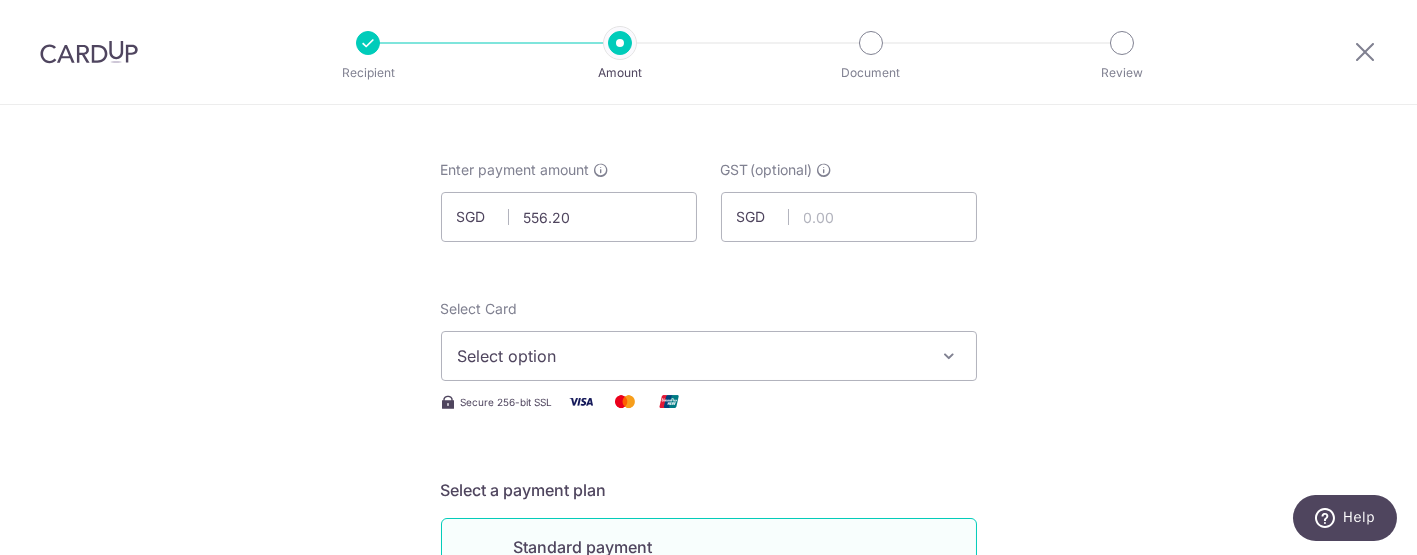 scroll, scrollTop: 111, scrollLeft: 0, axis: vertical 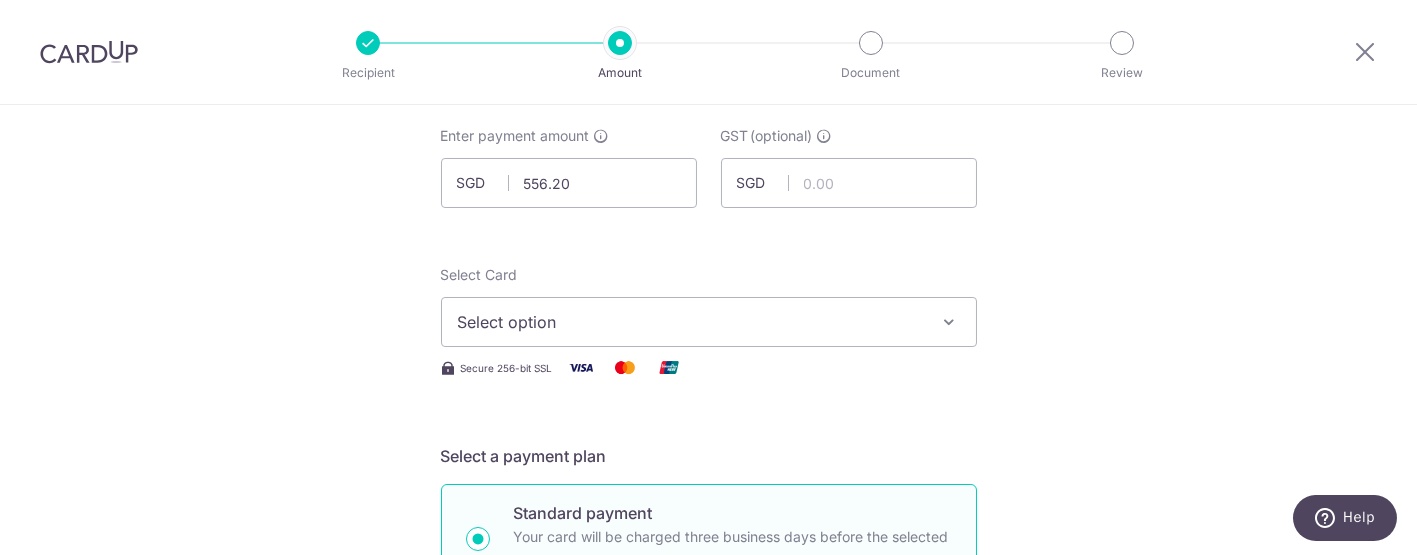 click at bounding box center (950, 322) 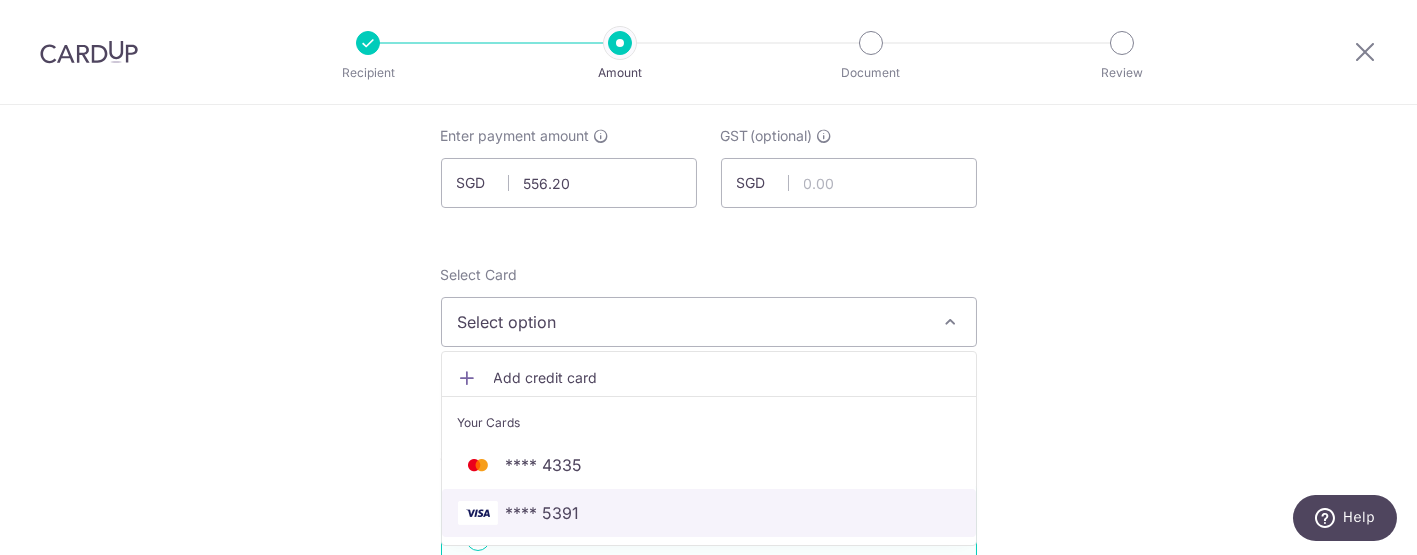 click on "**** 5391" at bounding box center [543, 513] 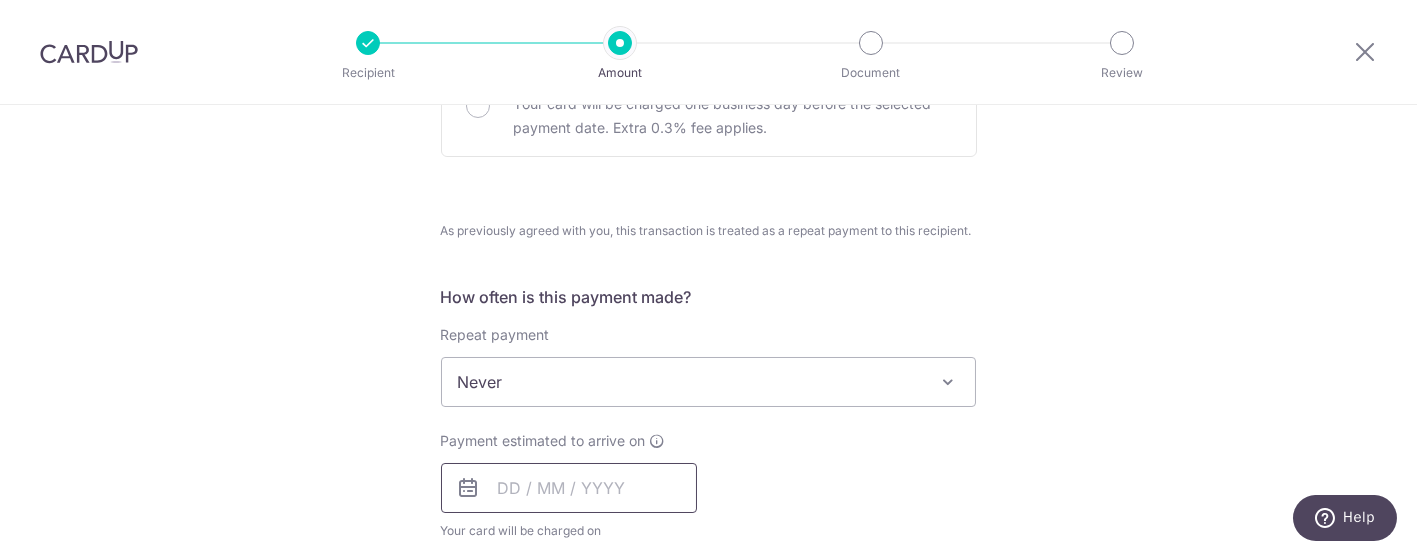 scroll, scrollTop: 777, scrollLeft: 0, axis: vertical 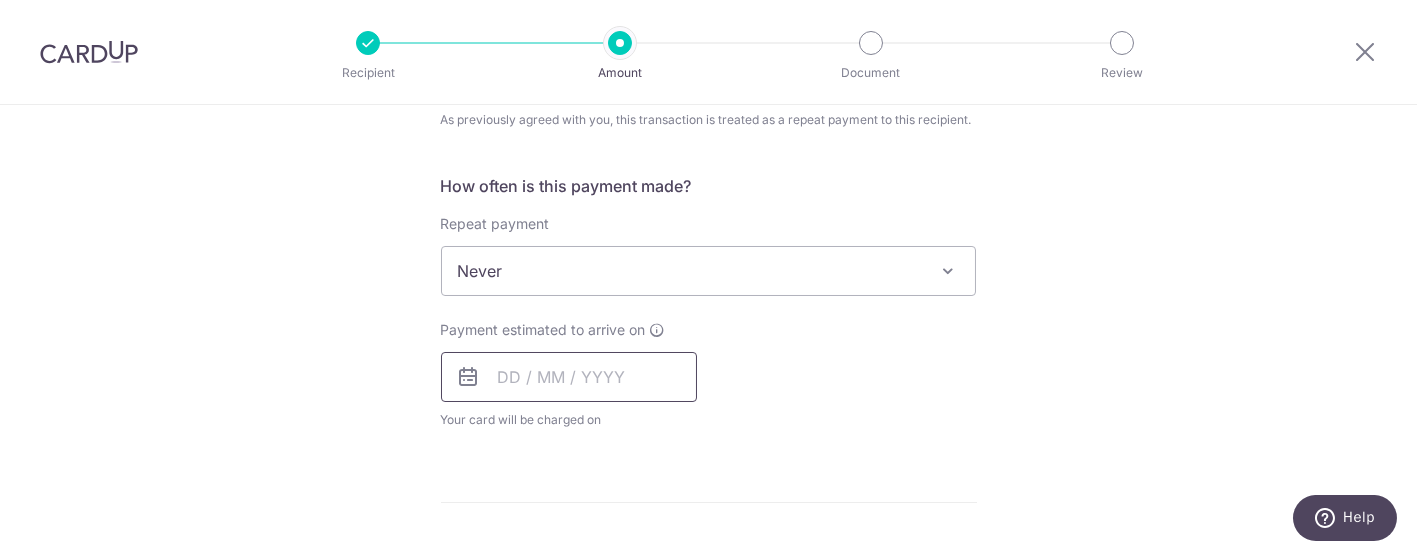 click at bounding box center (569, 377) 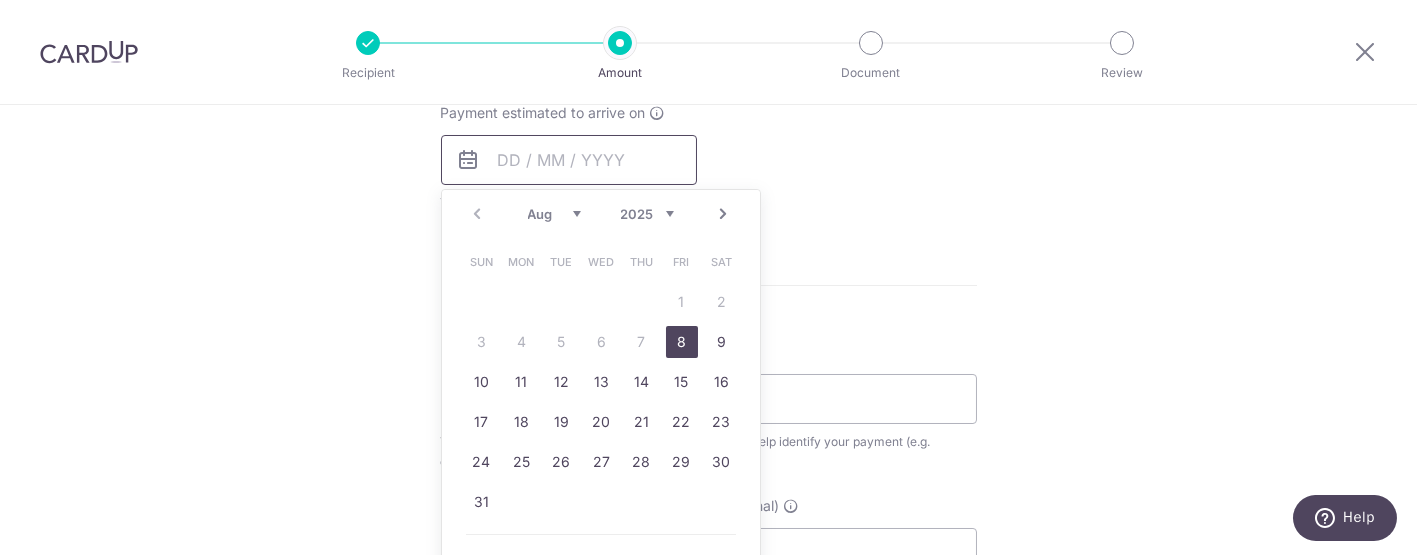scroll, scrollTop: 1000, scrollLeft: 0, axis: vertical 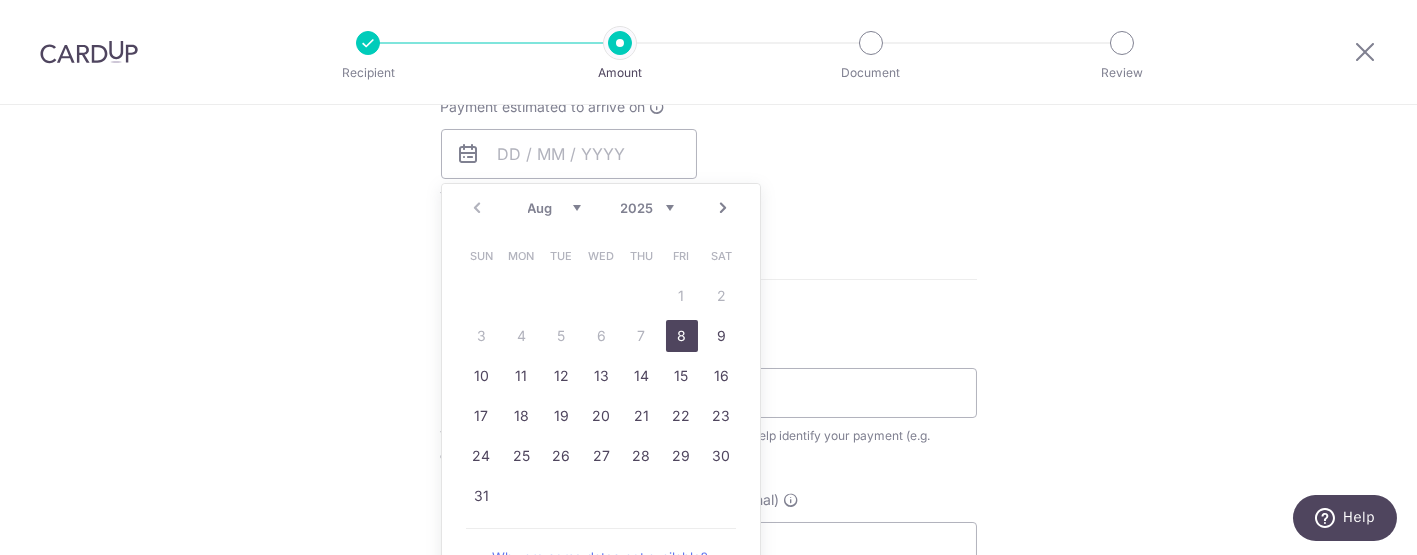 click on "8" at bounding box center (682, 336) 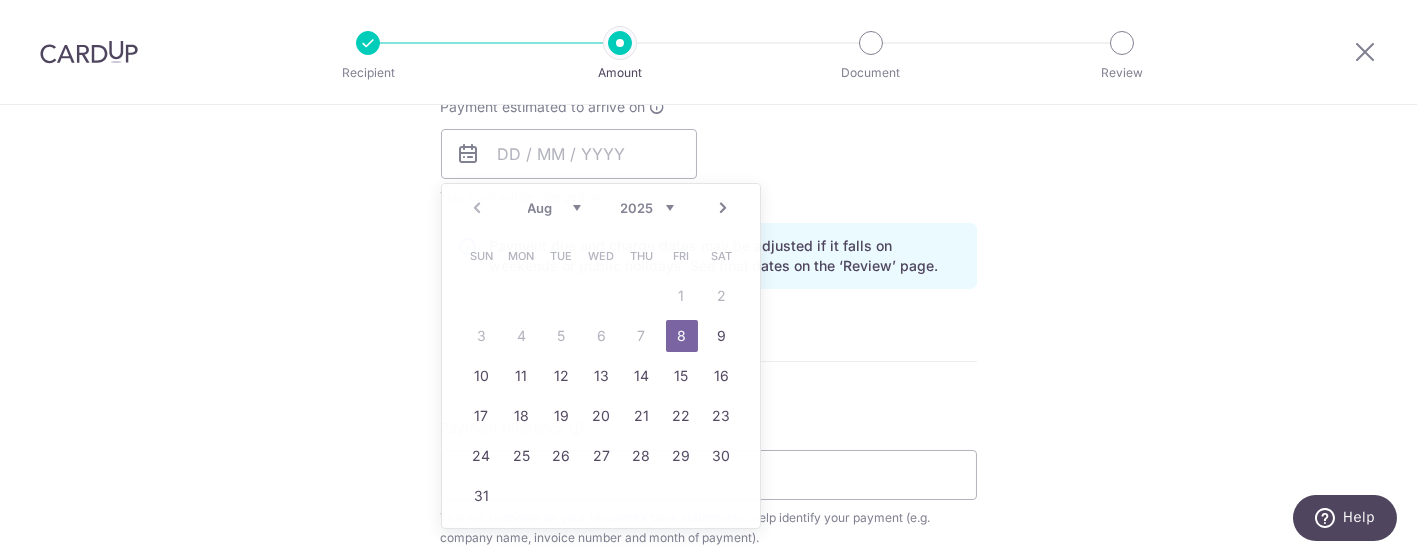 type on "08/08/2025" 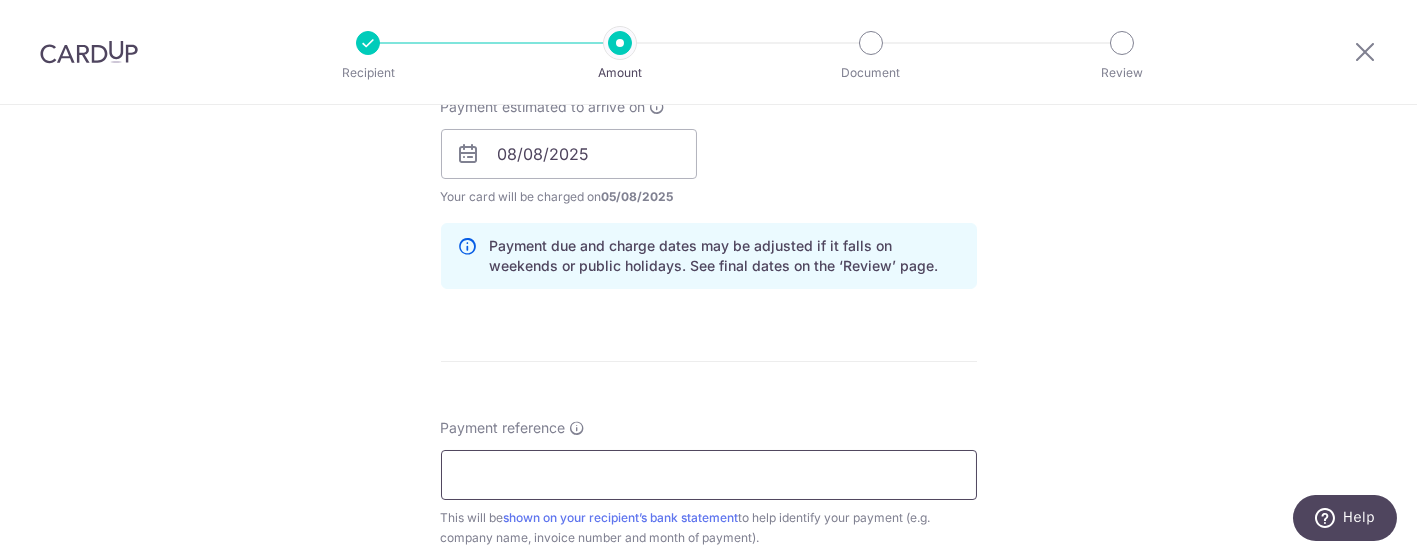 scroll, scrollTop: 1111, scrollLeft: 0, axis: vertical 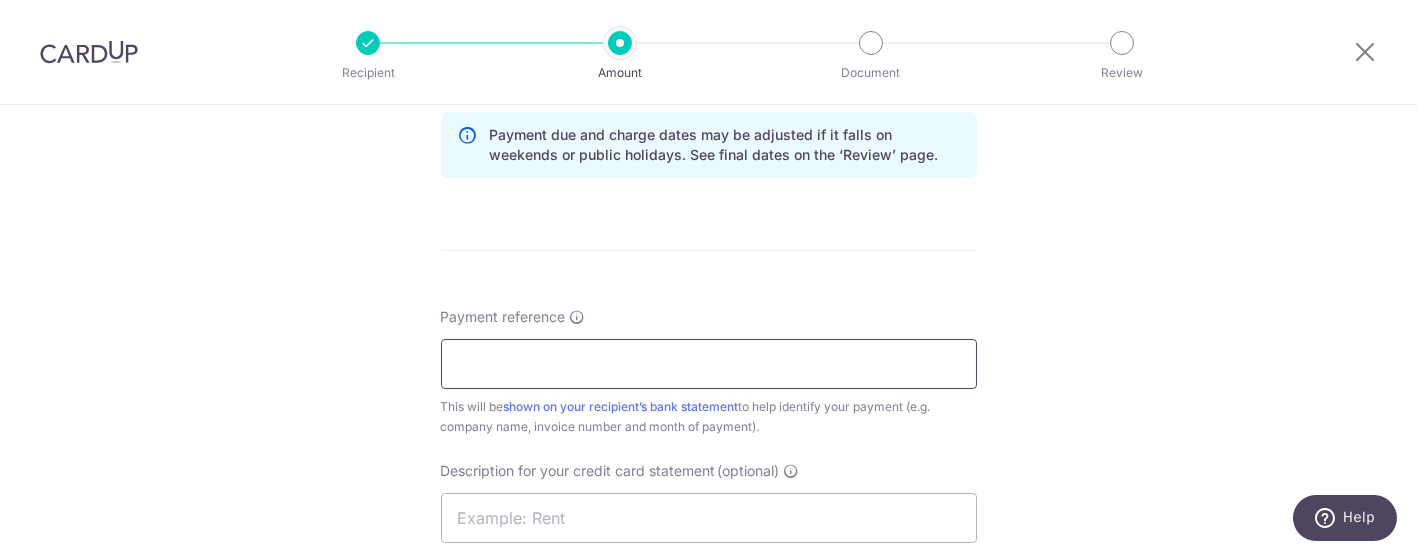 click on "Payment reference" at bounding box center (709, 364) 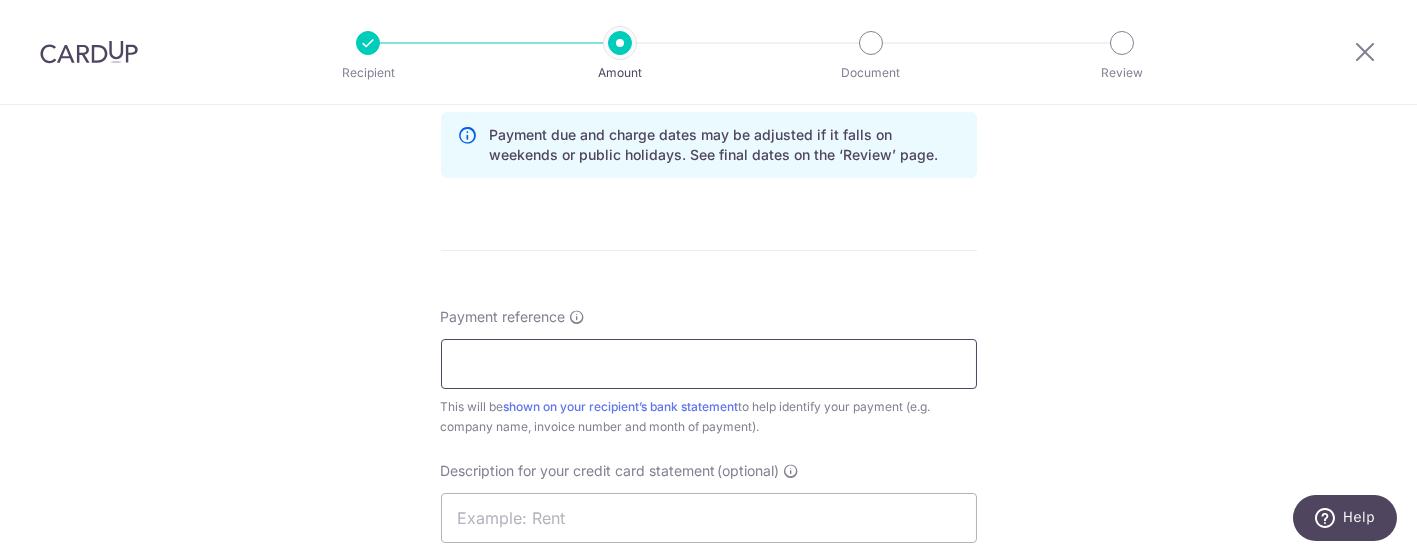 paste on "INVOICE 18106 (For full payment)" 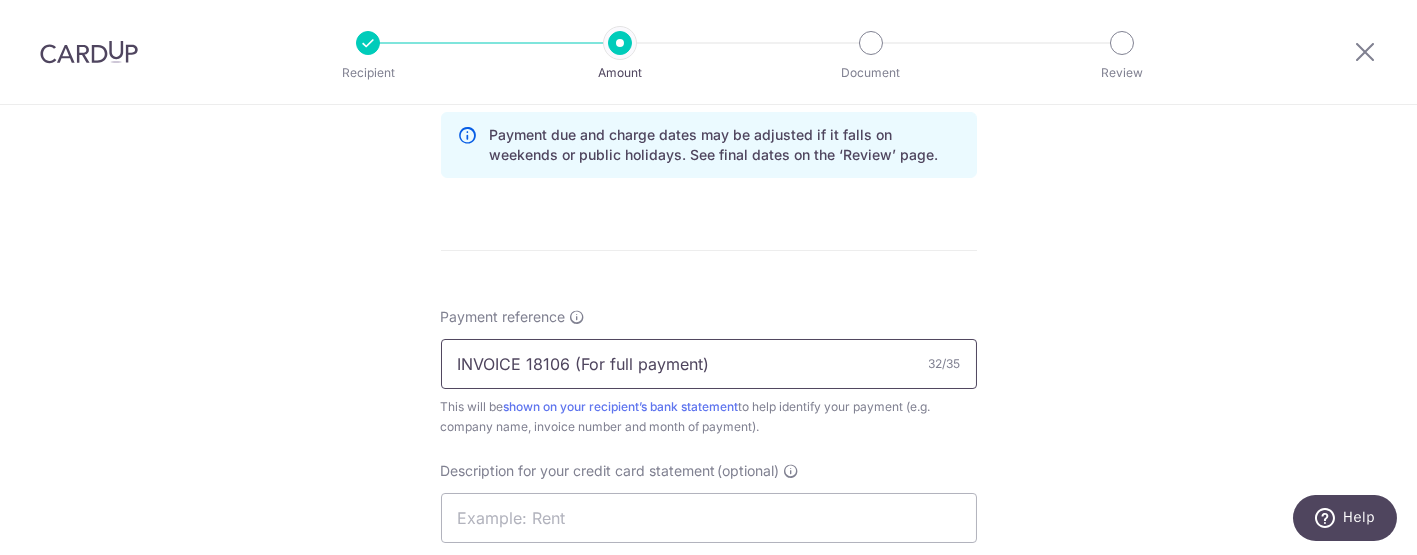 click on "INVOICE 18106 (For full payment)" at bounding box center [709, 364] 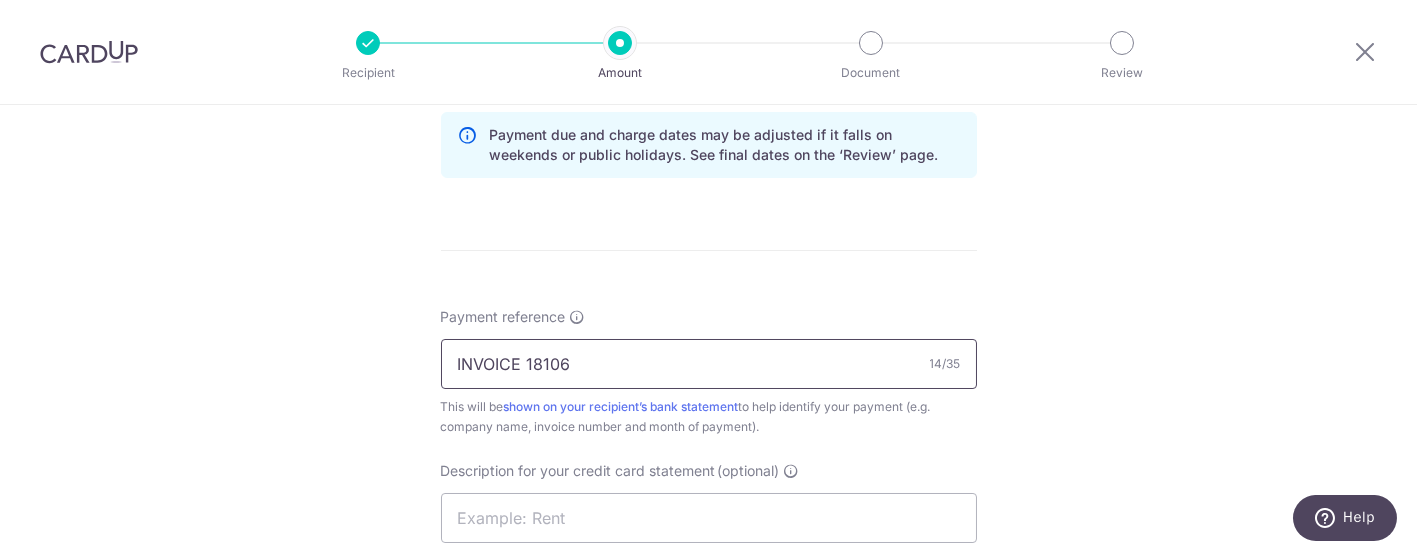 drag, startPoint x: 576, startPoint y: 361, endPoint x: 442, endPoint y: 361, distance: 134 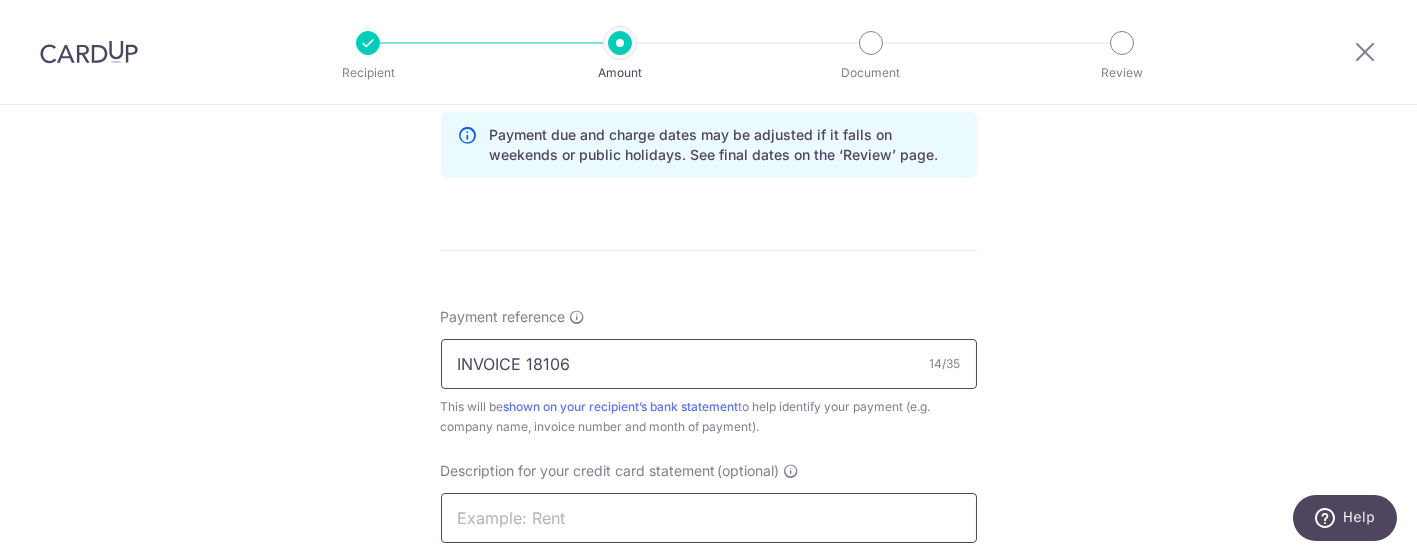 type on "INVOICE 18106" 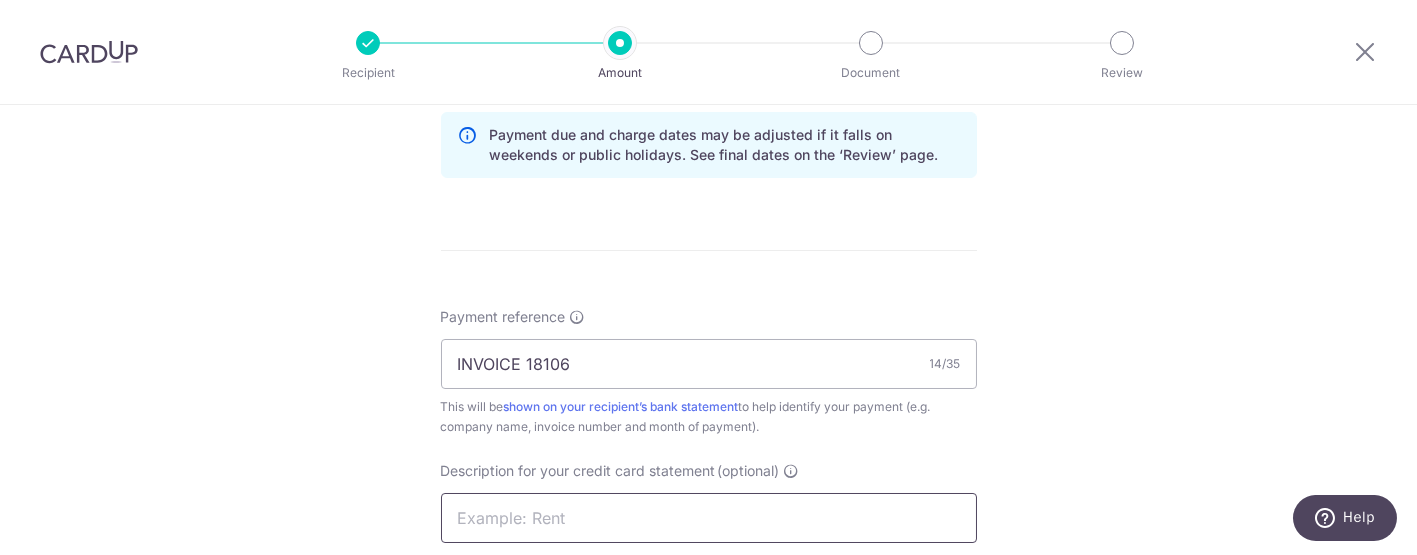 click at bounding box center [709, 518] 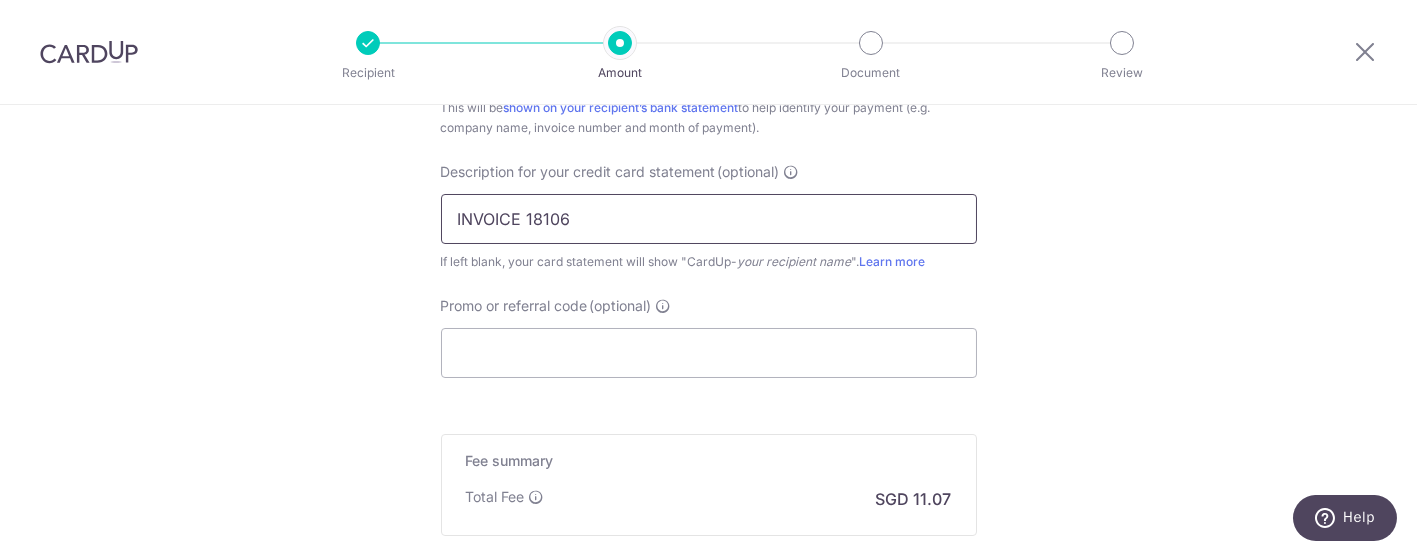 scroll, scrollTop: 1444, scrollLeft: 0, axis: vertical 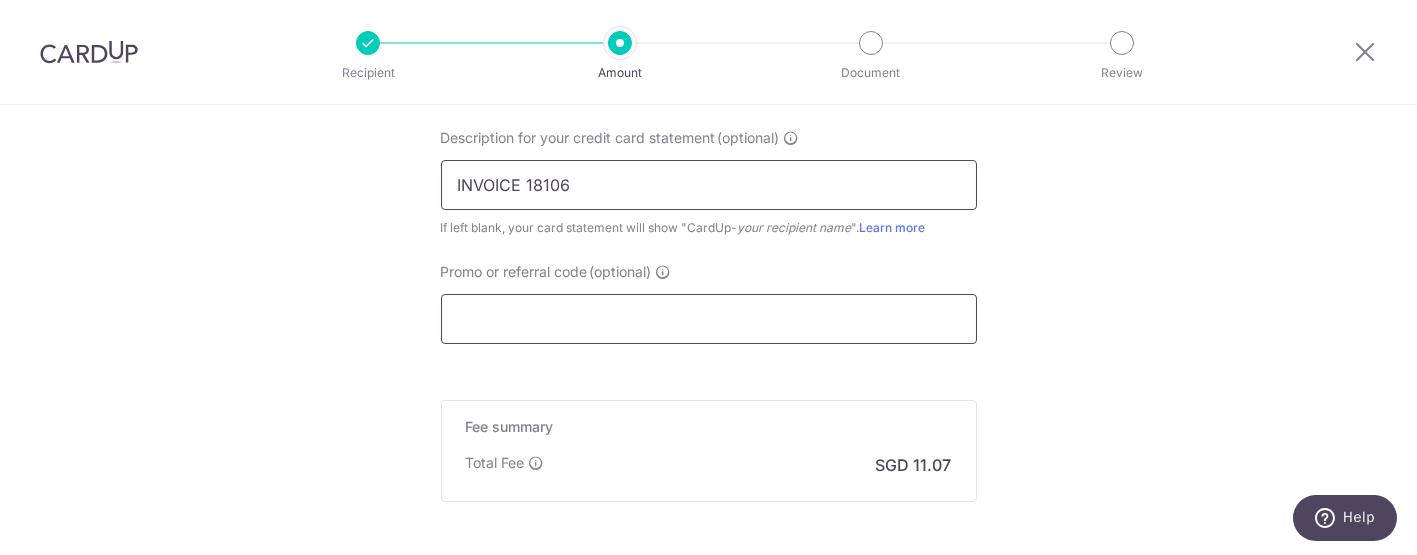 type on "INVOICE 18106" 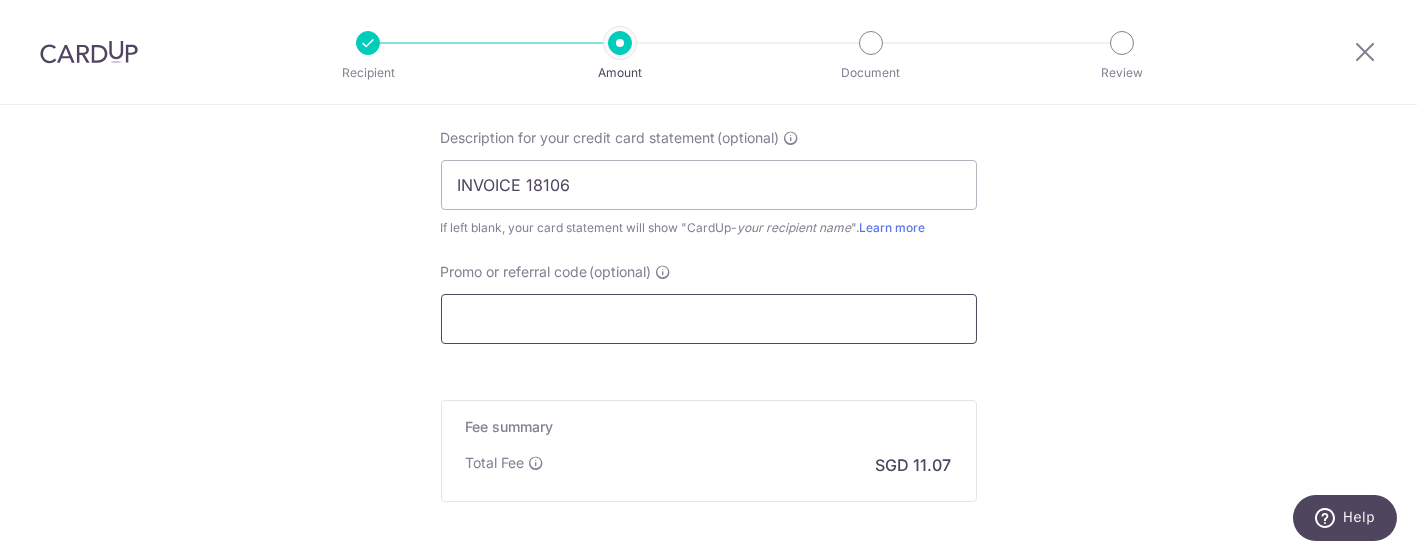 click on "Promo or referral code
(optional)" at bounding box center [709, 319] 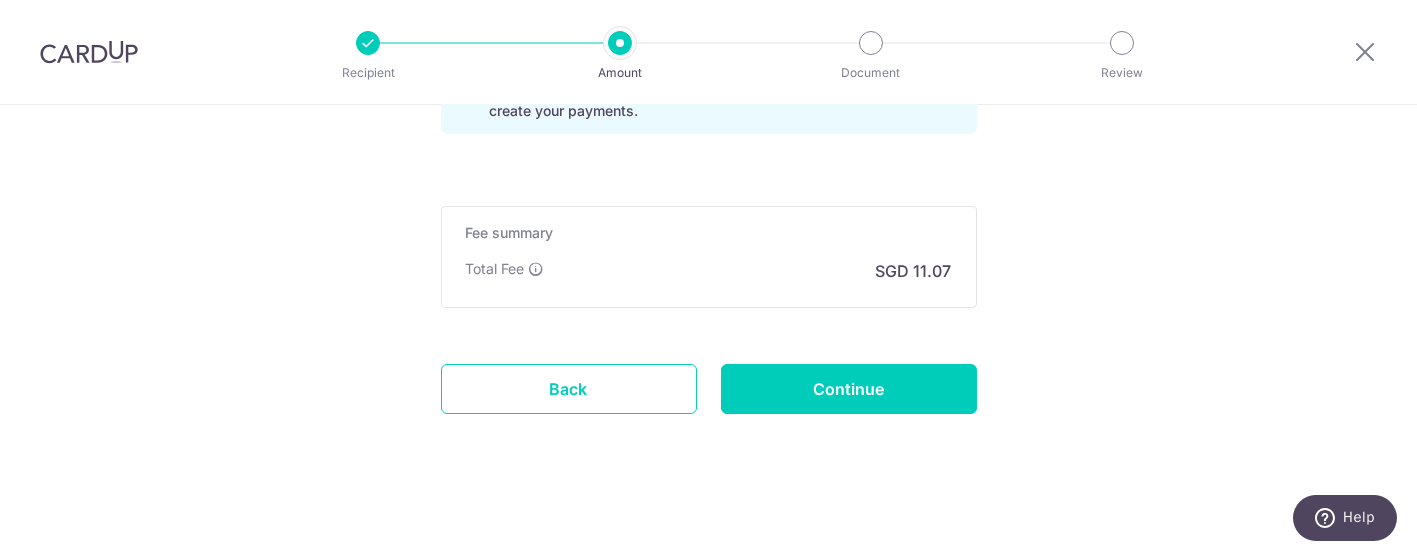 scroll, scrollTop: 1732, scrollLeft: 0, axis: vertical 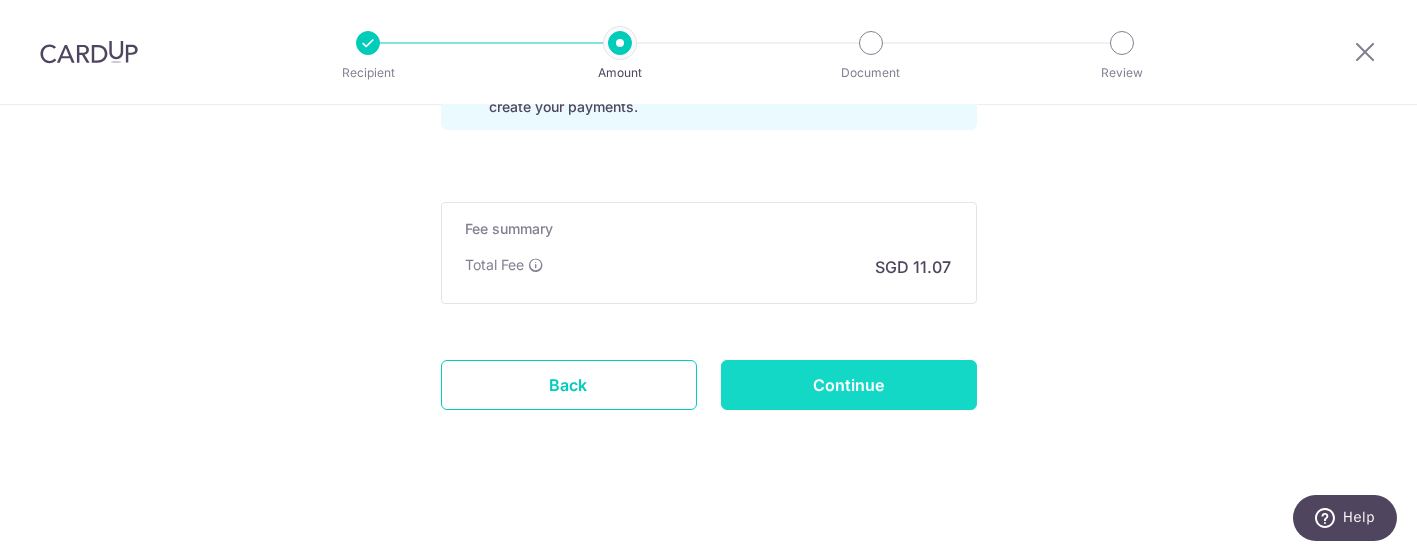 type on "BOFF185" 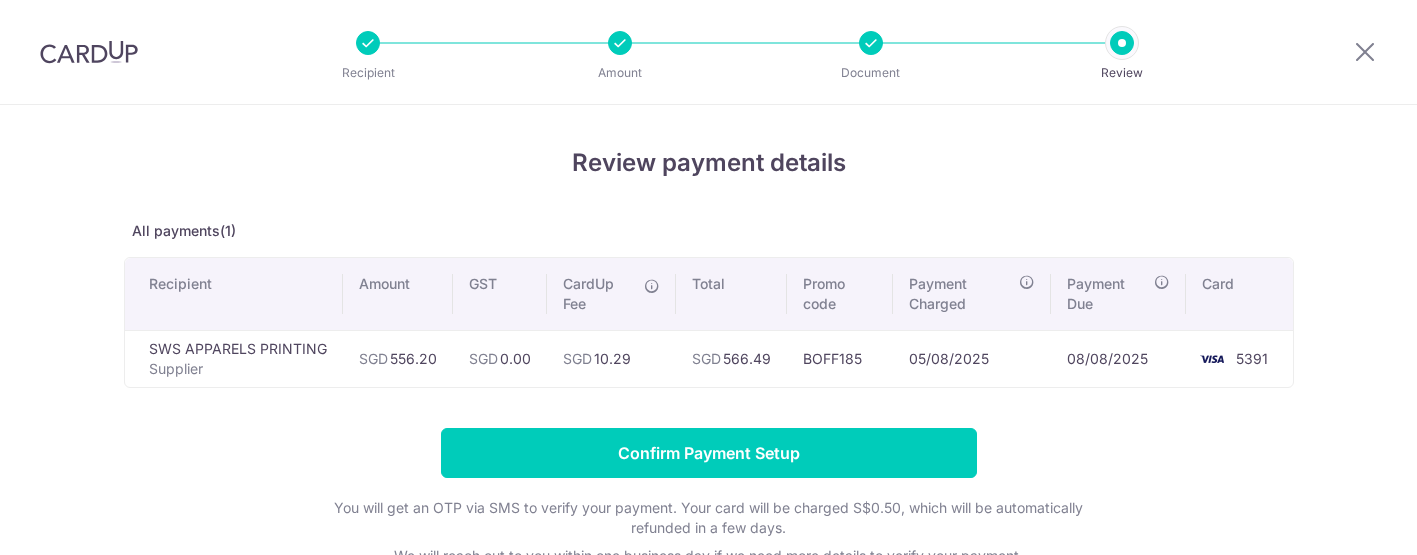 scroll, scrollTop: 0, scrollLeft: 0, axis: both 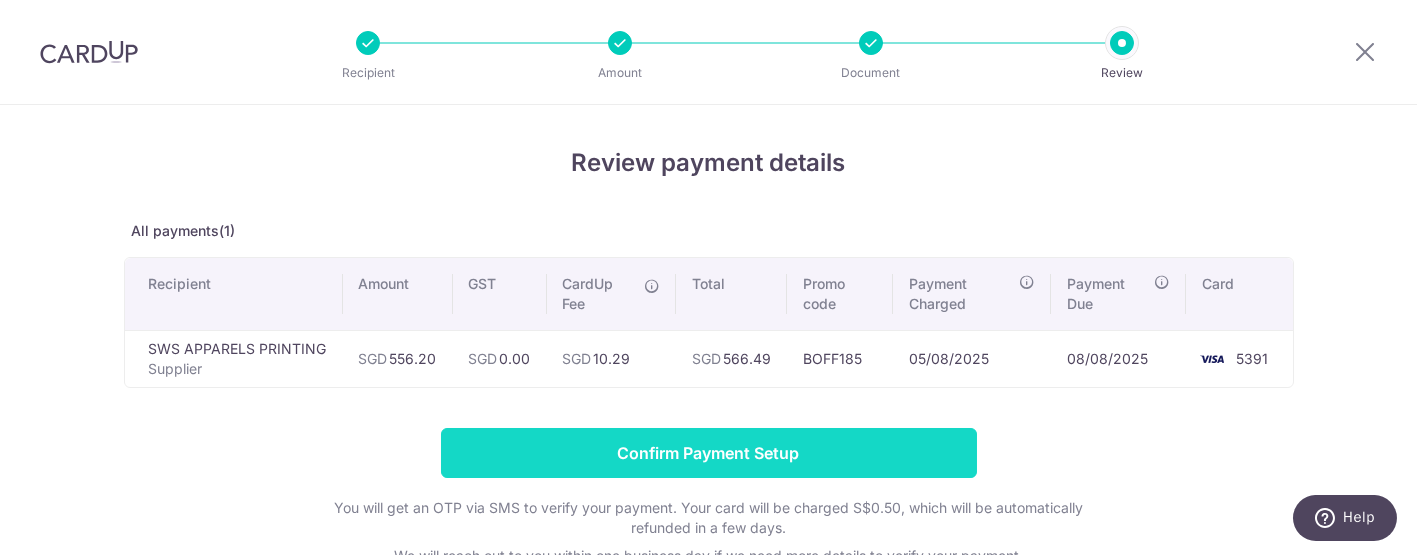 click on "Confirm Payment Setup" at bounding box center [709, 453] 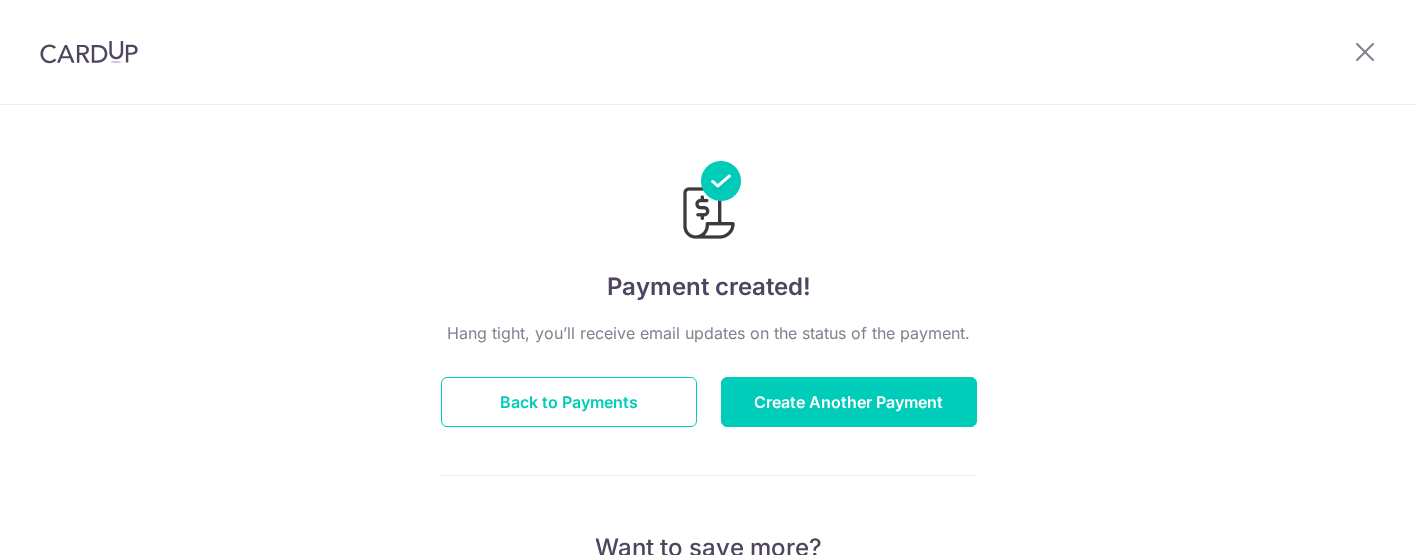 scroll, scrollTop: 0, scrollLeft: 0, axis: both 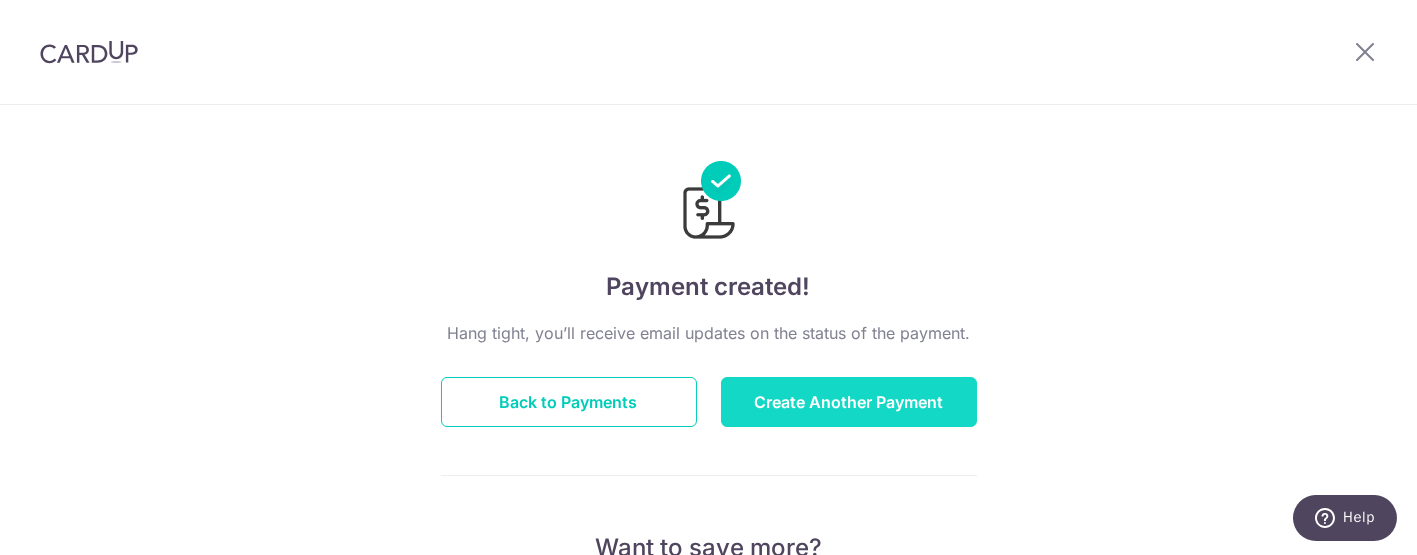 click on "Create Another Payment" at bounding box center [849, 402] 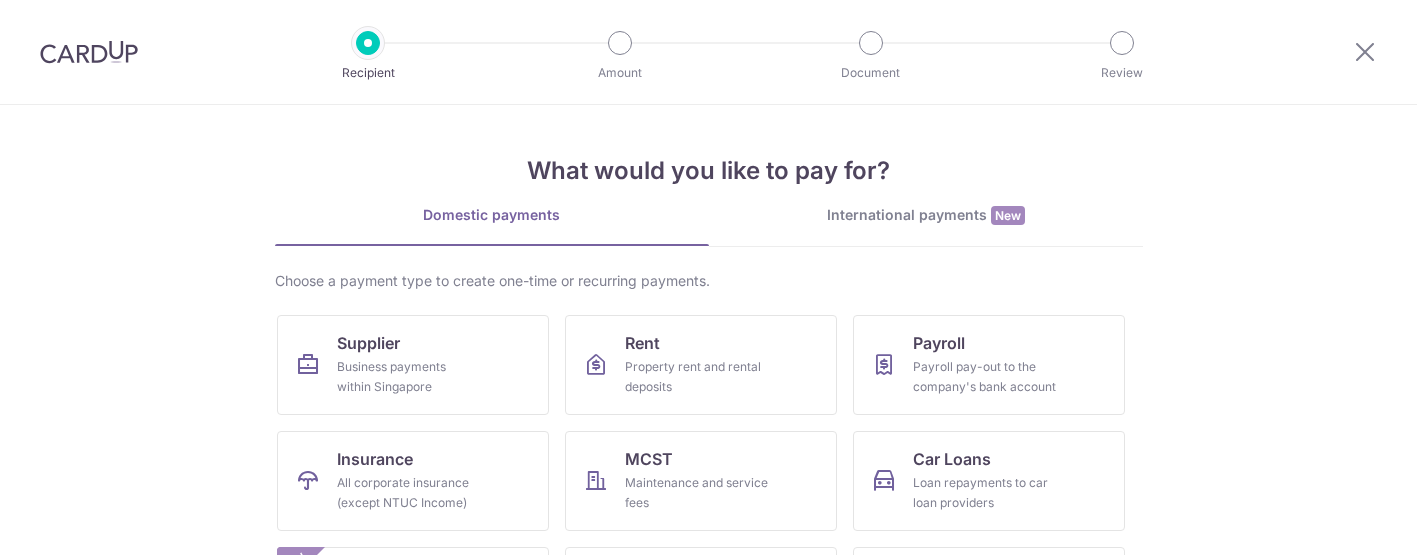 scroll, scrollTop: 0, scrollLeft: 0, axis: both 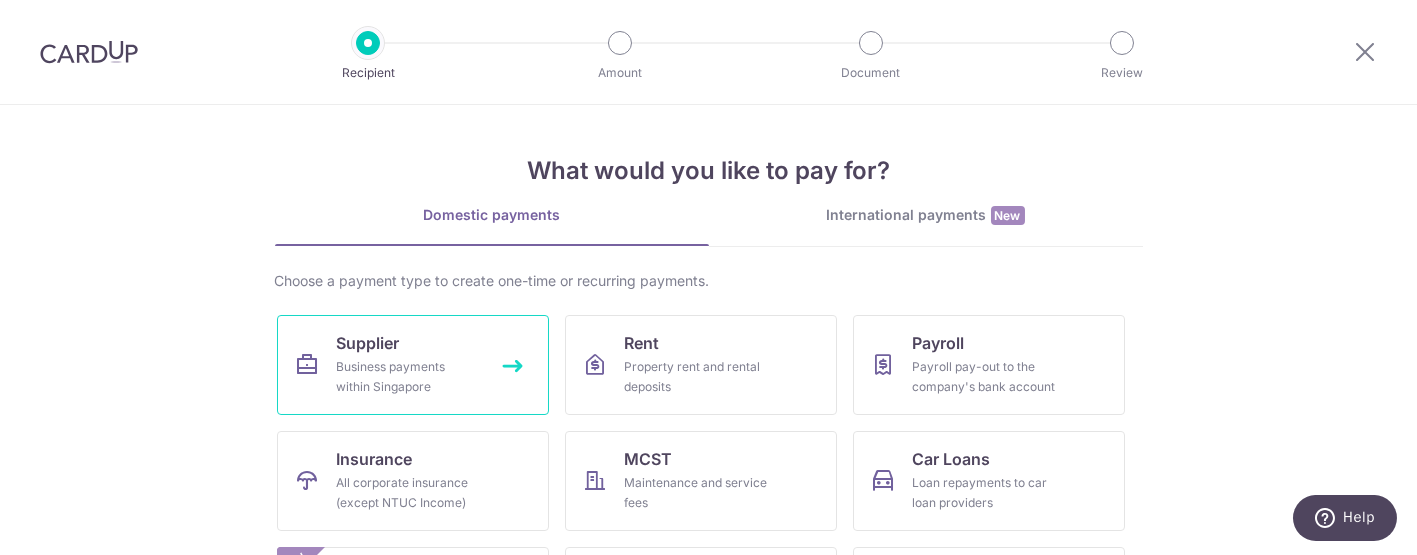 click on "Supplier" at bounding box center [368, 343] 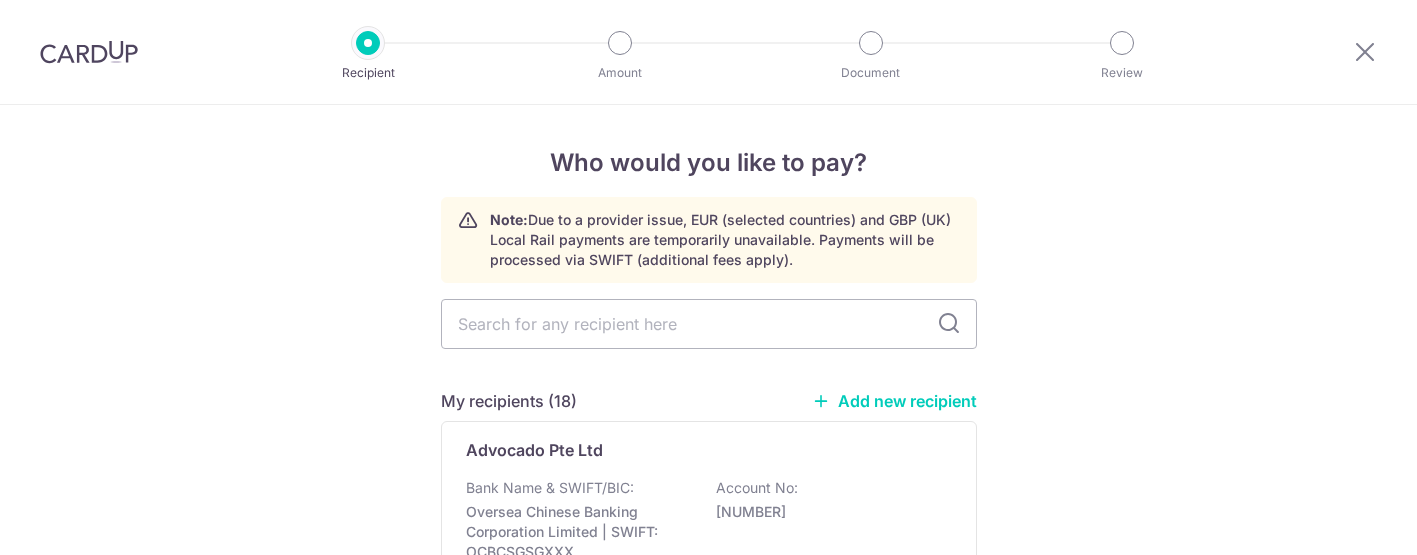 scroll, scrollTop: 0, scrollLeft: 0, axis: both 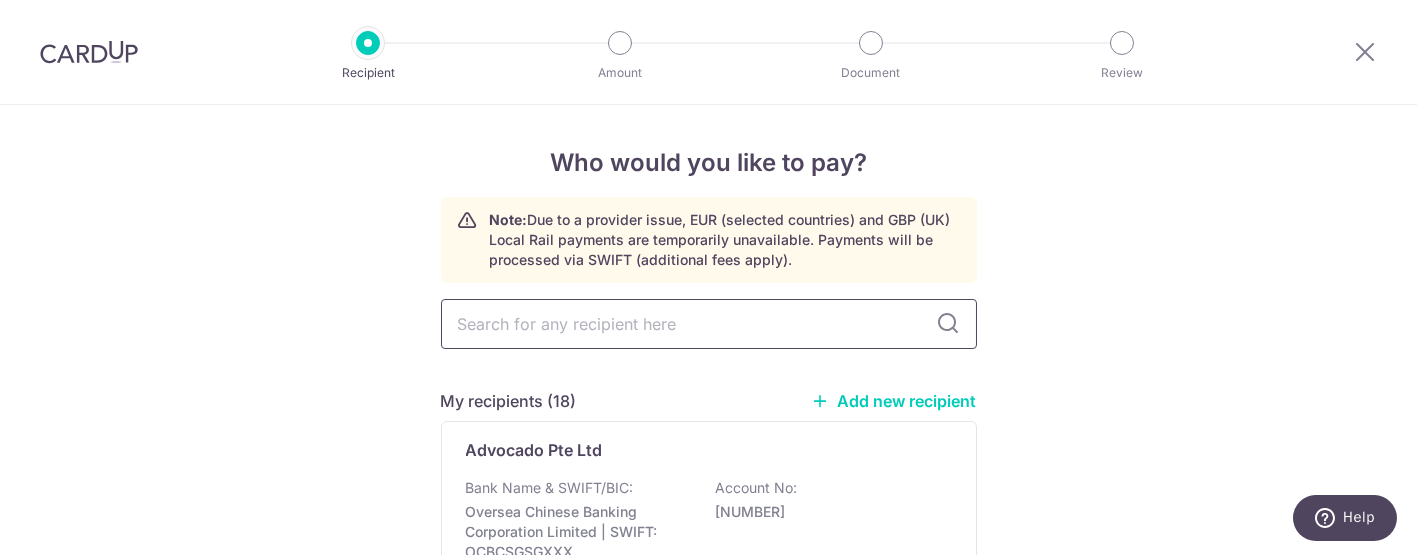 click at bounding box center [709, 324] 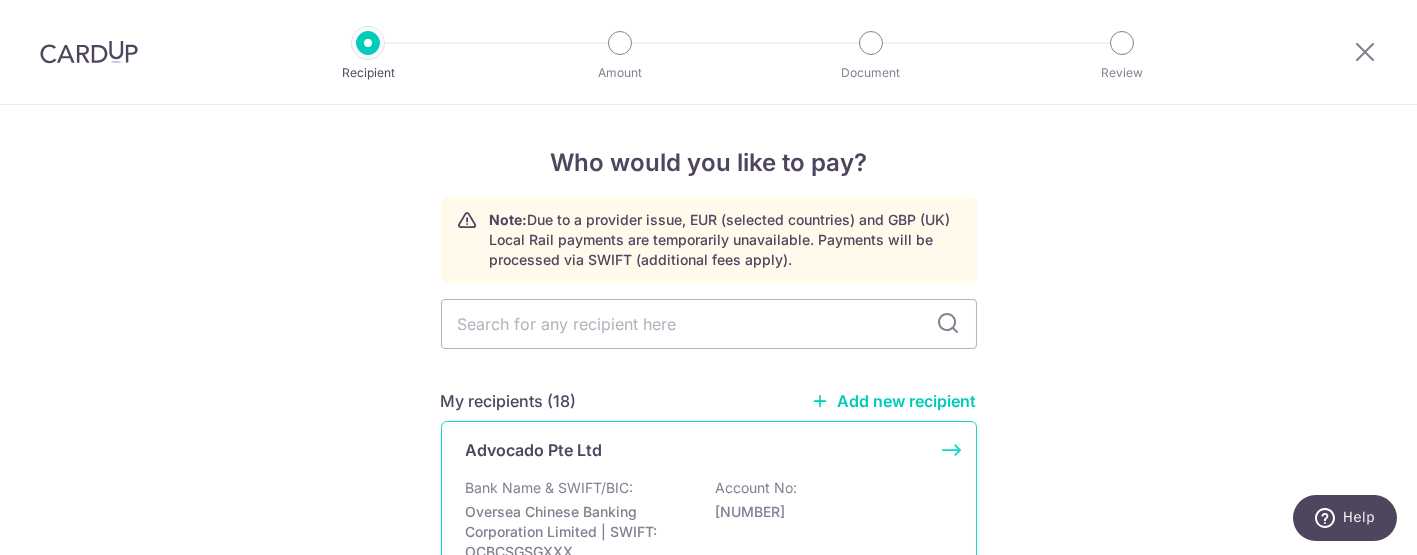 scroll, scrollTop: 111, scrollLeft: 0, axis: vertical 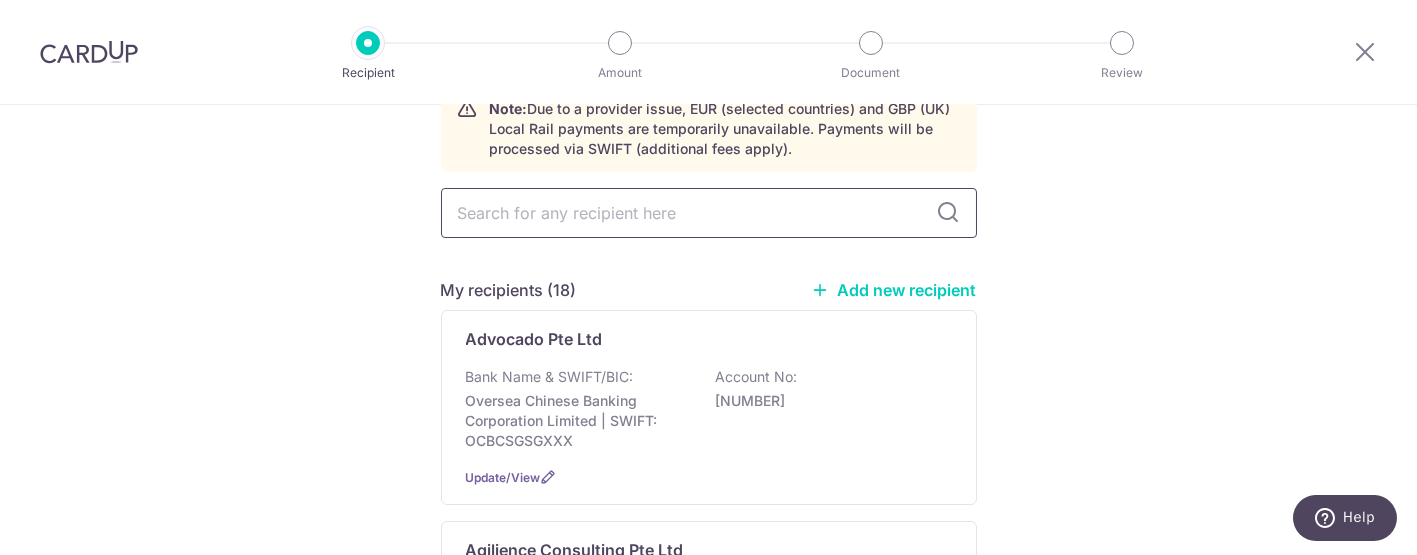 click at bounding box center (709, 213) 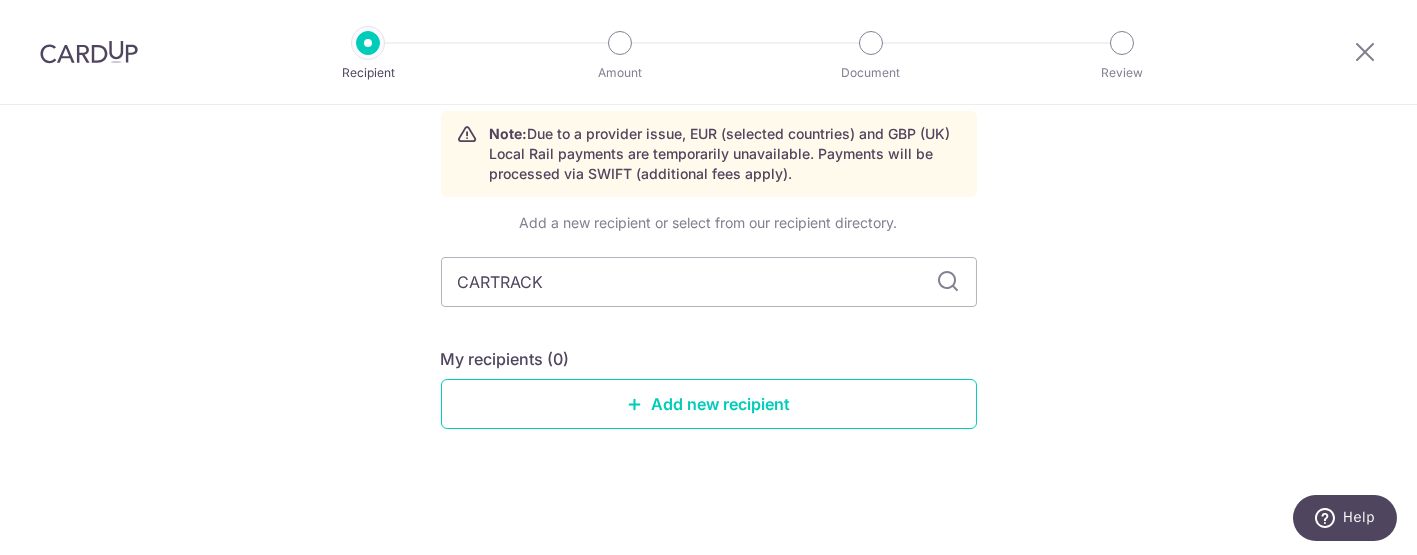 scroll, scrollTop: 85, scrollLeft: 0, axis: vertical 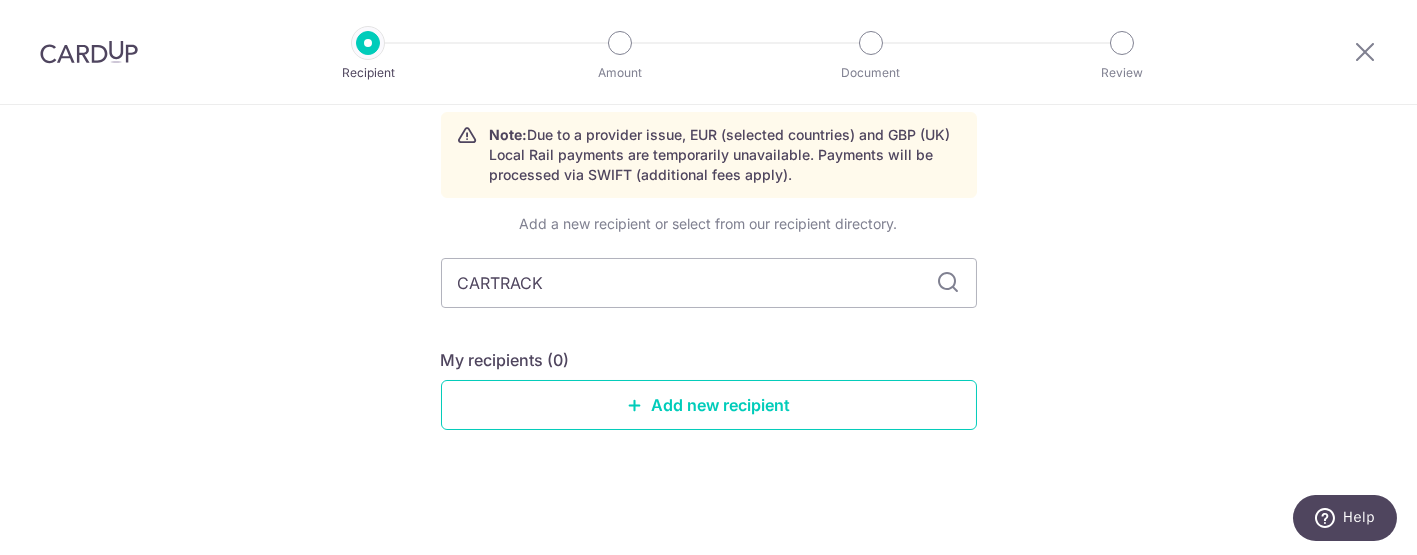 type on "CARTRACK" 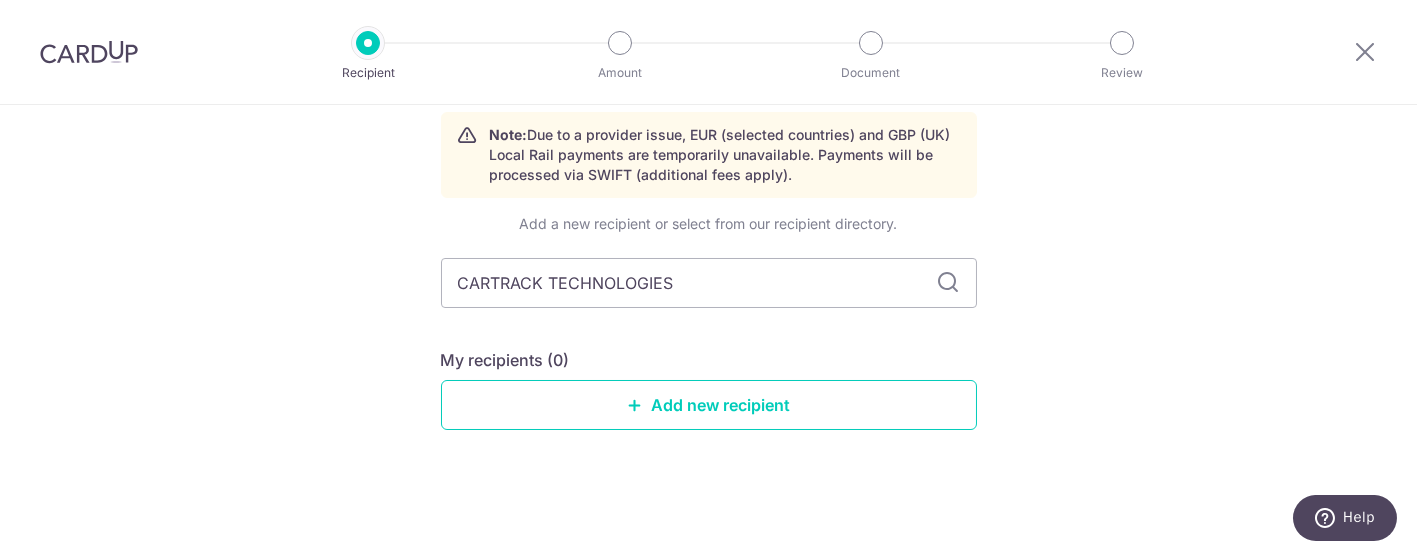 type on "CARTRACK TECHNOLOGIES" 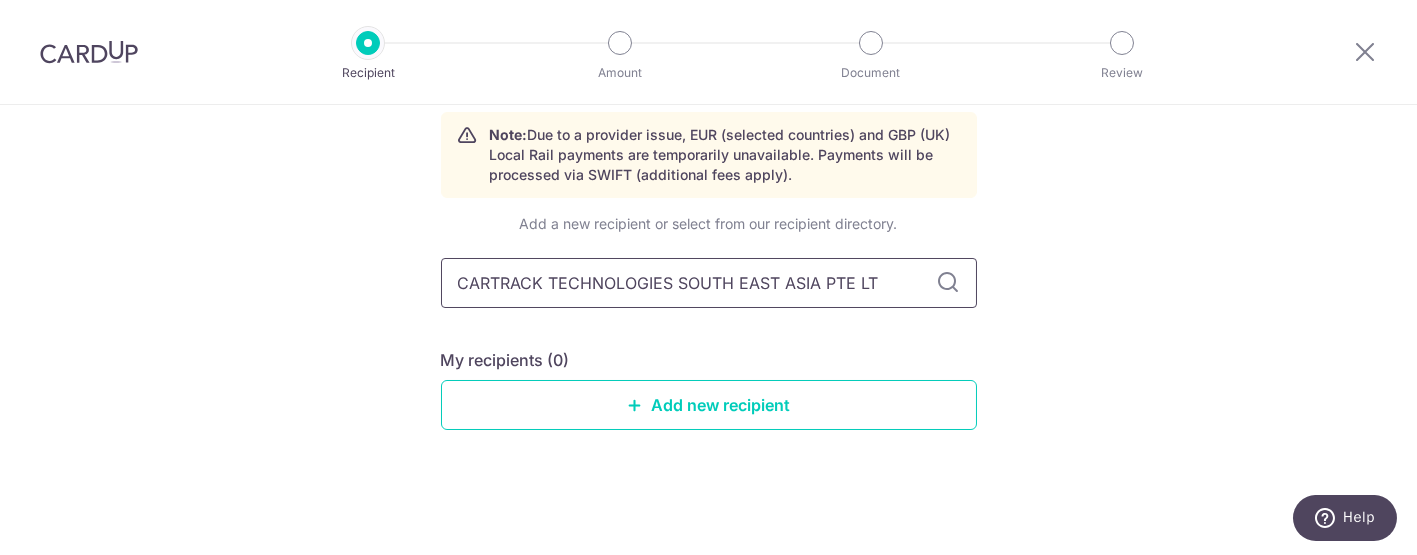 type on "CARTRACK TECHNOLOGIES SOUTH EAST ASIA PTE LTD" 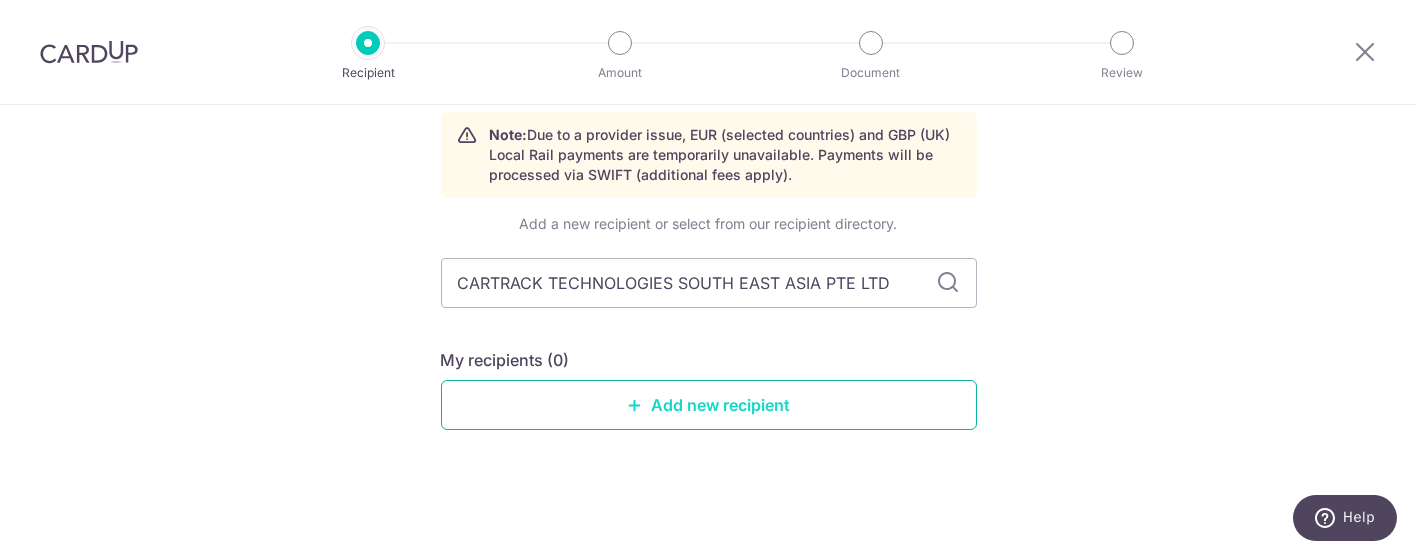 click on "Add new recipient" at bounding box center (709, 405) 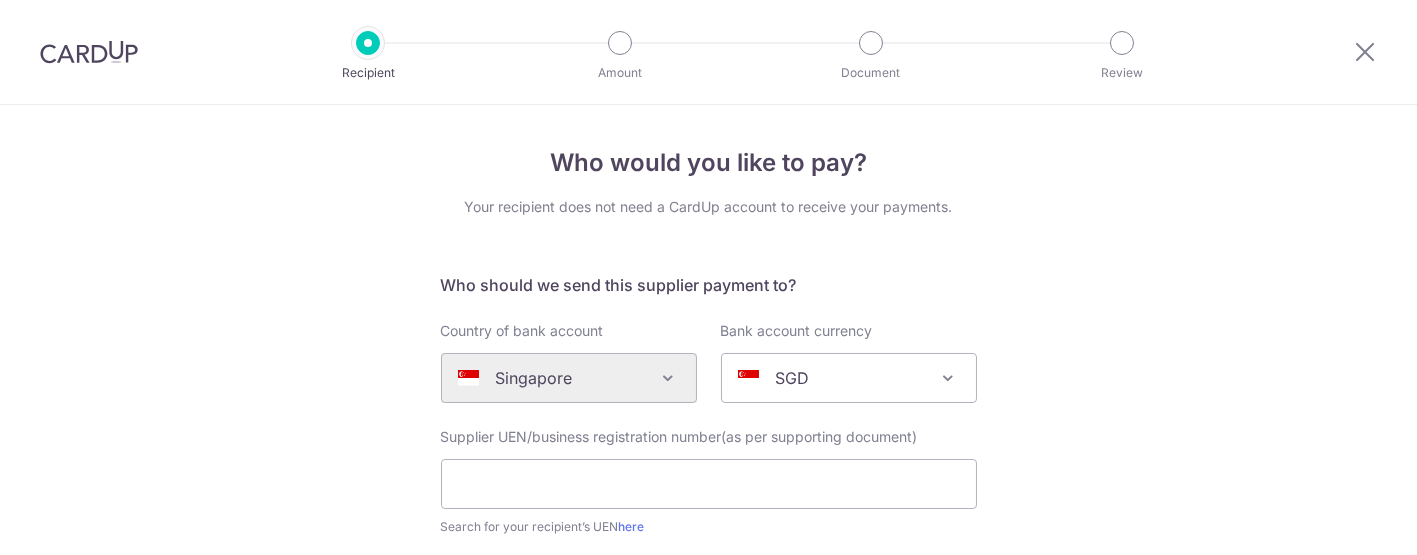 scroll, scrollTop: 0, scrollLeft: 0, axis: both 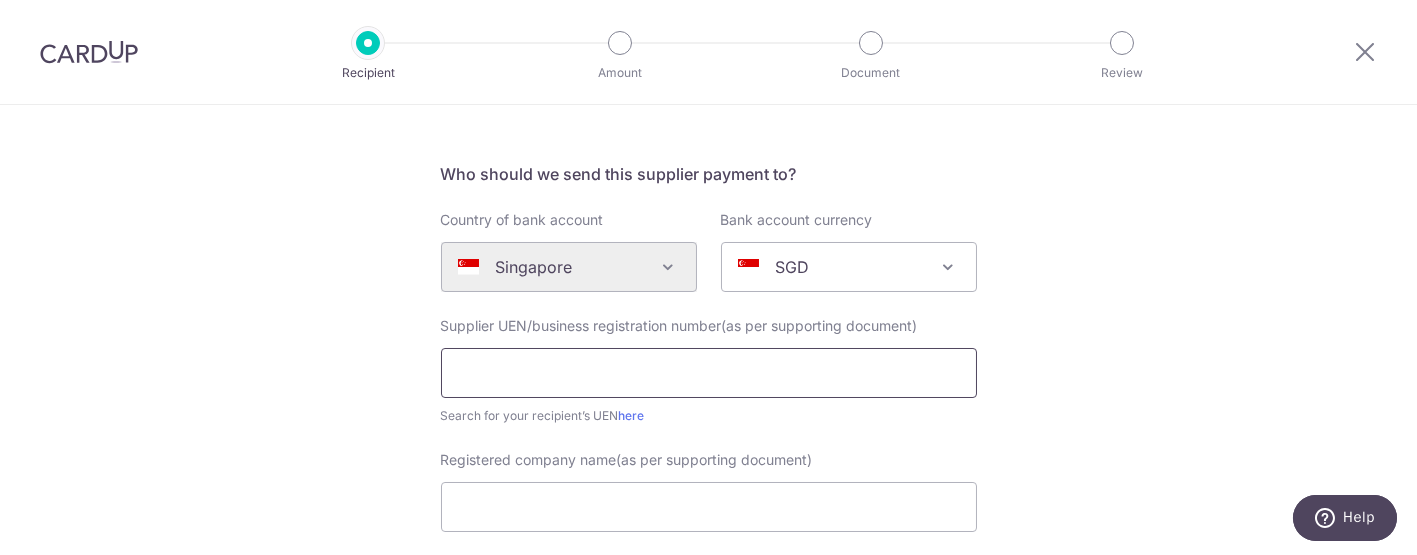 click at bounding box center (709, 373) 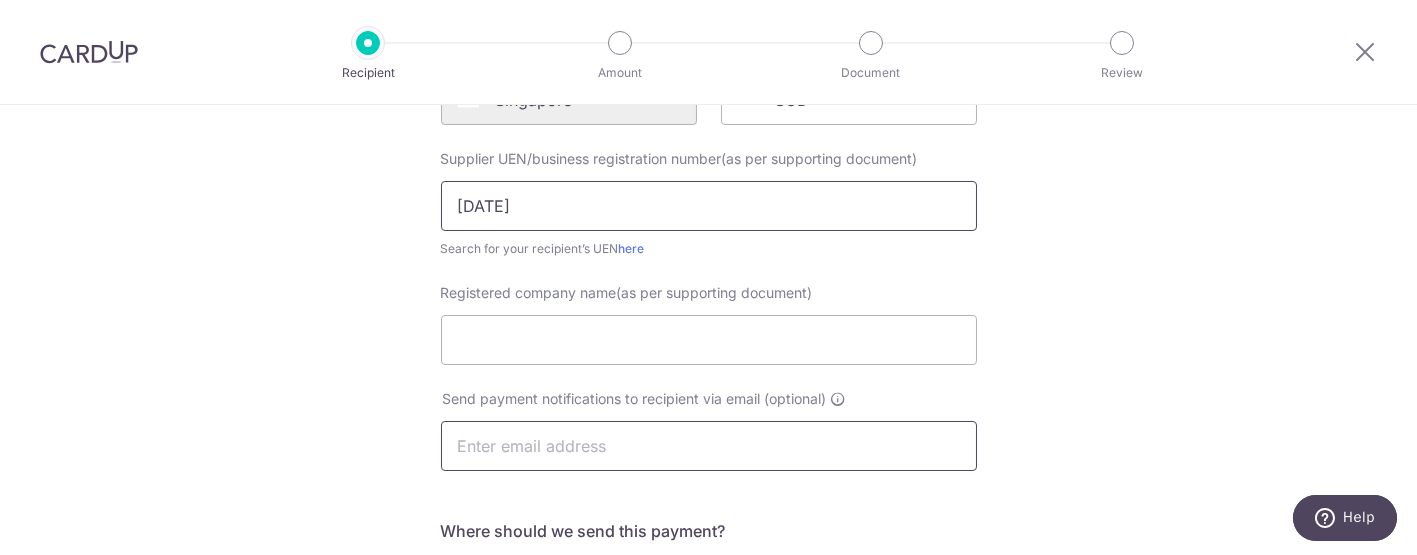 scroll, scrollTop: 333, scrollLeft: 0, axis: vertical 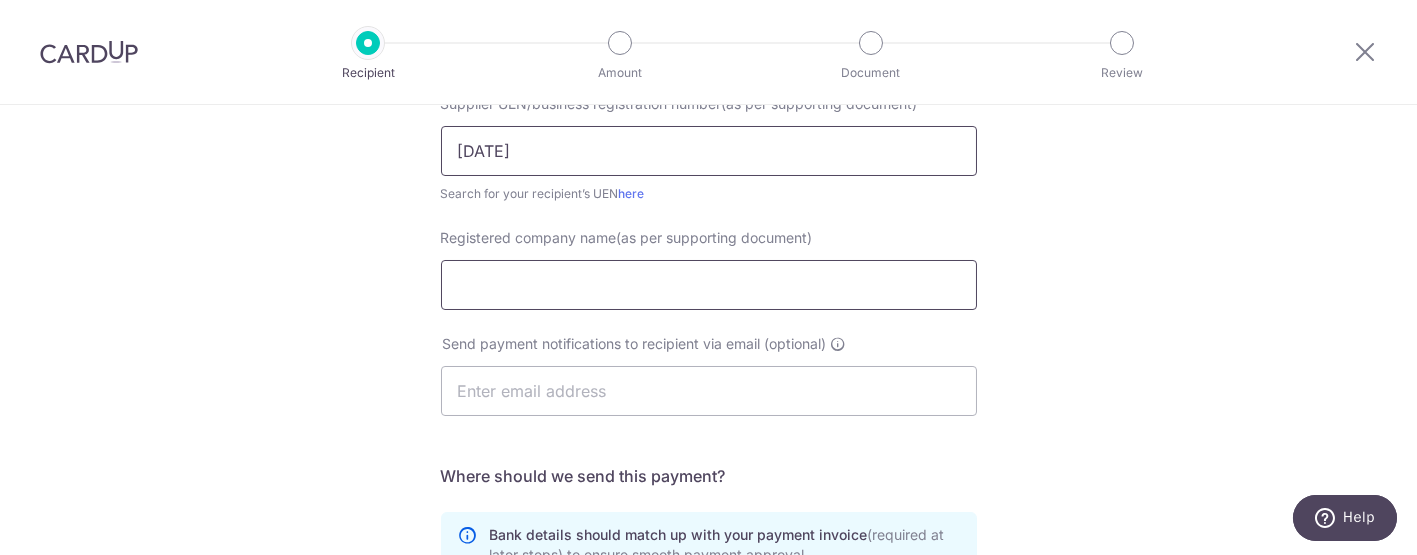 type on "[DATE]" 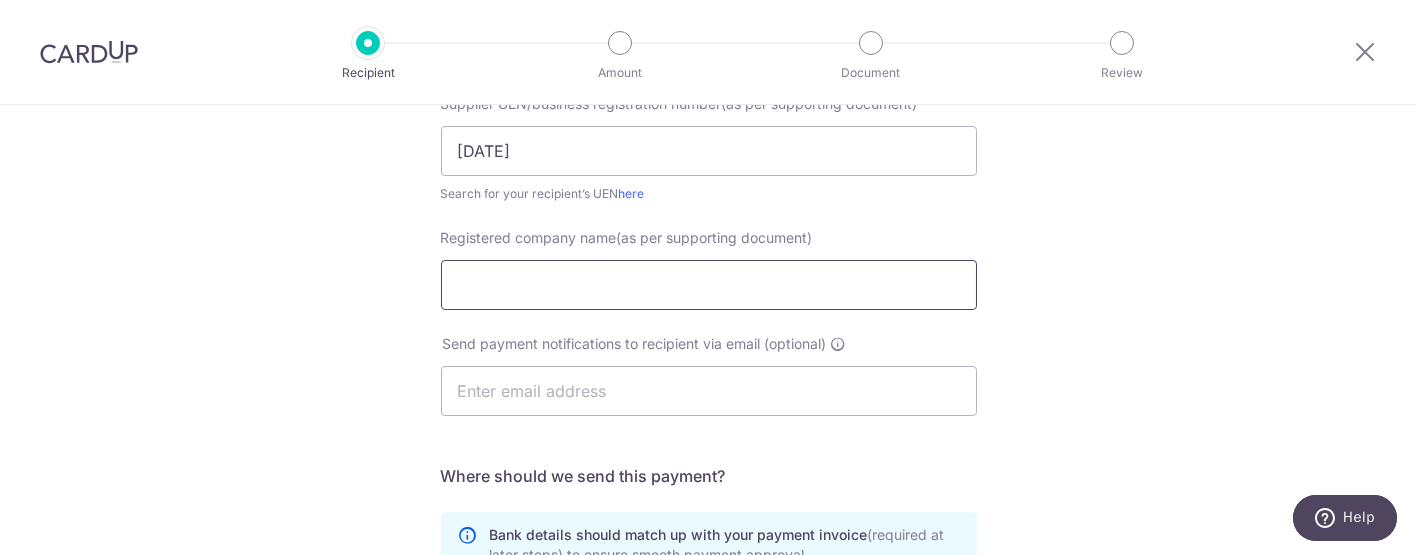 click on "Registered company name(as per supporting document)" at bounding box center [709, 285] 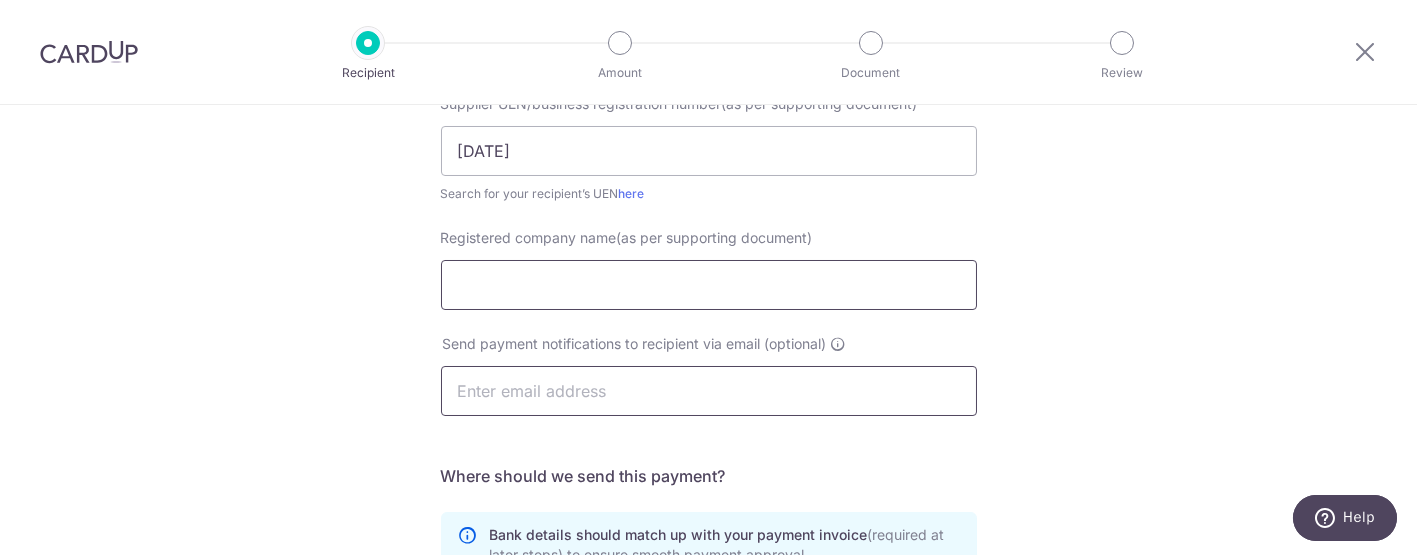 paste on "Cartrack Technologies South East Asia Pte Ltd" 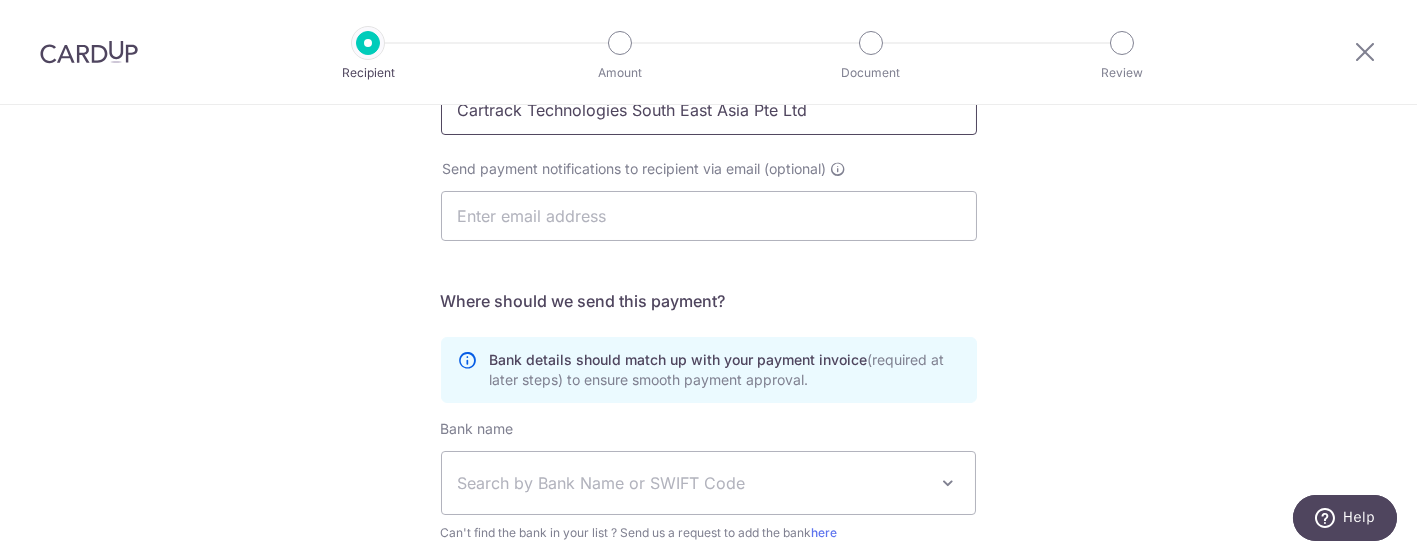 scroll, scrollTop: 555, scrollLeft: 0, axis: vertical 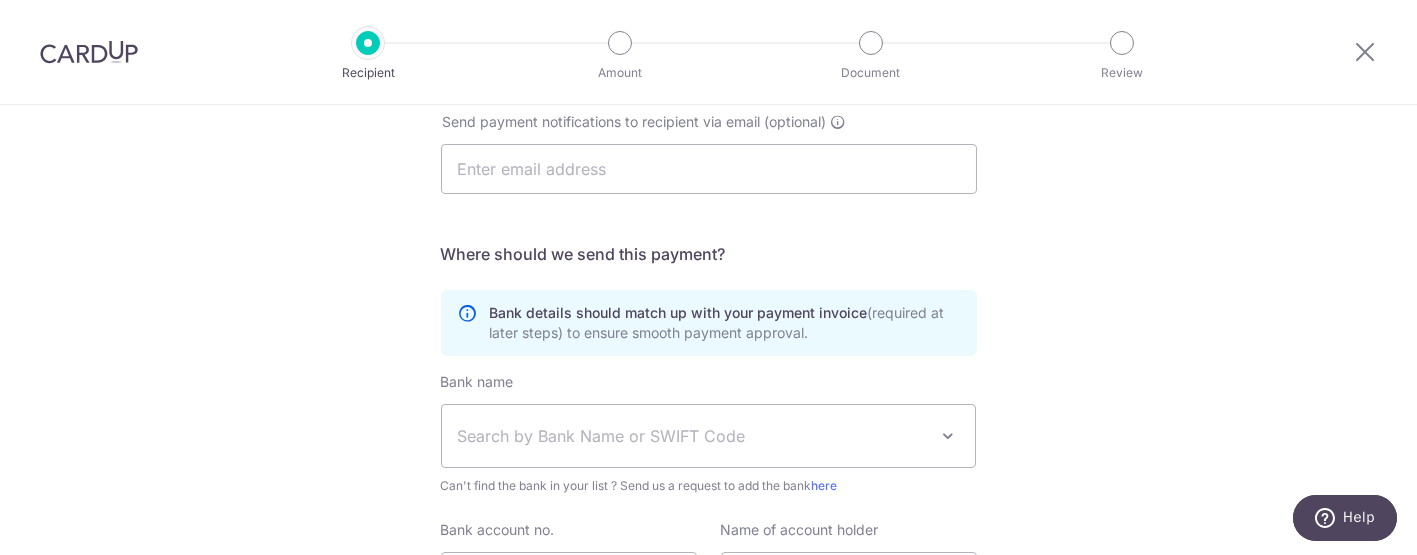 type on "Cartrack Technologies South East Asia Pte Ltd" 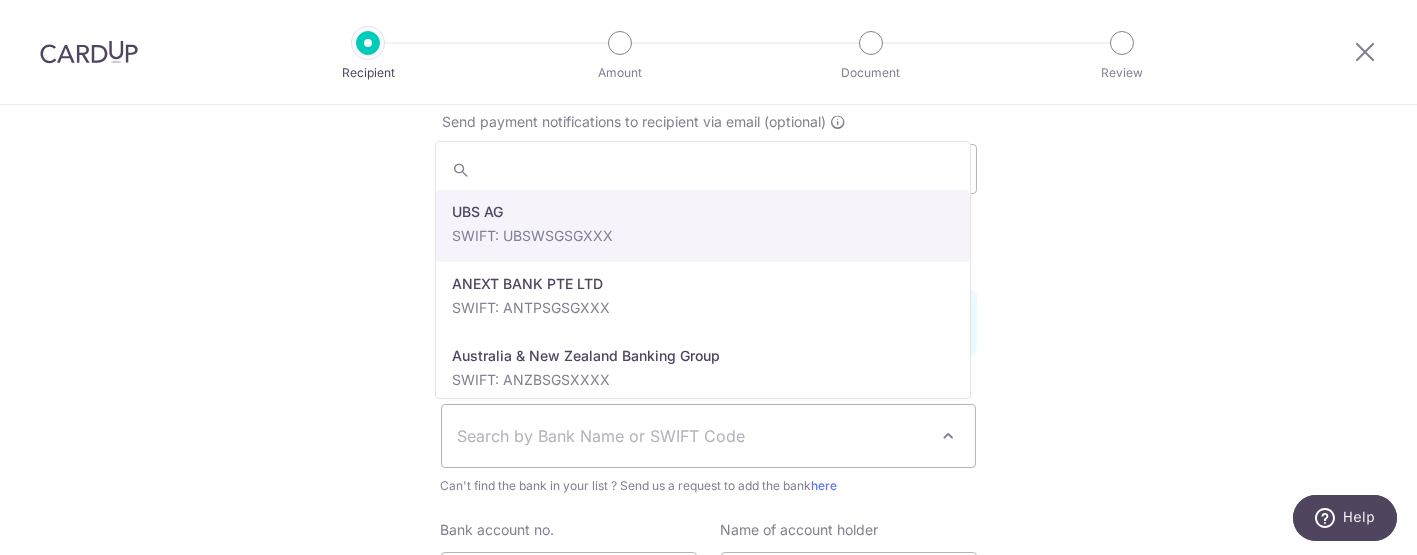 click on "Search by Bank Name or SWIFT Code" at bounding box center (693, 436) 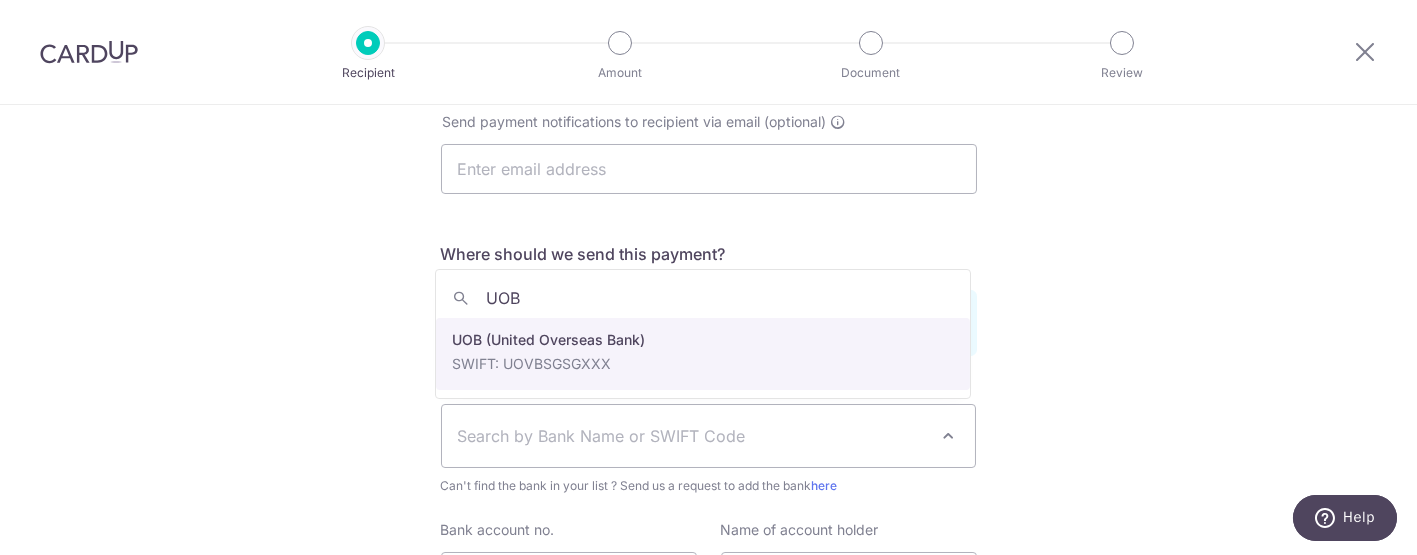 type on "UOB" 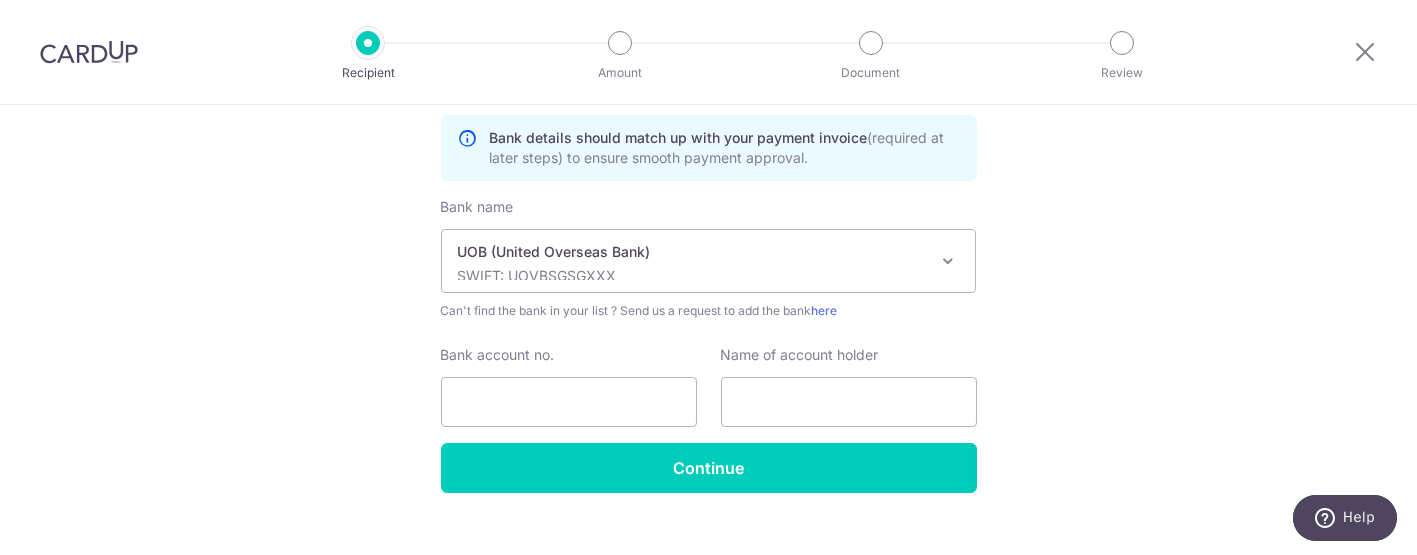 scroll, scrollTop: 760, scrollLeft: 0, axis: vertical 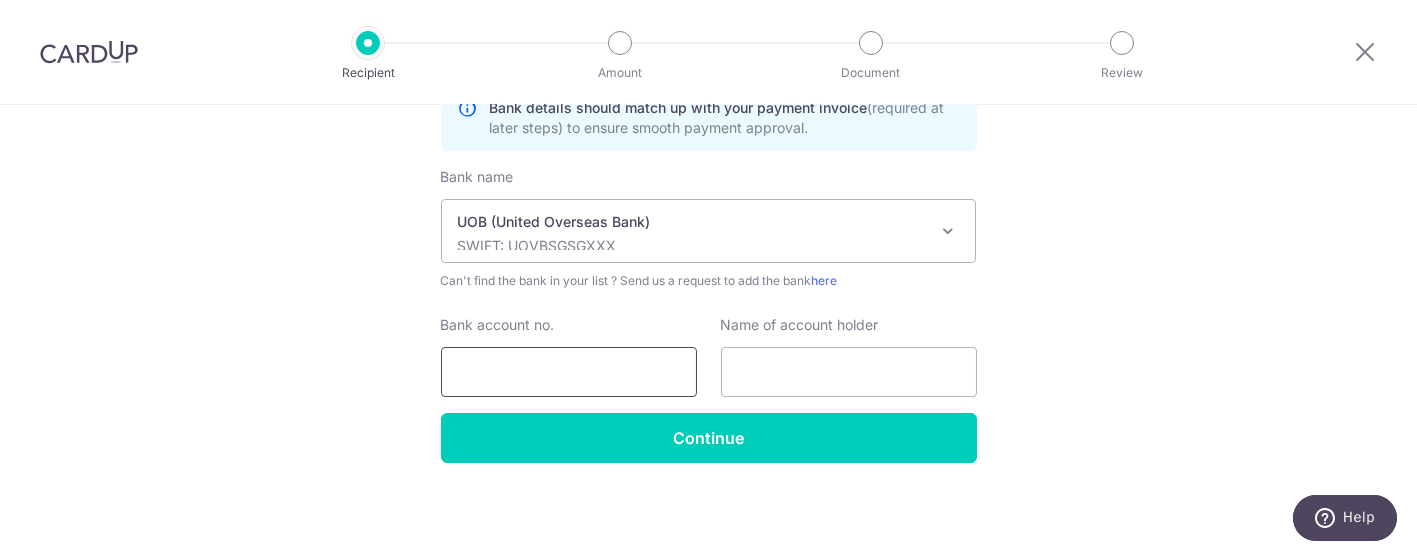 click on "Bank account no." at bounding box center (569, 372) 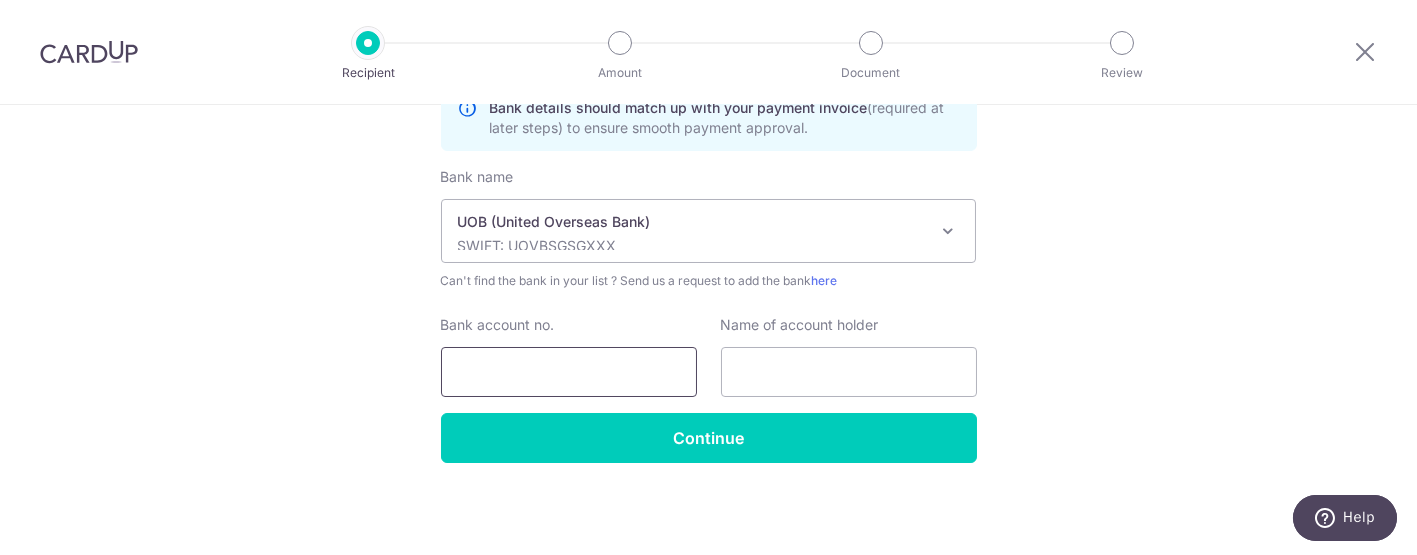paste on "[PHONE]" 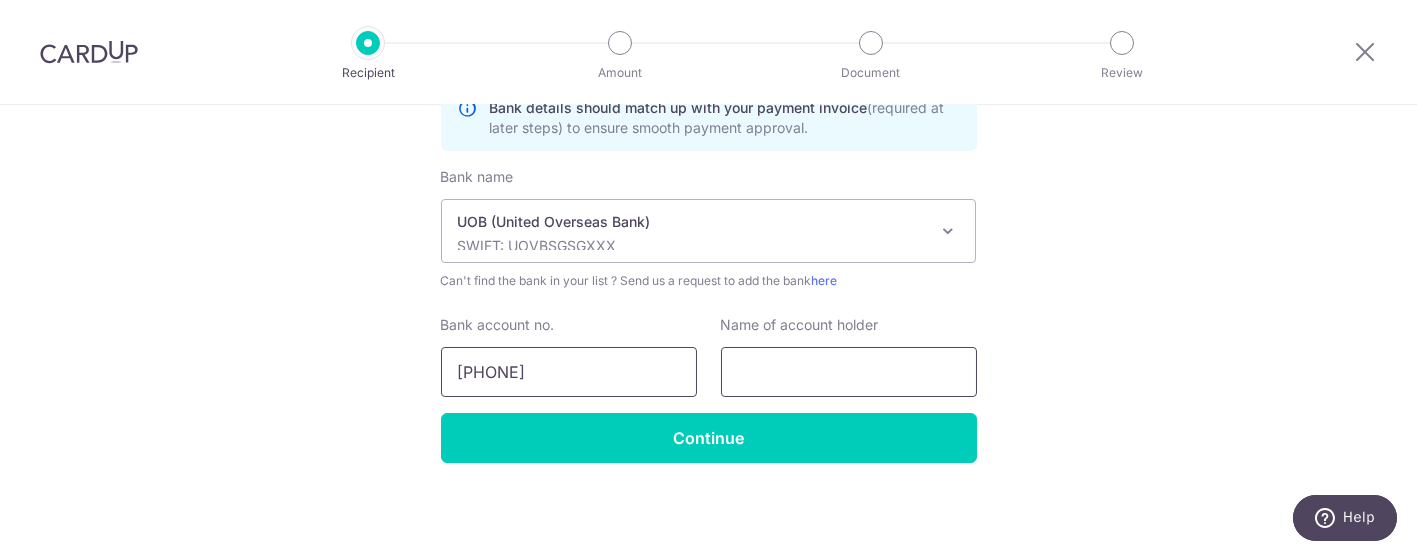 type on "[PHONE]" 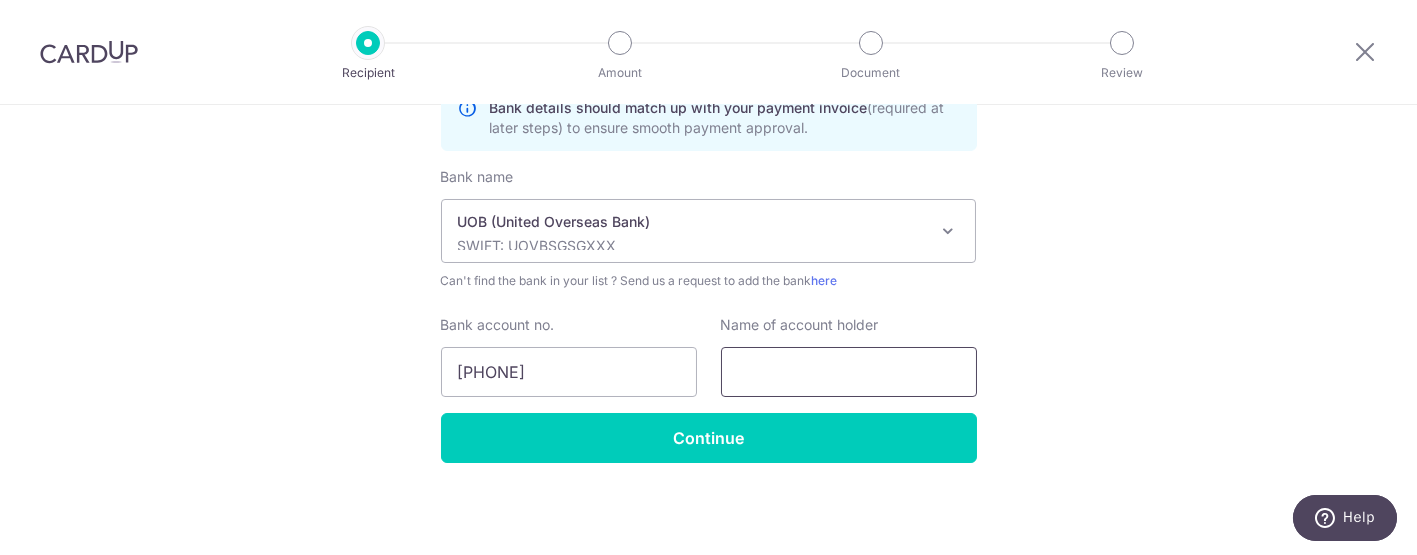 click at bounding box center [849, 372] 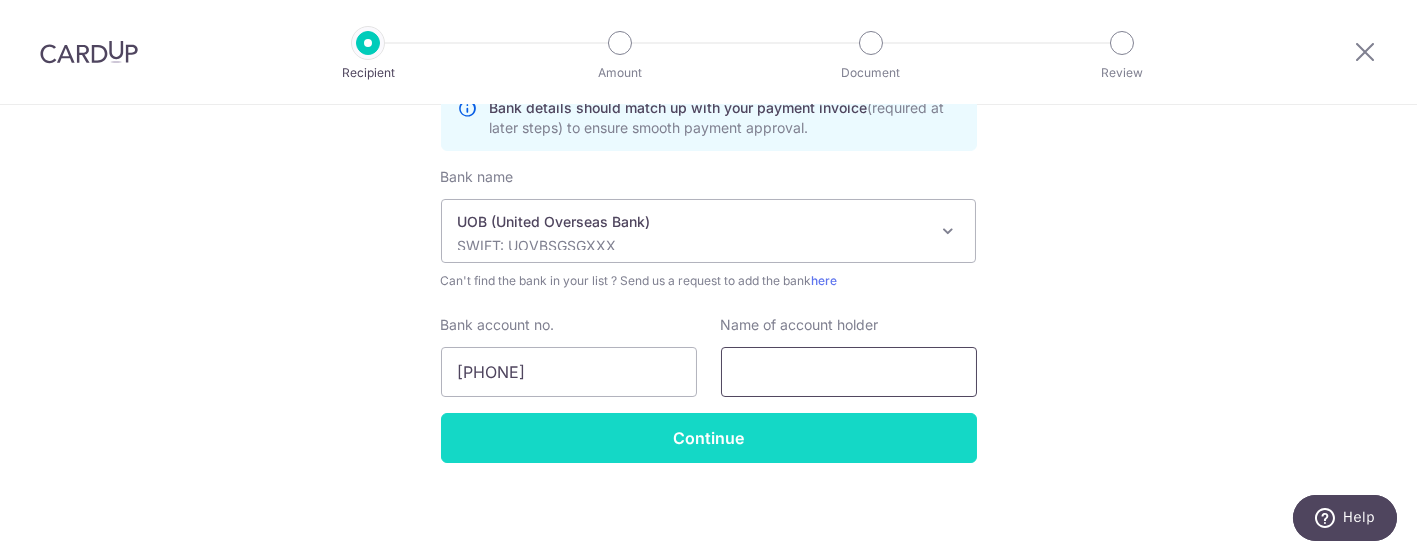 paste on "CARTRACK" 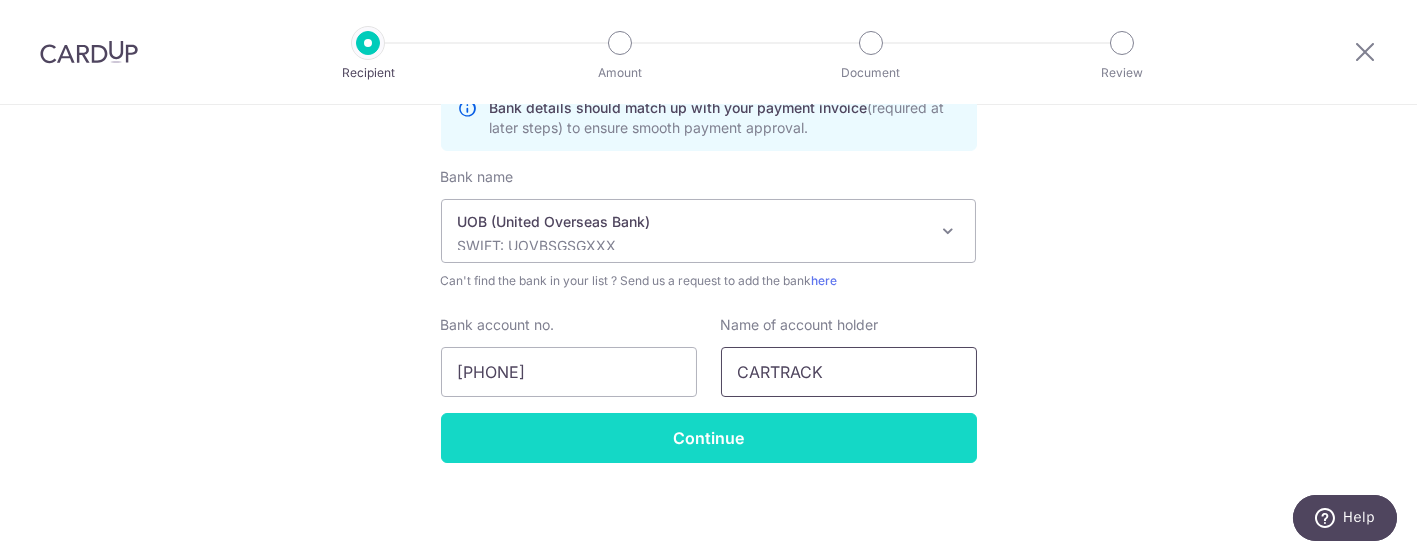 type on "CARTRACK" 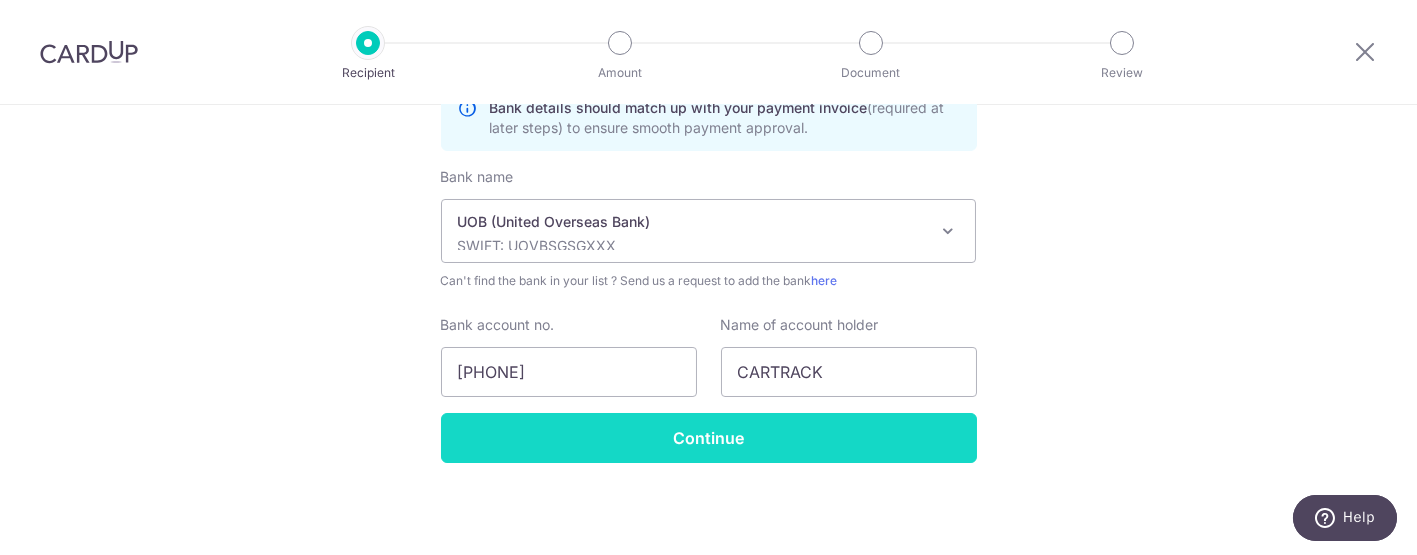 click on "Continue" at bounding box center (709, 438) 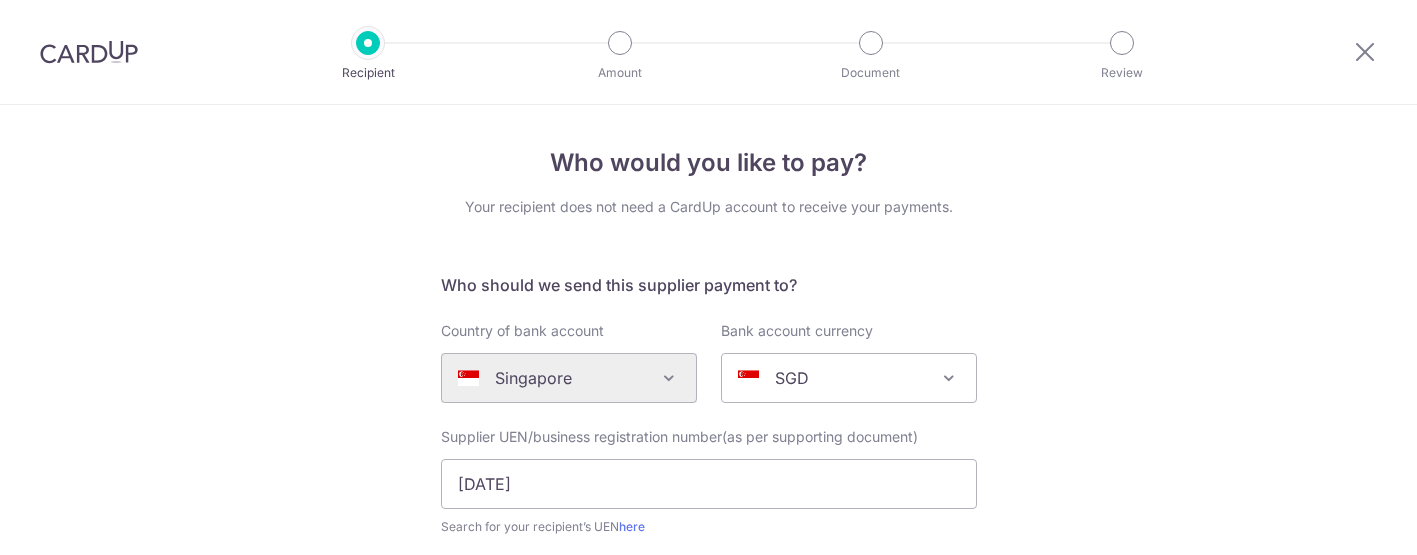scroll, scrollTop: 0, scrollLeft: 0, axis: both 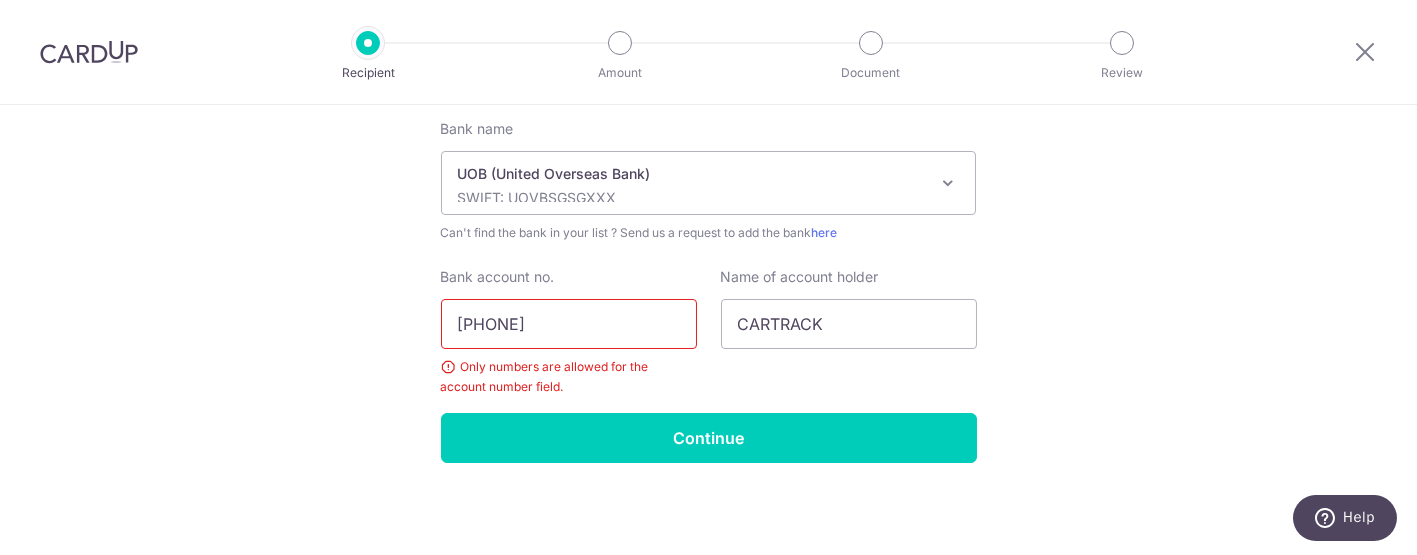 click on "[PHONE]" at bounding box center [569, 324] 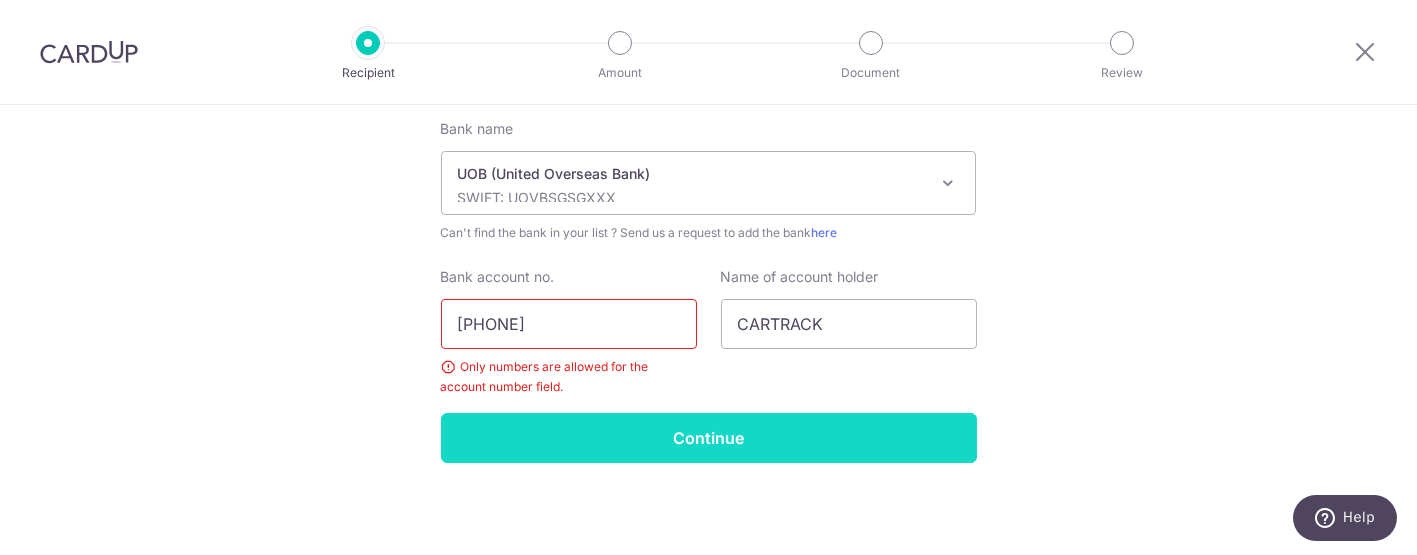type on "[PHONE]" 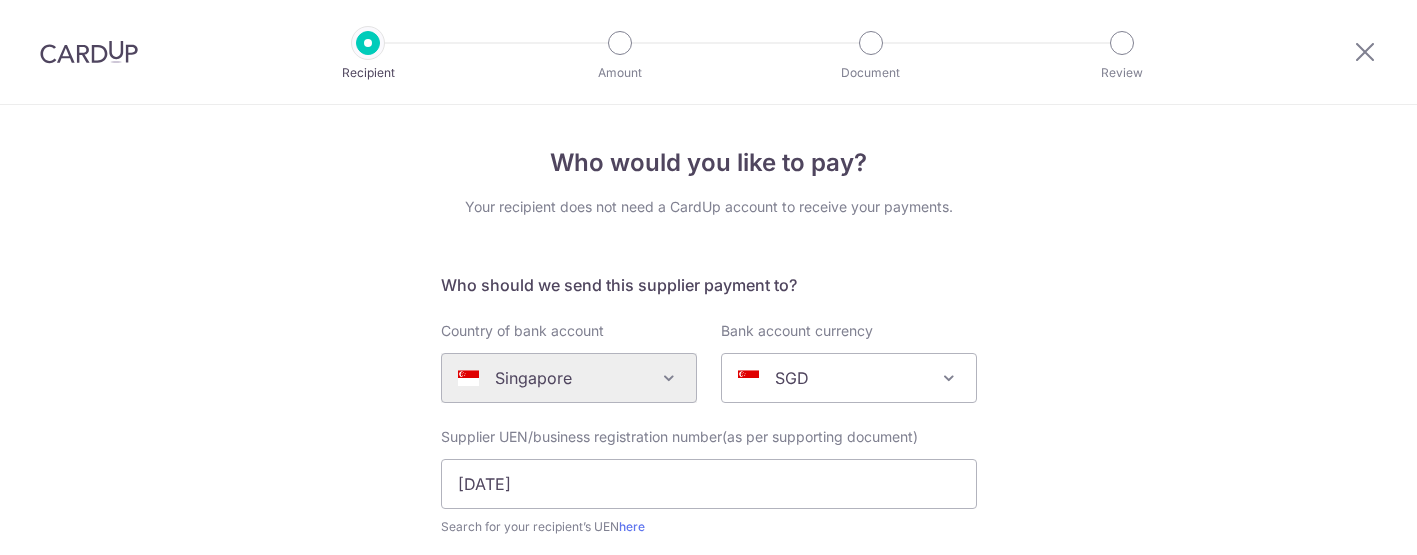 scroll, scrollTop: 0, scrollLeft: 0, axis: both 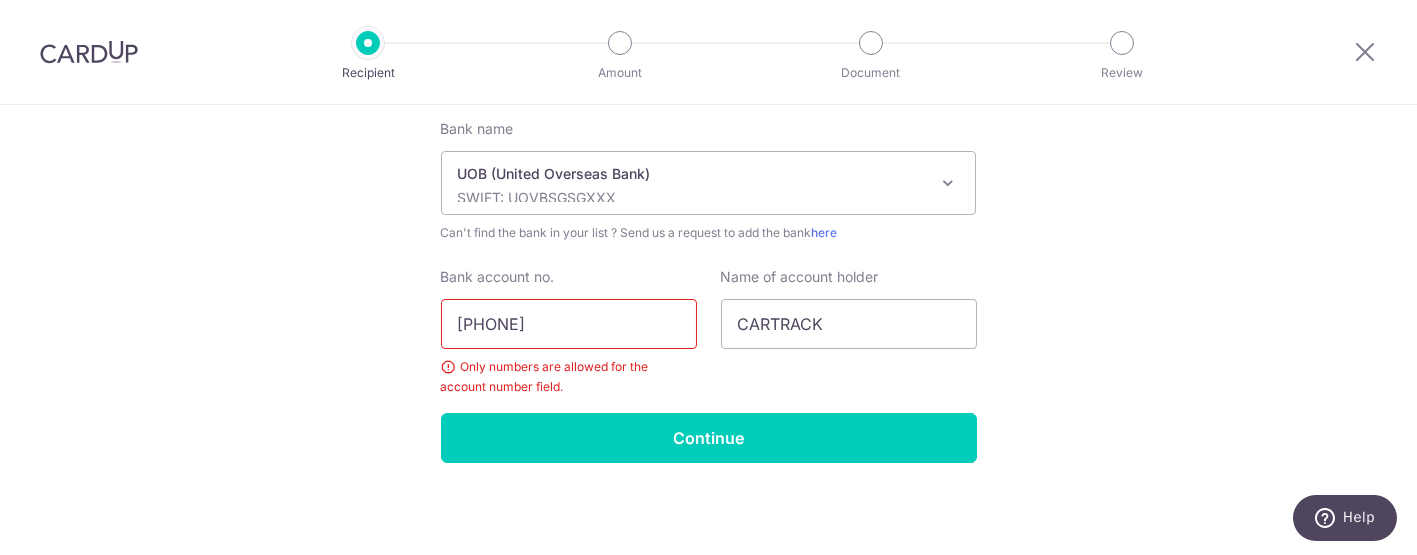 click on "450 311 294 3" at bounding box center (569, 324) 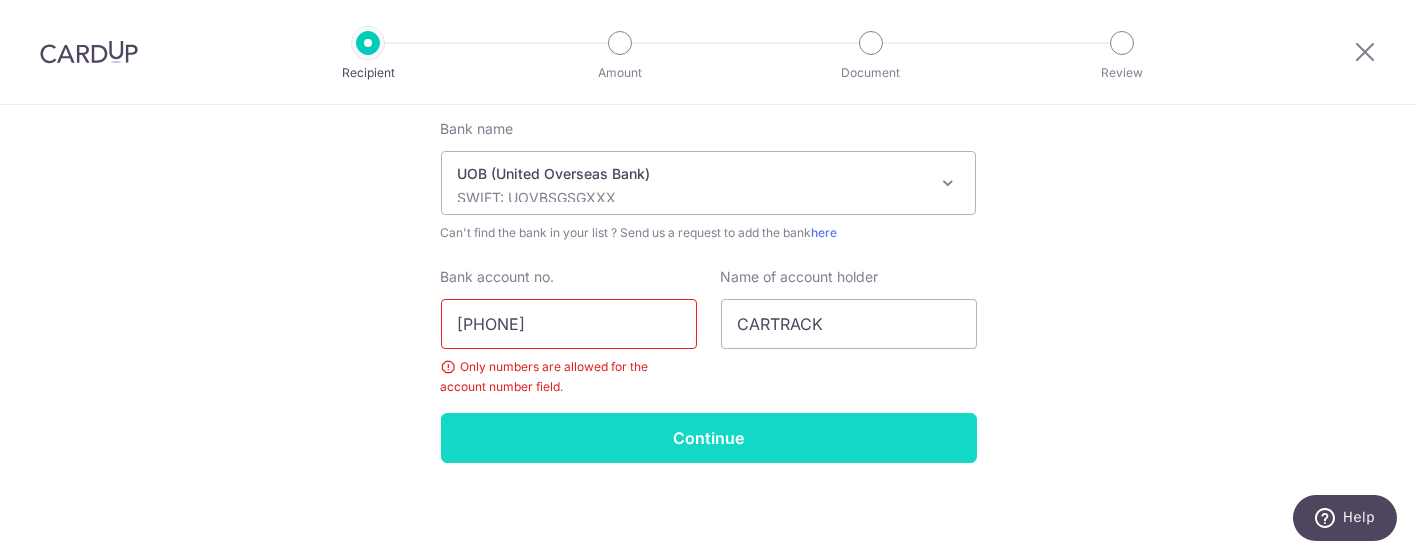 type on "4503112943" 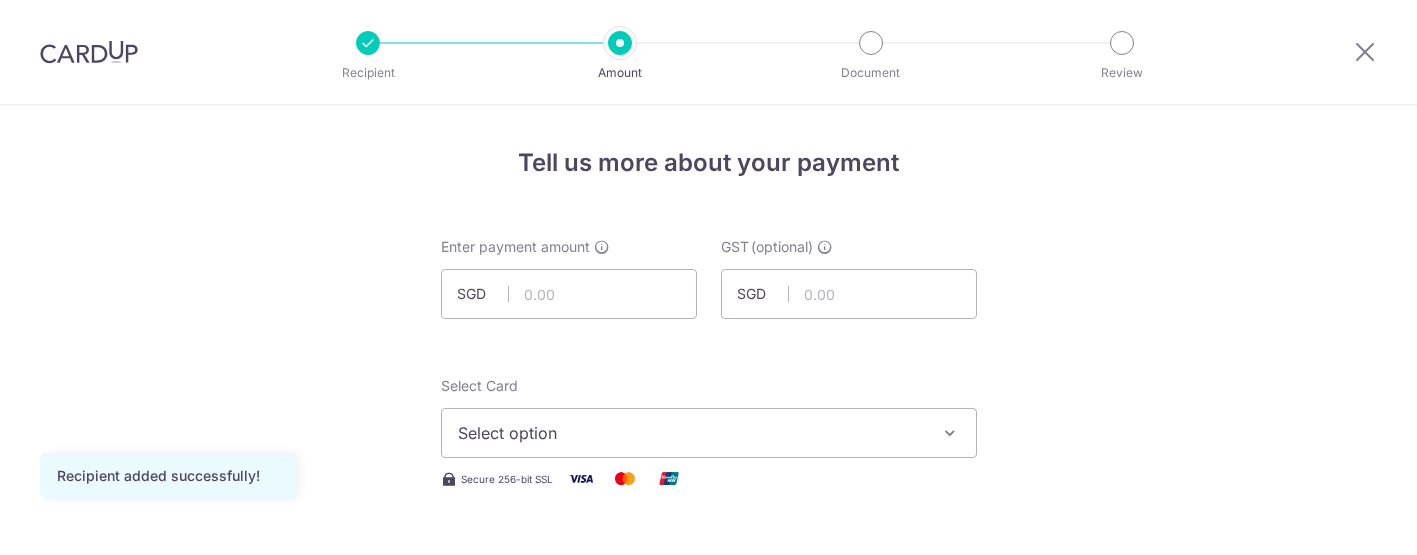 scroll, scrollTop: 0, scrollLeft: 0, axis: both 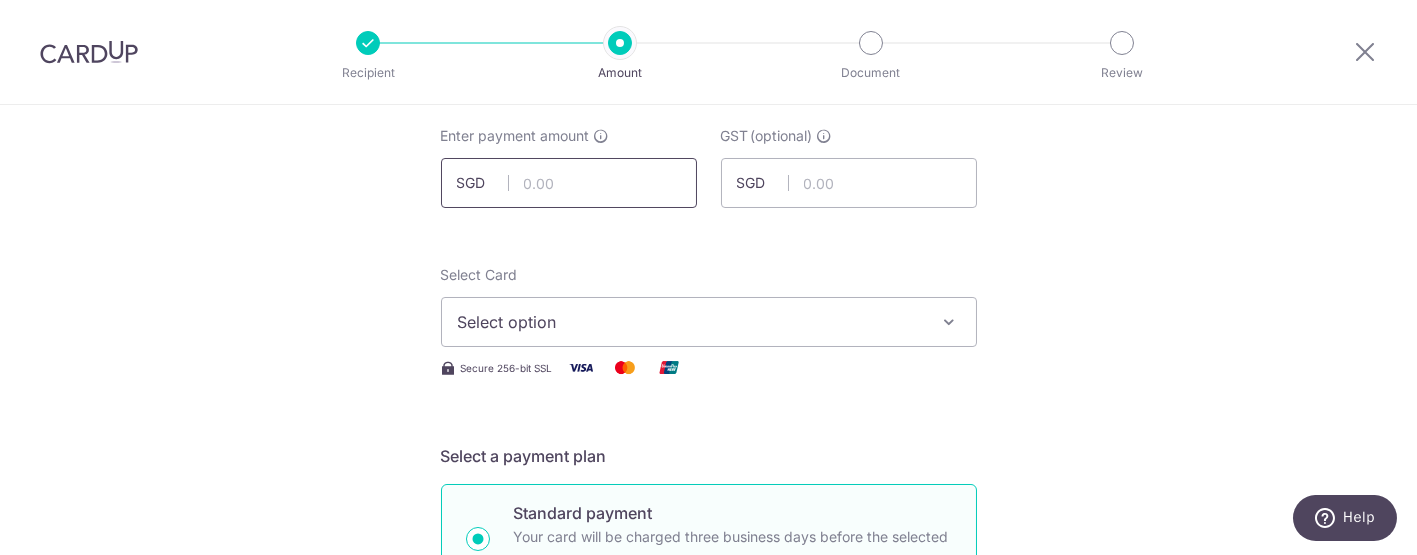 click at bounding box center [569, 183] 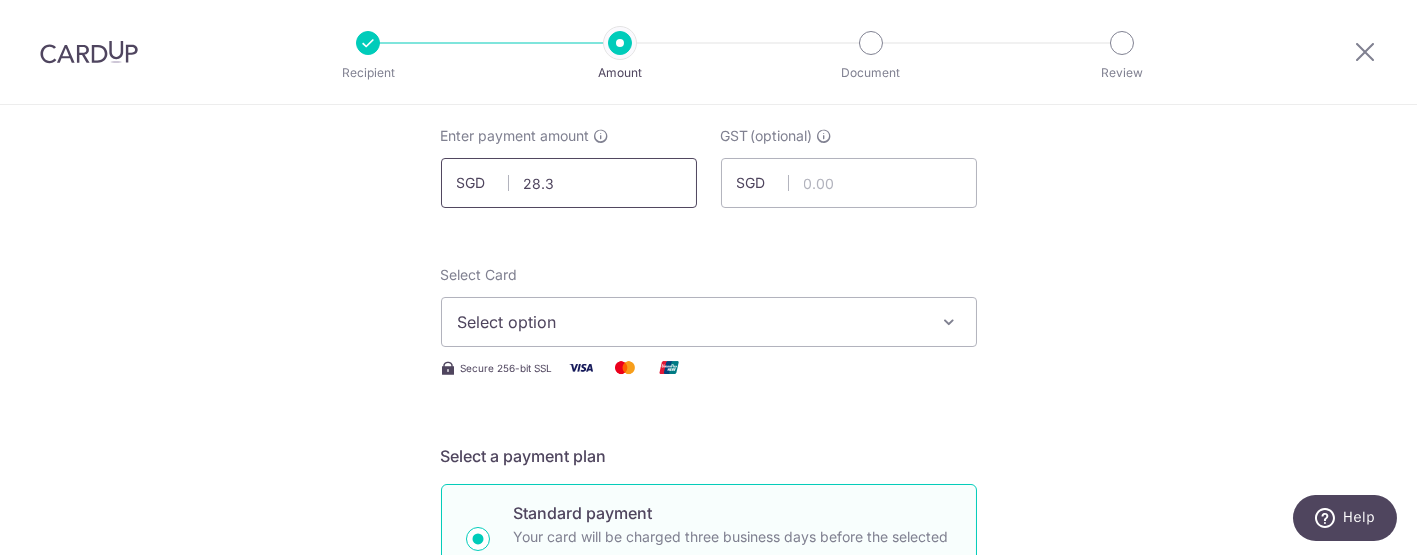 type on "28.34" 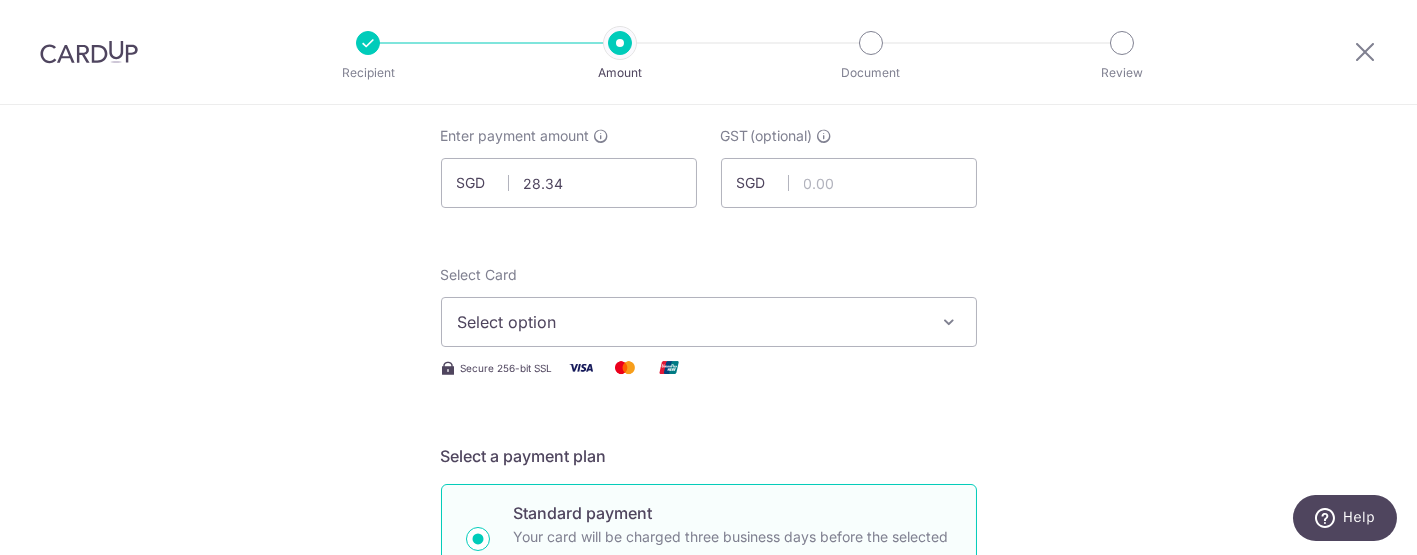 click on "Enter payment amount
SGD
[PRICE]
[PRICE]
GST
(optional)
SGD
Recipient added successfully!
Select Card
Select option
Add credit card
Your Cards
**** [LAST_FOUR_DIGITS]
**** [LAST_FOUR_DIGITS]
Secure 256-bit SSL" at bounding box center [709, 984] 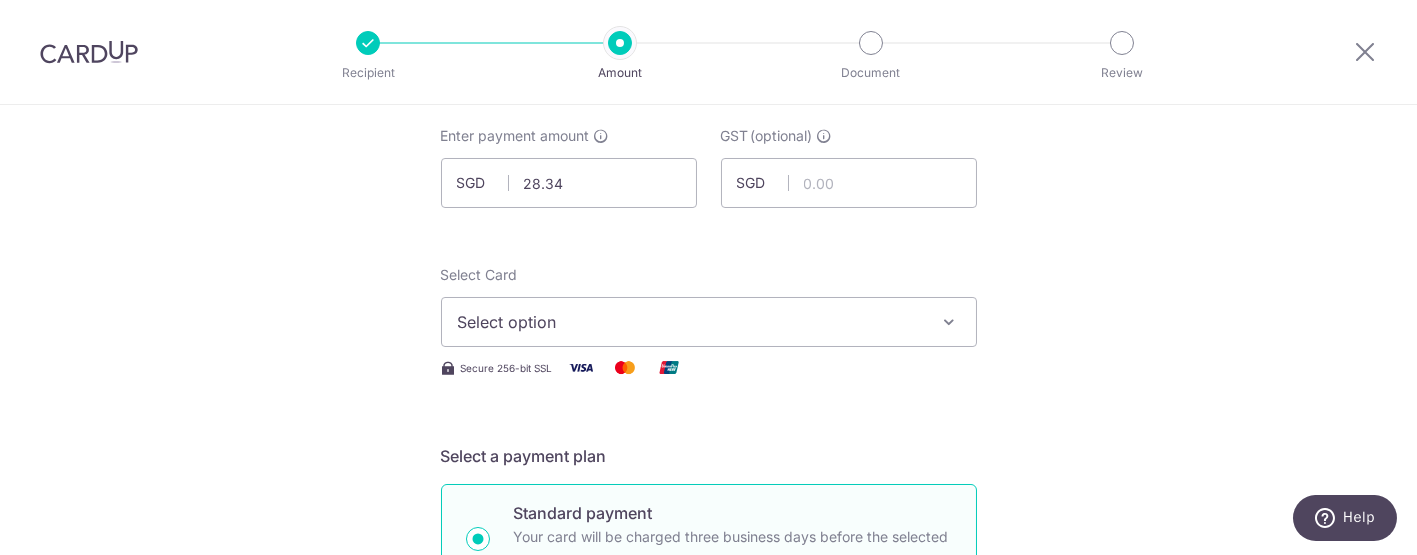 click at bounding box center (950, 322) 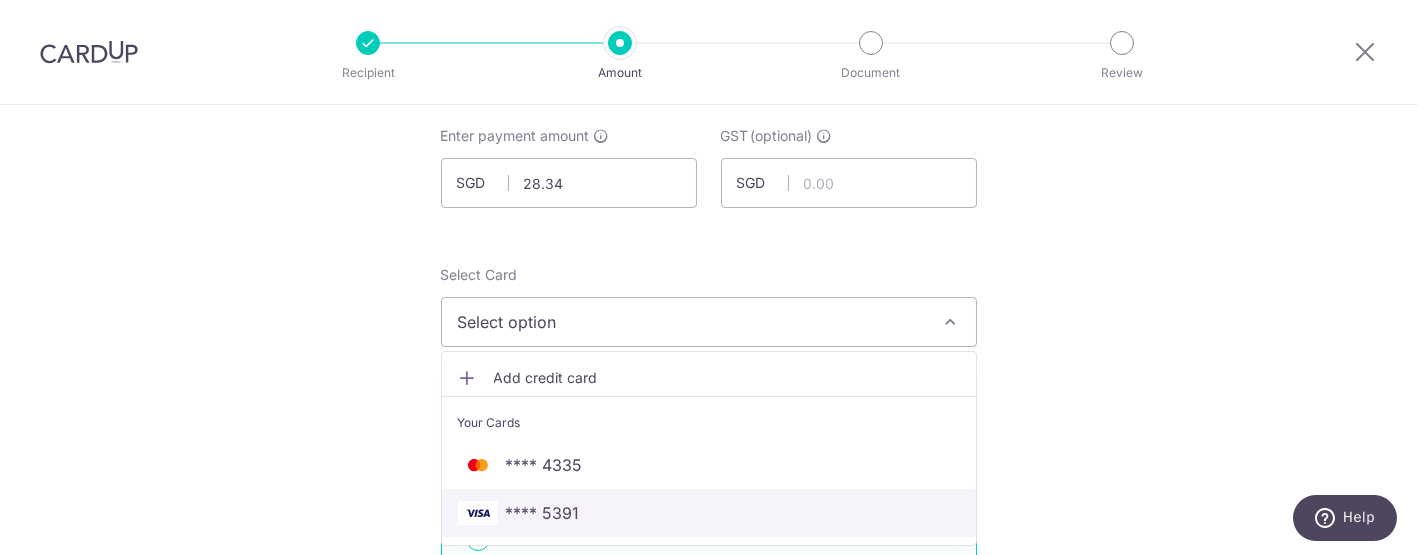 click on "**** 5391" at bounding box center (543, 513) 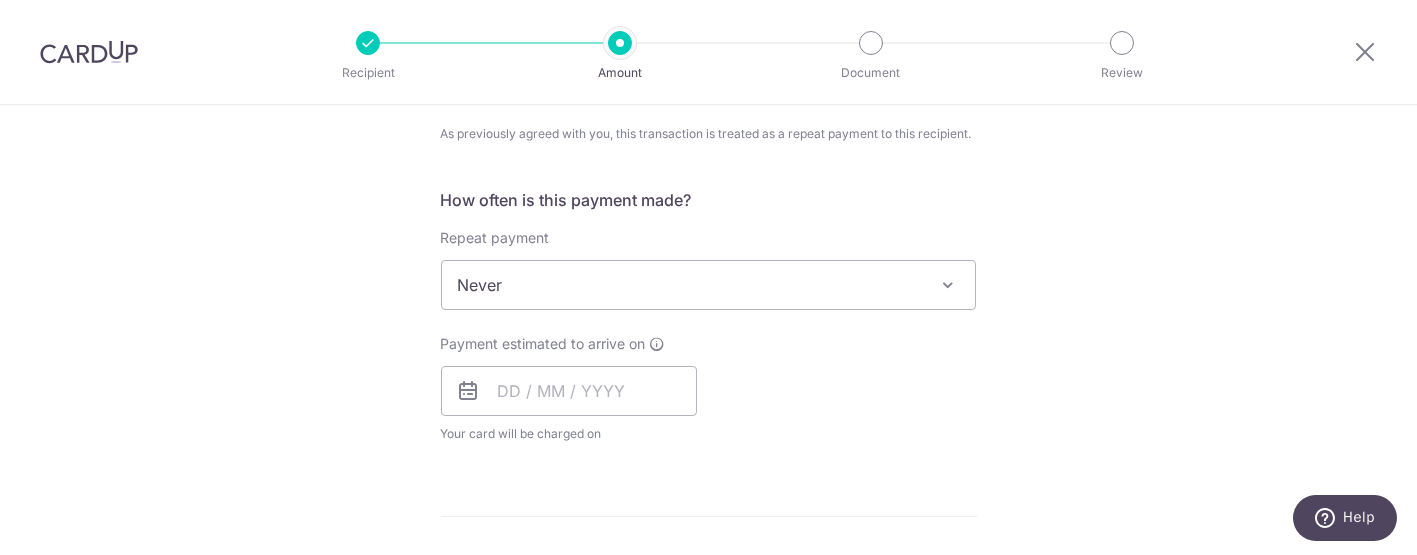 scroll, scrollTop: 777, scrollLeft: 0, axis: vertical 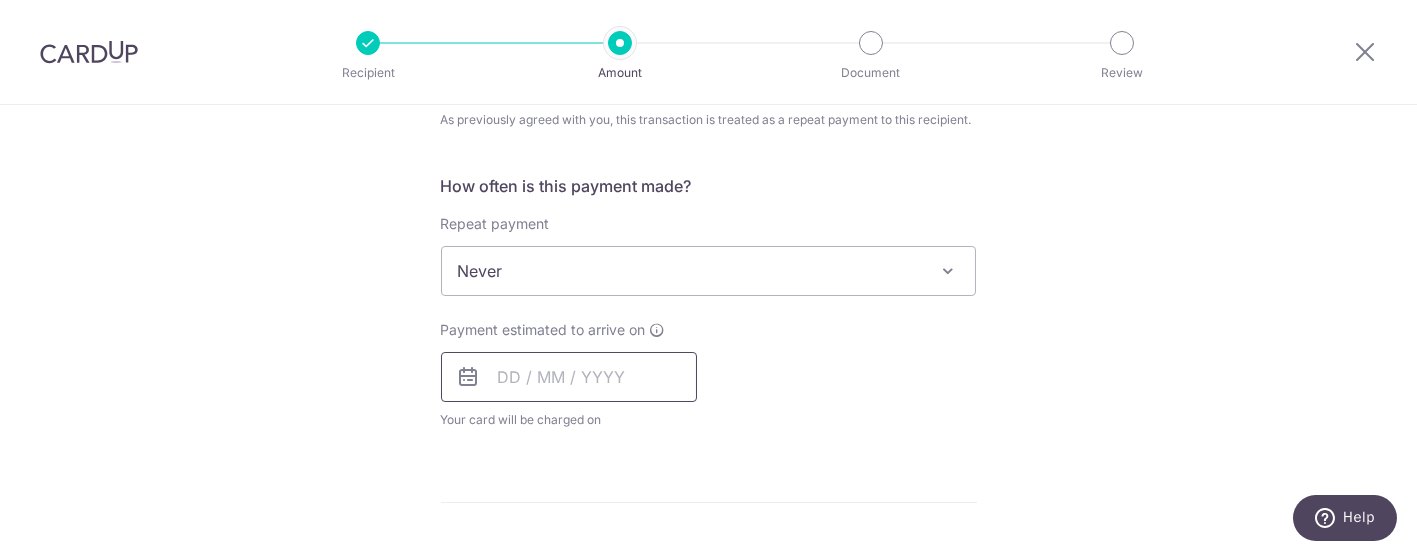 click at bounding box center (569, 377) 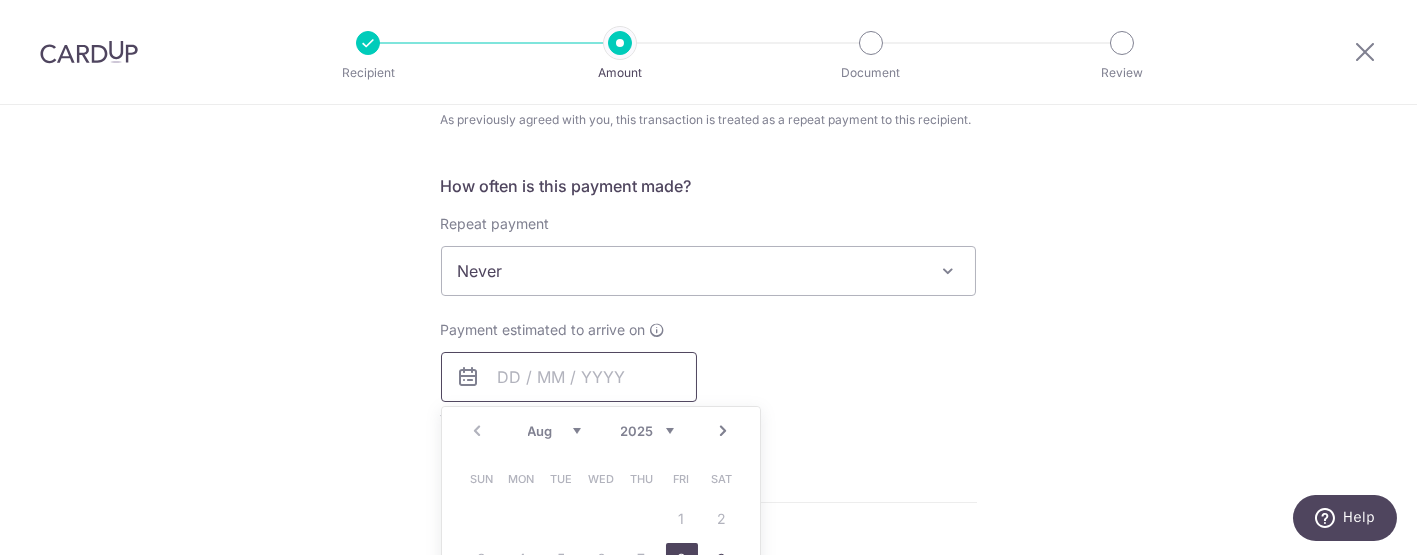 scroll, scrollTop: 888, scrollLeft: 0, axis: vertical 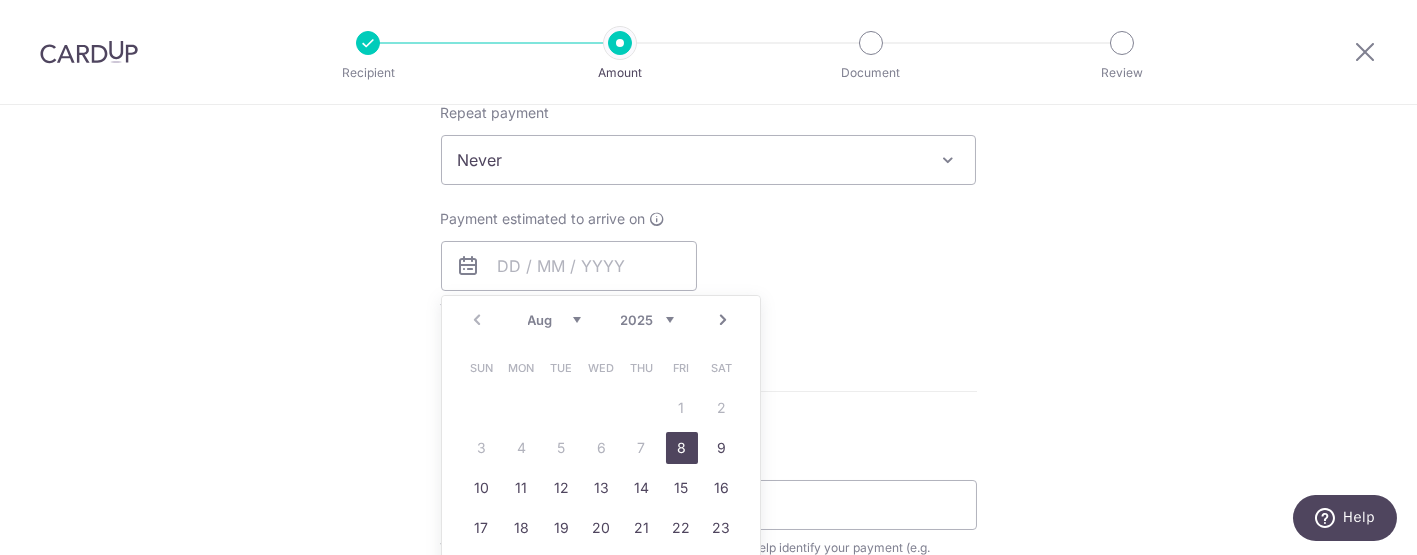 click on "8" at bounding box center (682, 448) 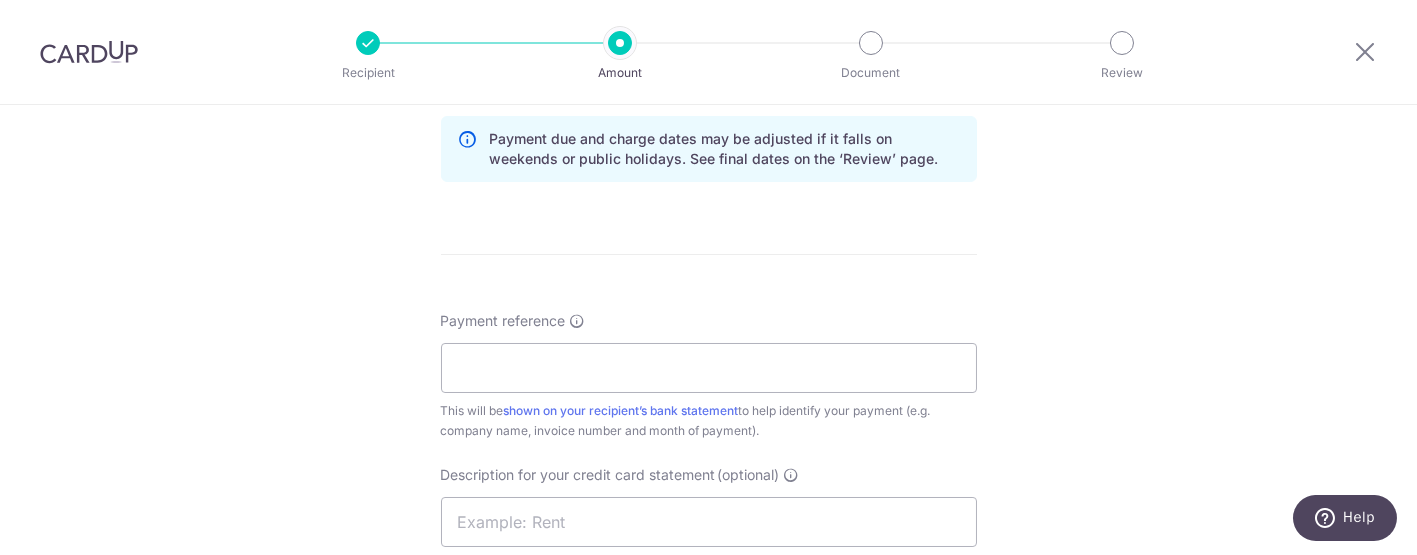 scroll, scrollTop: 1111, scrollLeft: 0, axis: vertical 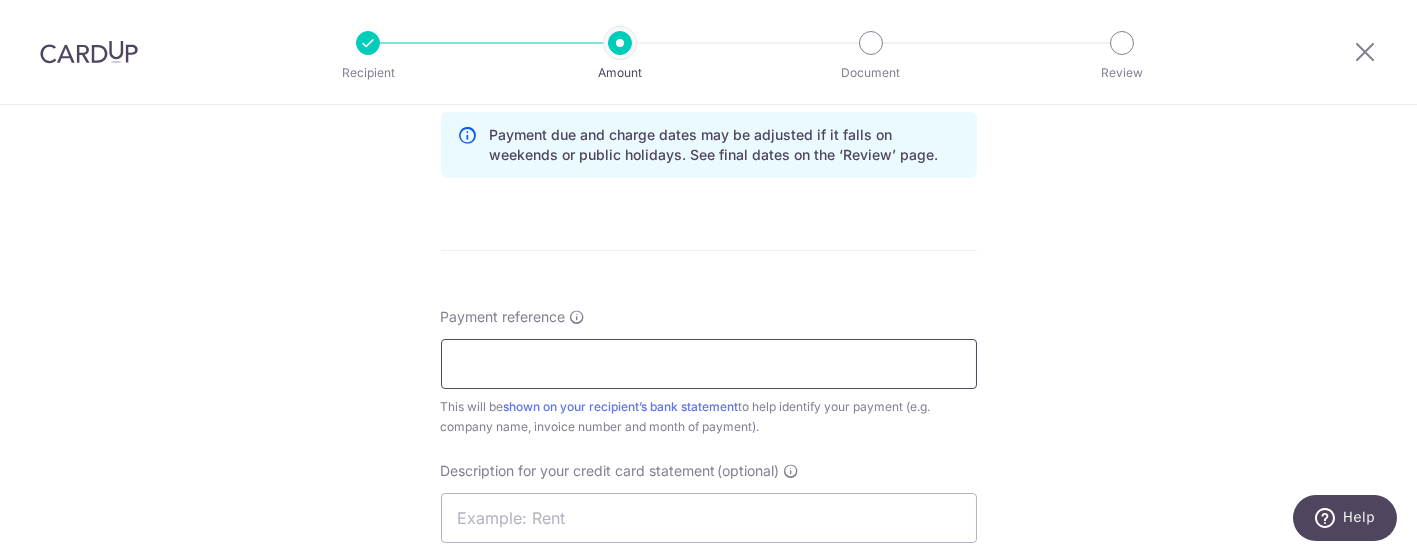 click on "Payment reference" at bounding box center (709, 364) 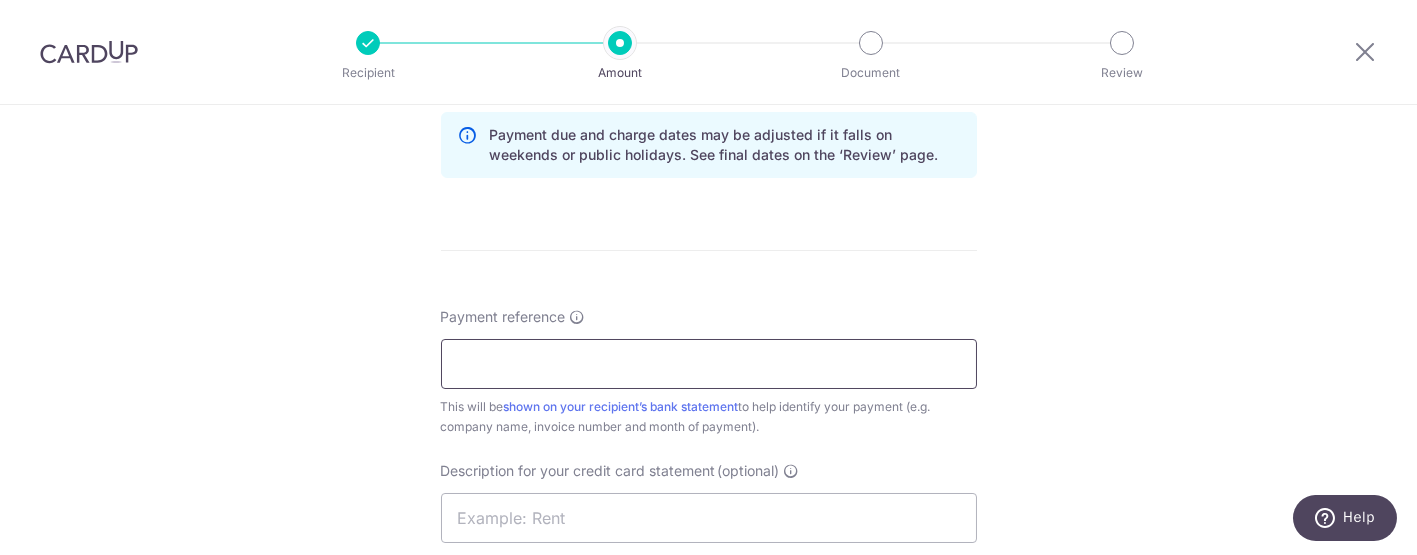 paste on "INV-209580" 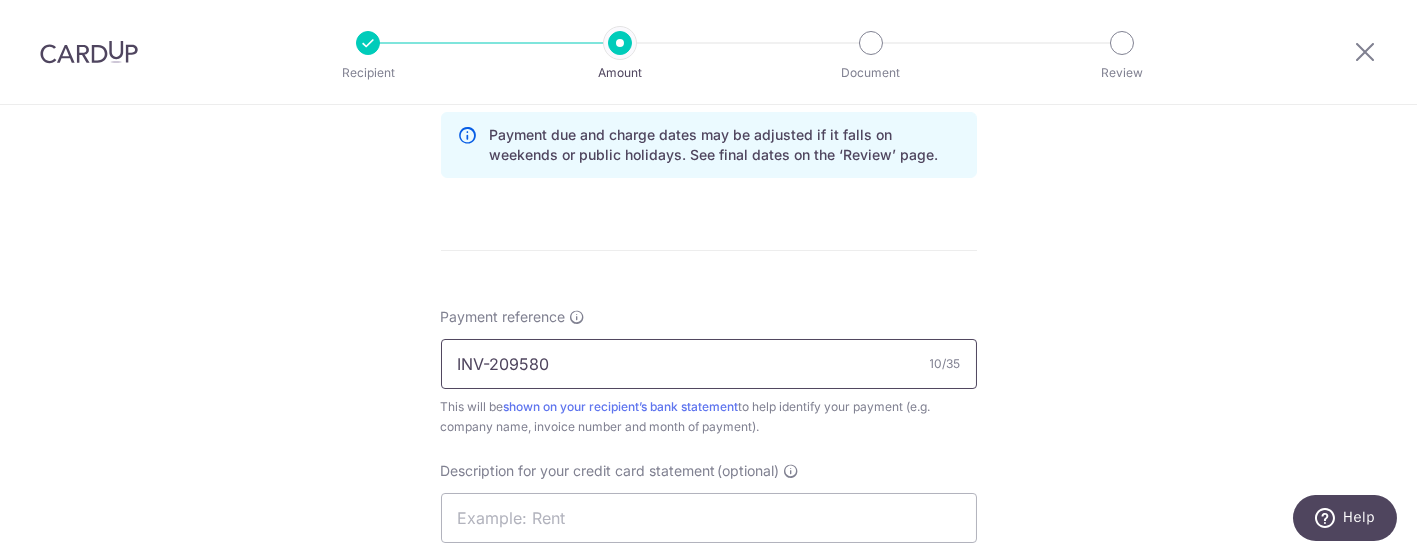 click on "INV-209580" at bounding box center (709, 364) 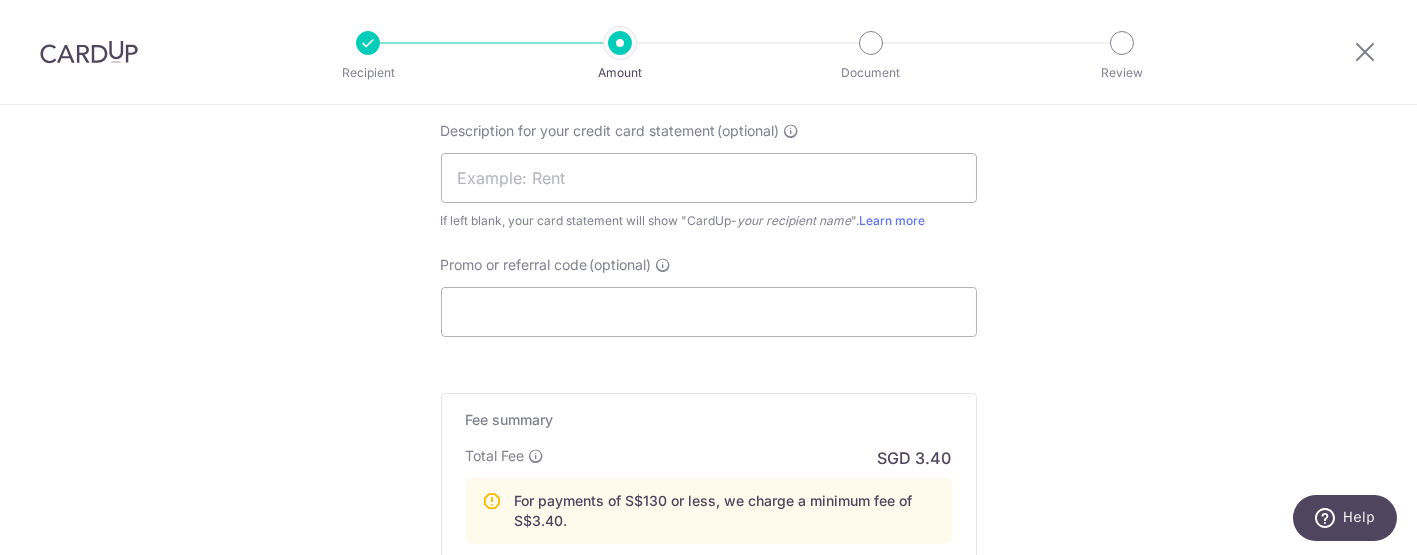 scroll, scrollTop: 1444, scrollLeft: 0, axis: vertical 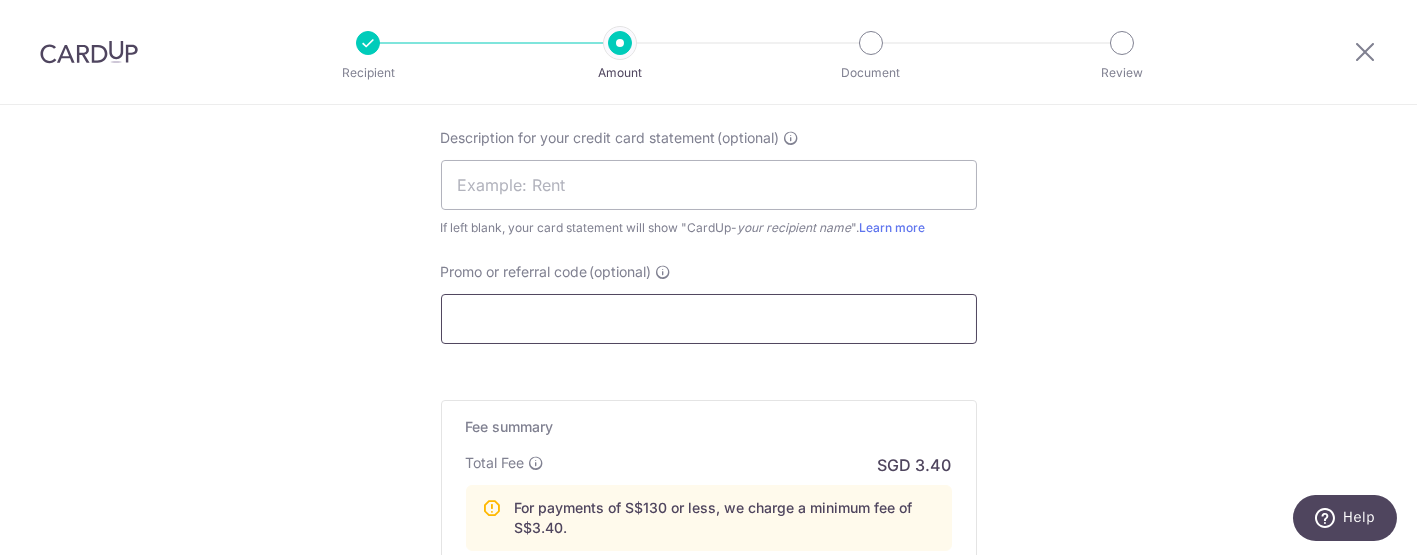 type on "INV 209580" 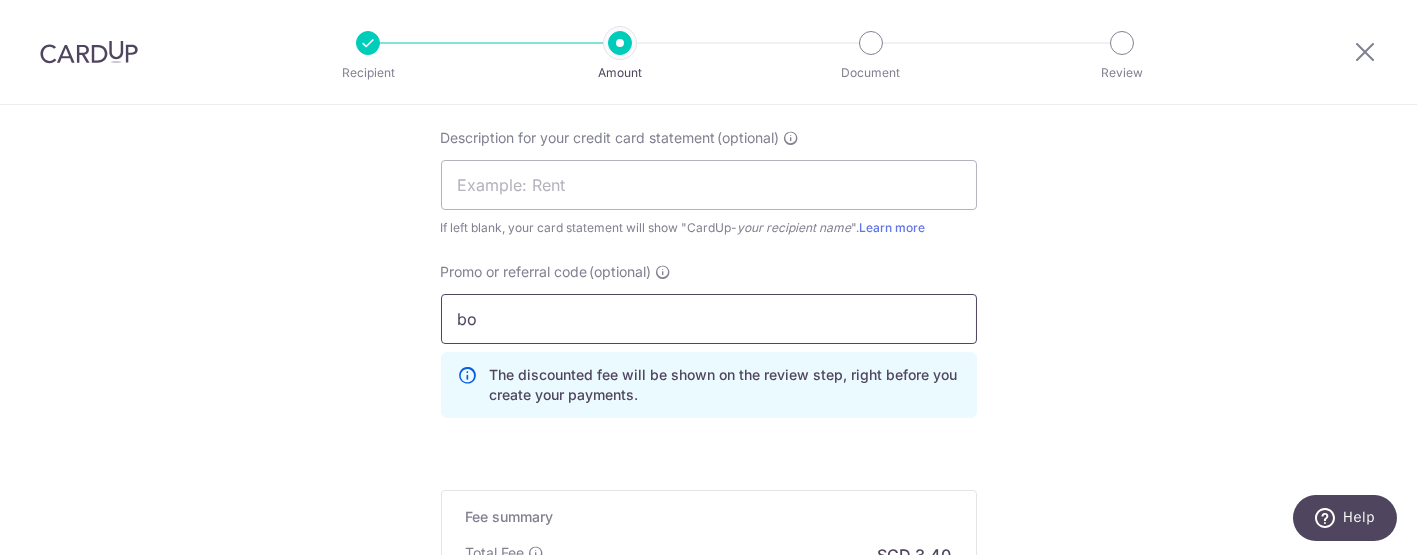 type on "b" 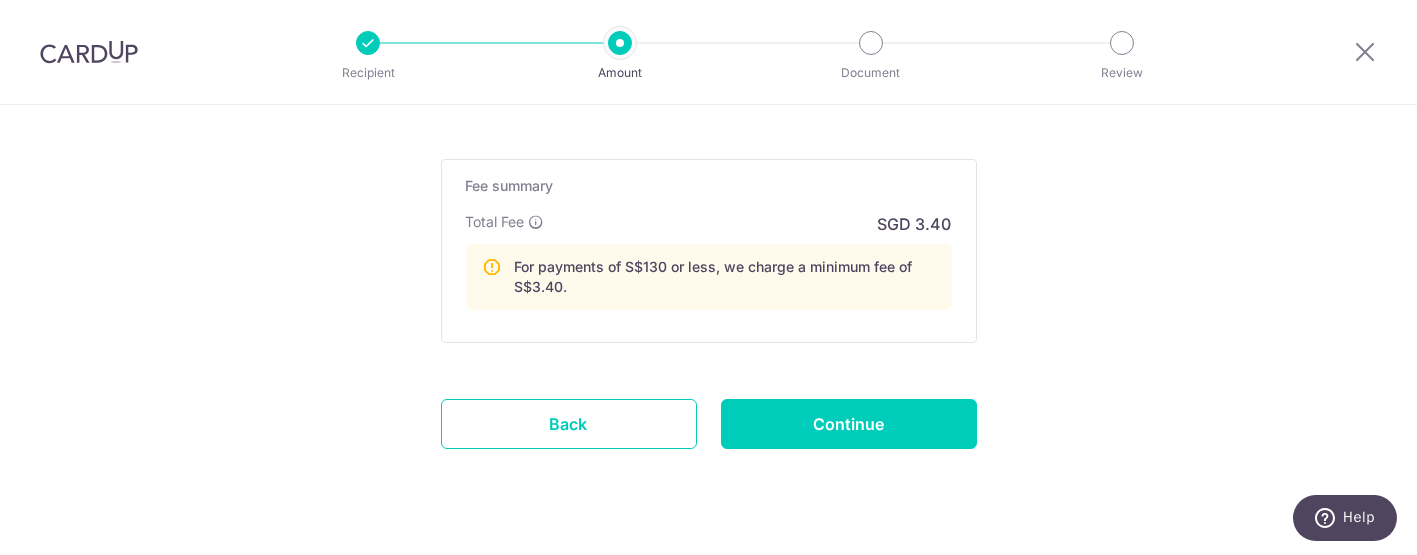 scroll, scrollTop: 1777, scrollLeft: 0, axis: vertical 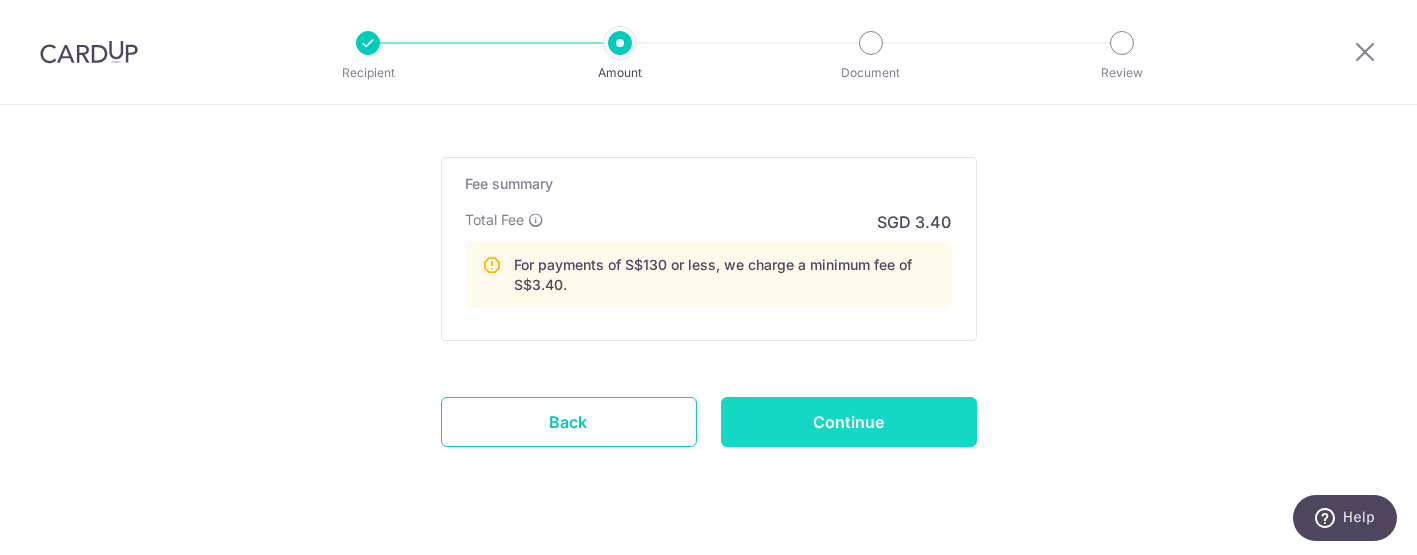 type on "BOFF185" 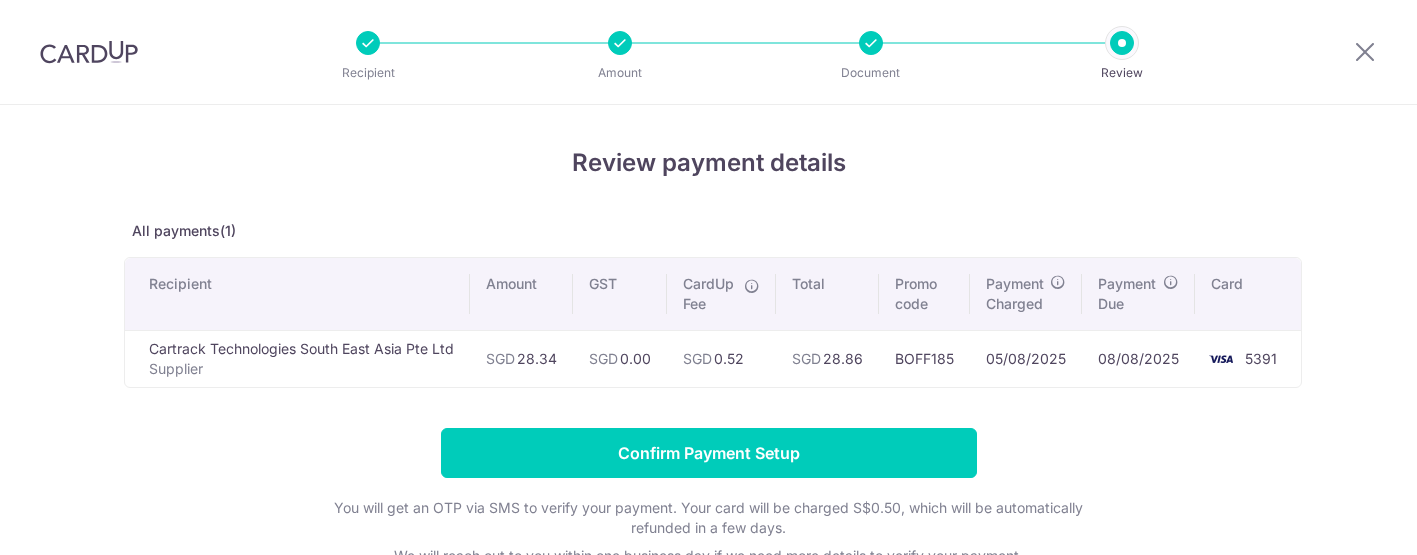 scroll, scrollTop: 0, scrollLeft: 0, axis: both 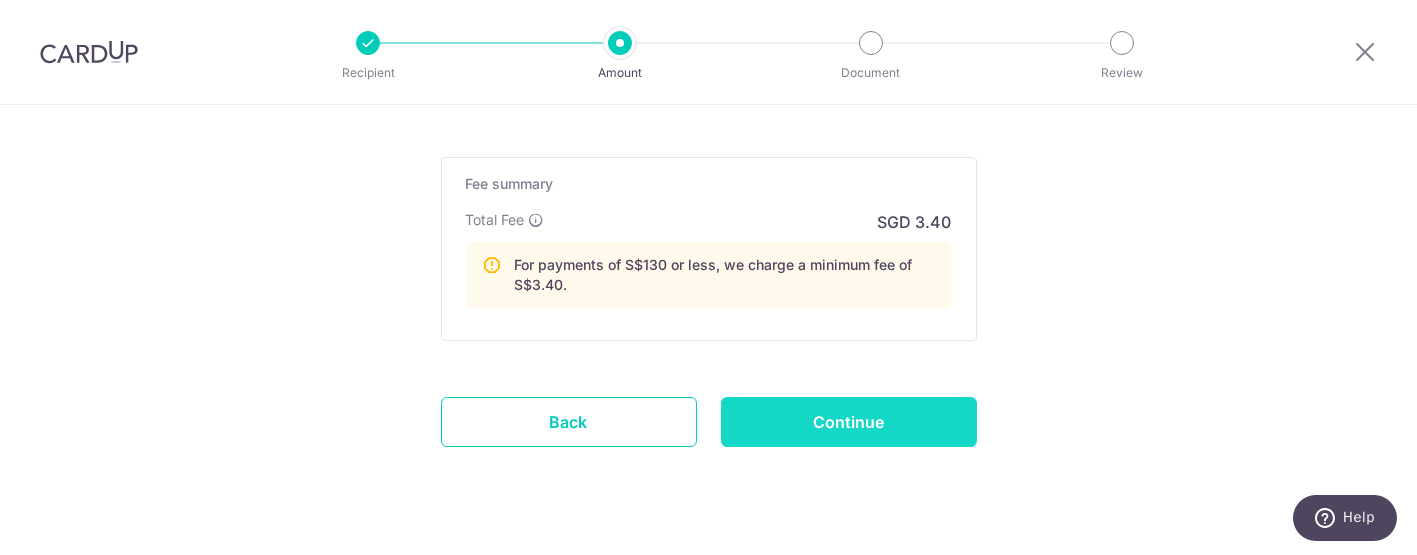 click on "Continue" at bounding box center (849, 422) 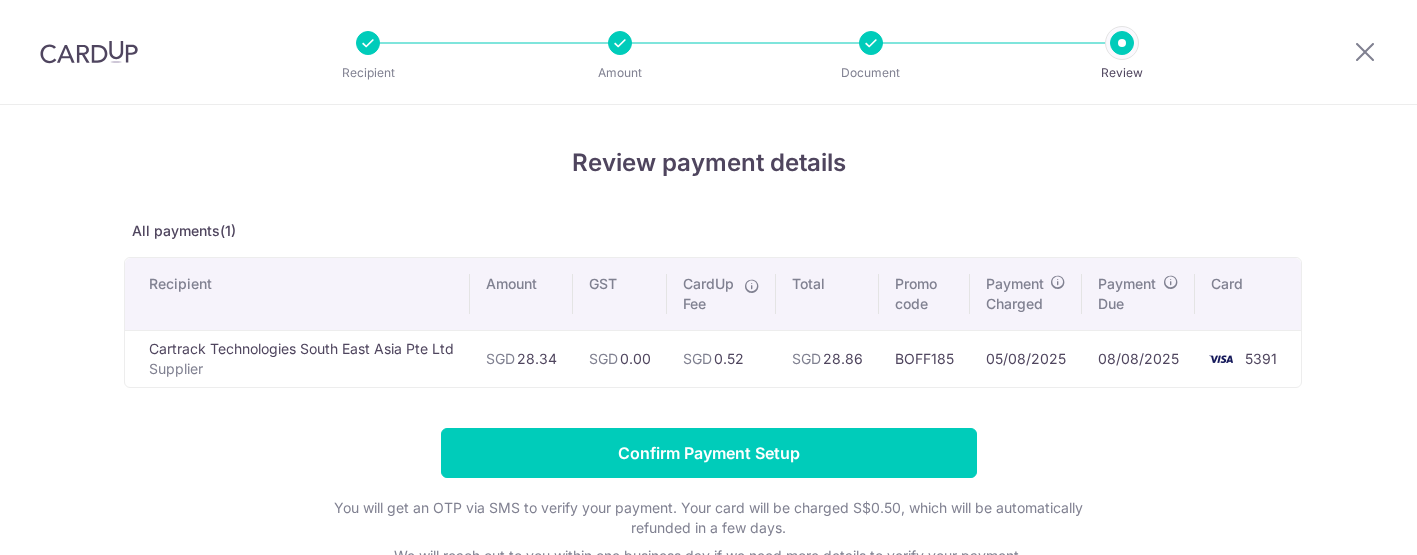 scroll, scrollTop: 0, scrollLeft: 0, axis: both 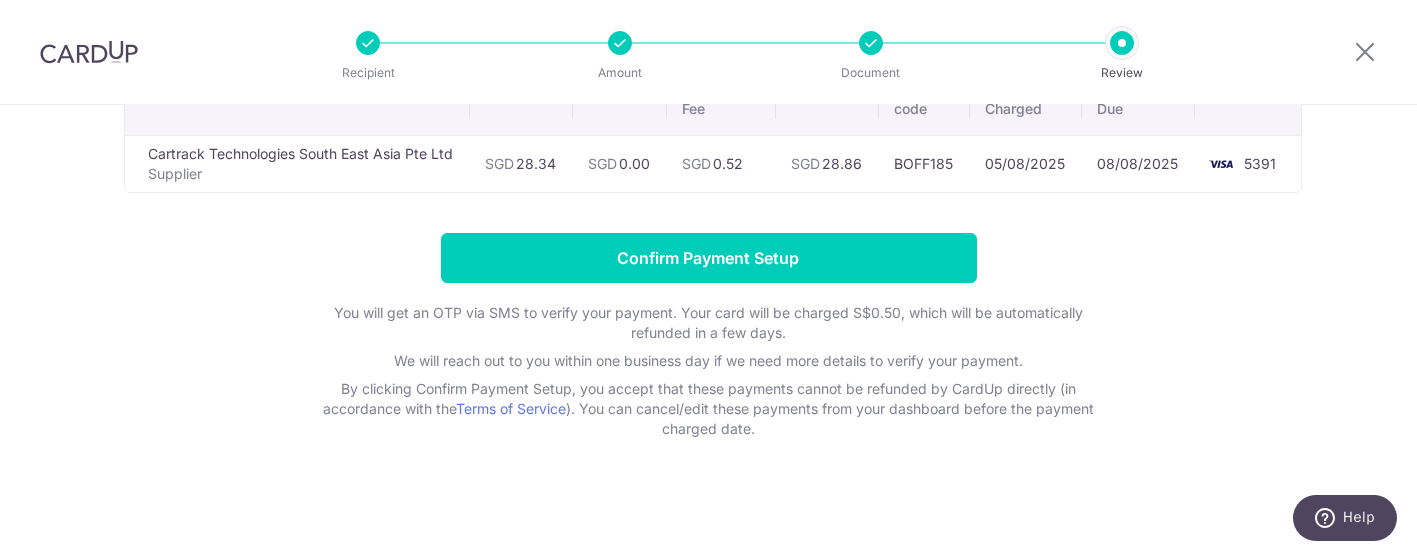 drag, startPoint x: 717, startPoint y: 161, endPoint x: 748, endPoint y: 166, distance: 31.400637 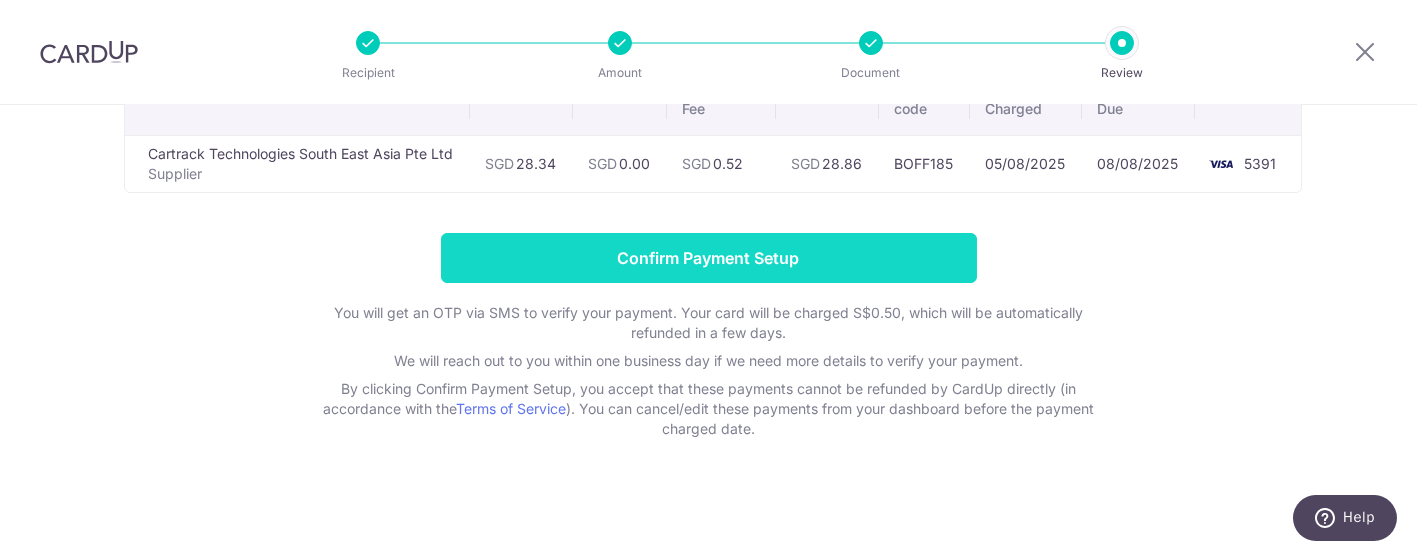 click on "Confirm Payment Setup" at bounding box center (709, 258) 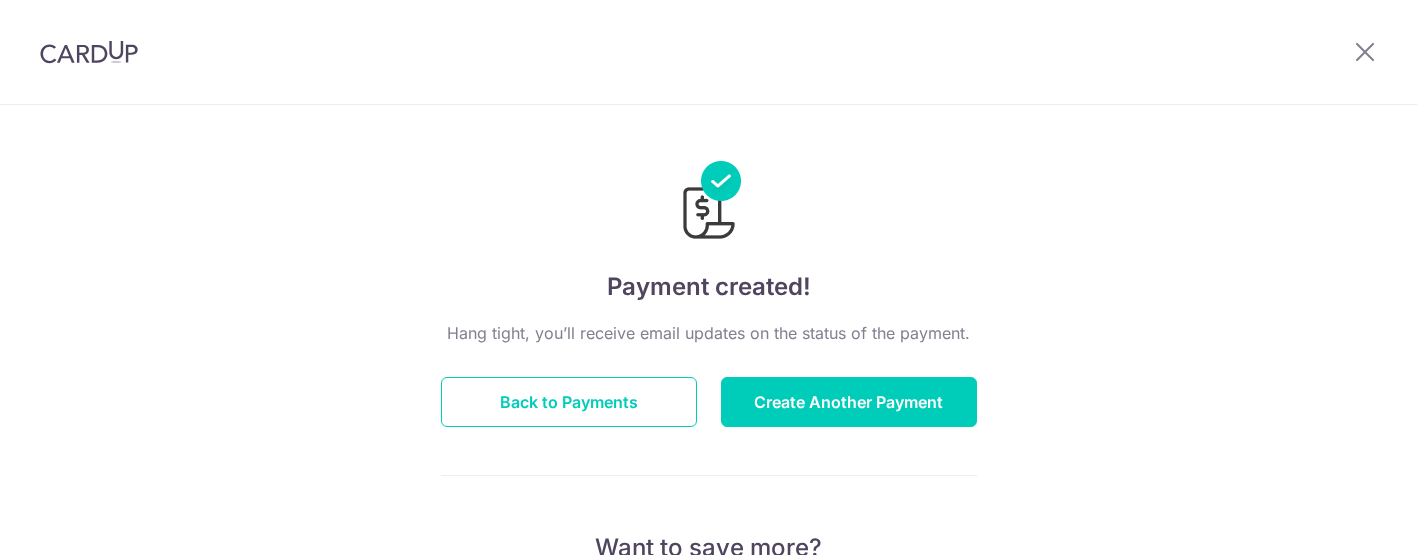 scroll, scrollTop: 0, scrollLeft: 0, axis: both 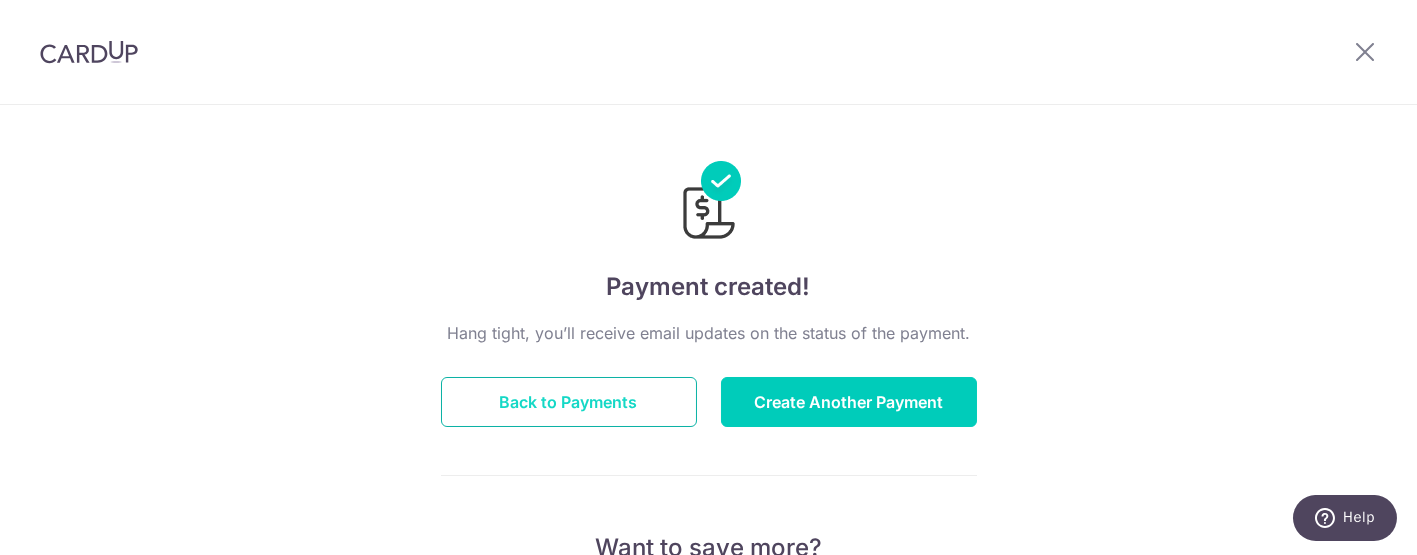 click on "Back to Payments" at bounding box center [569, 402] 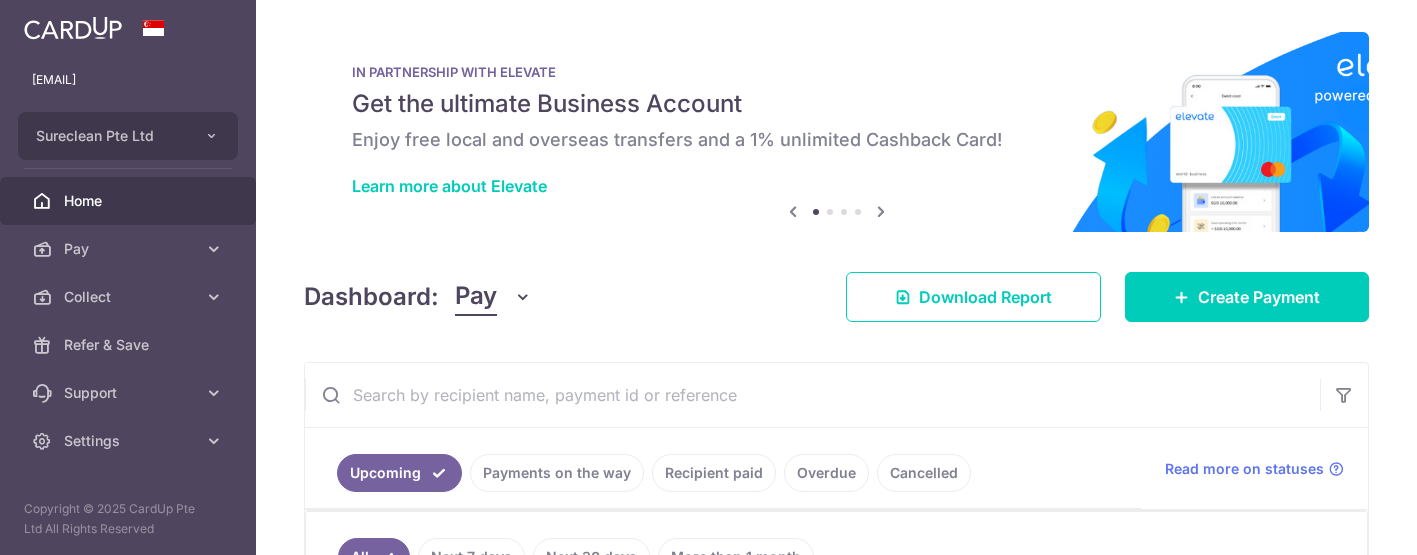 scroll, scrollTop: 0, scrollLeft: 0, axis: both 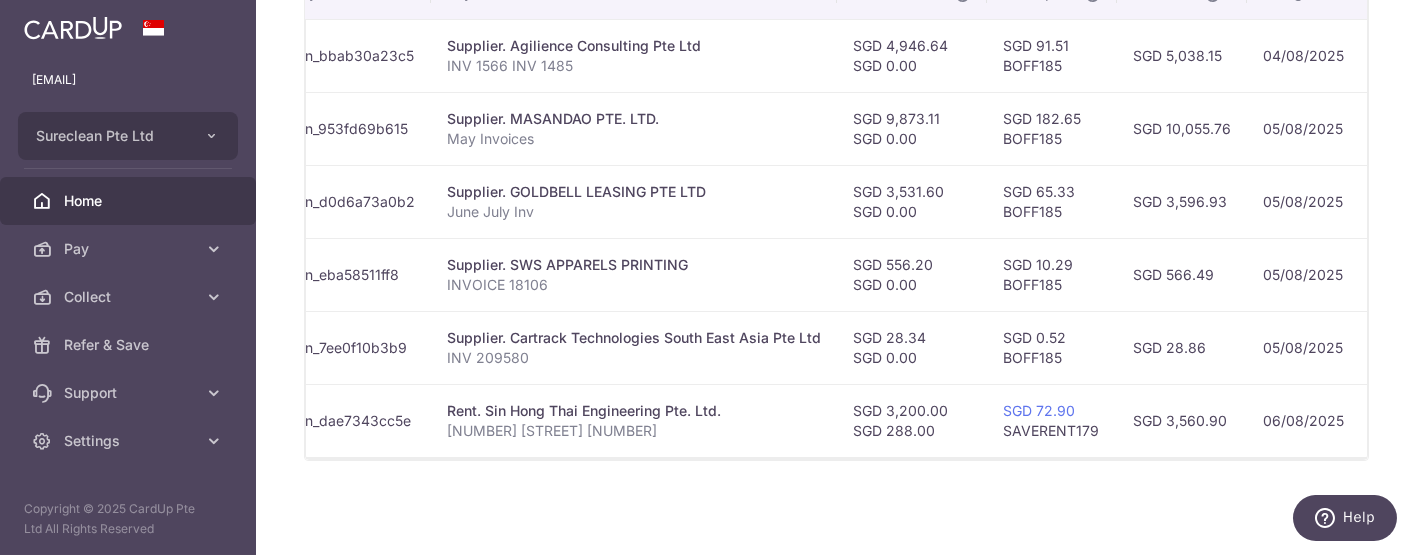 drag, startPoint x: 1034, startPoint y: 183, endPoint x: 1079, endPoint y: 182, distance: 45.01111 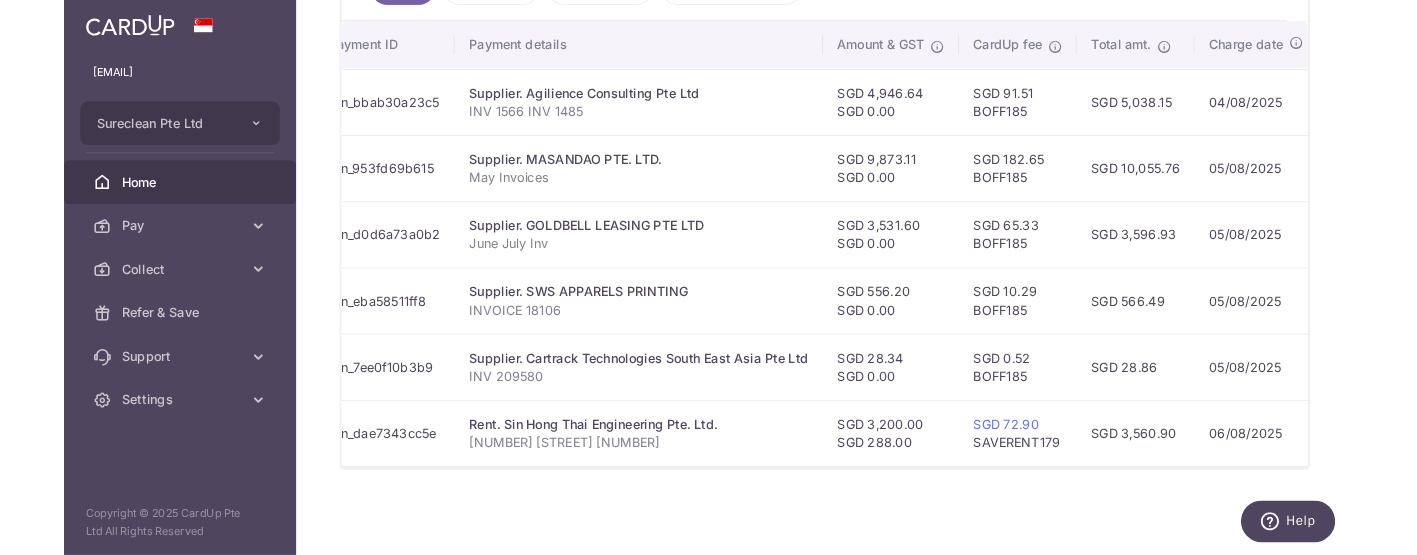 scroll, scrollTop: 655, scrollLeft: 0, axis: vertical 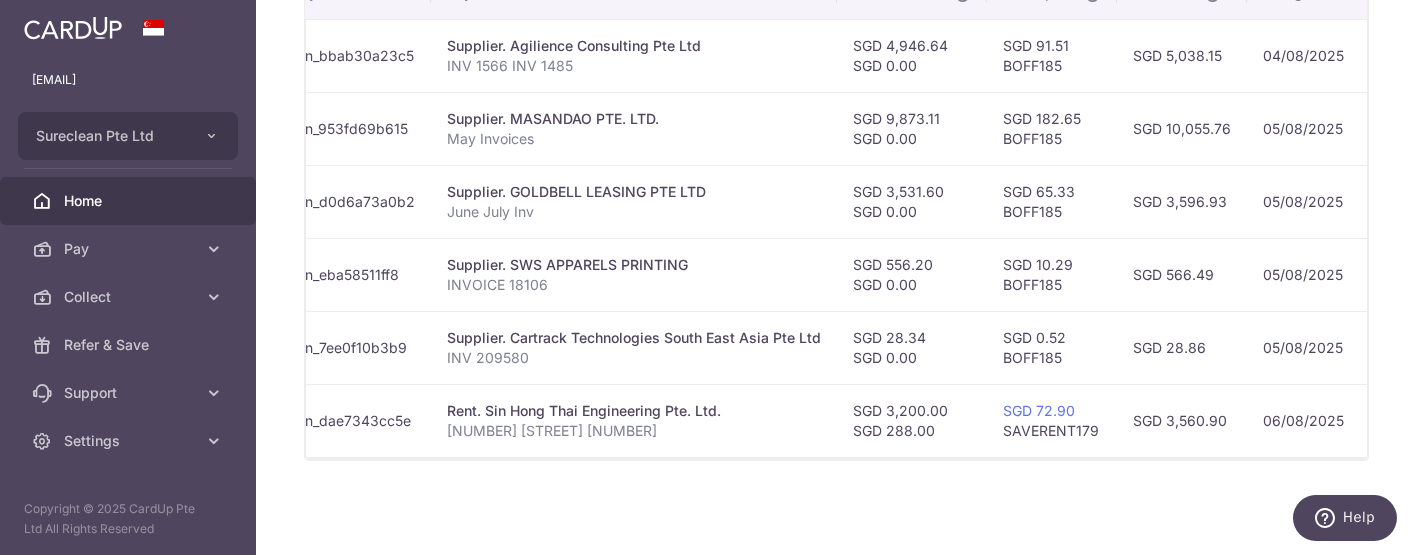 click on "×
Pause Schedule
Pause all future payments in this series
Pause just this one payment
By clicking below, you confirm you are pausing this payment to   on  . Payments can be unpaused at anytime prior to payment taken date.
Confirm
Cancel Schedule
Cancel all future payments in this series
Cancel just this one payment
Confirm
Approve Payment
Recipient Bank Details" at bounding box center (836, 277) 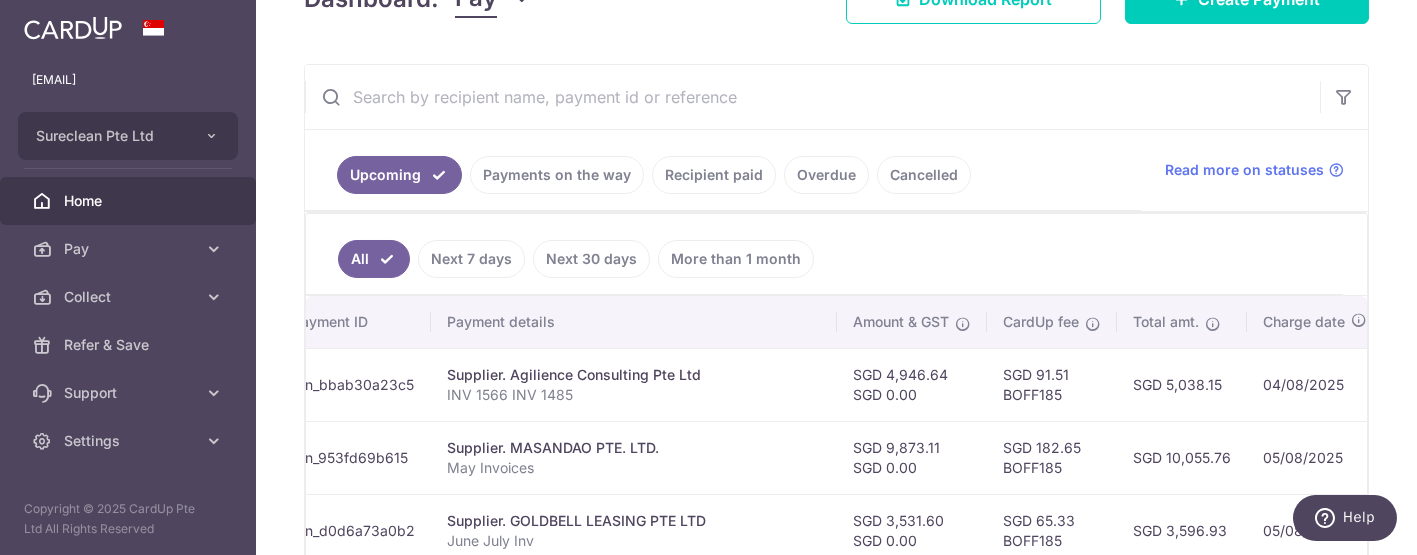 scroll, scrollTop: 100, scrollLeft: 0, axis: vertical 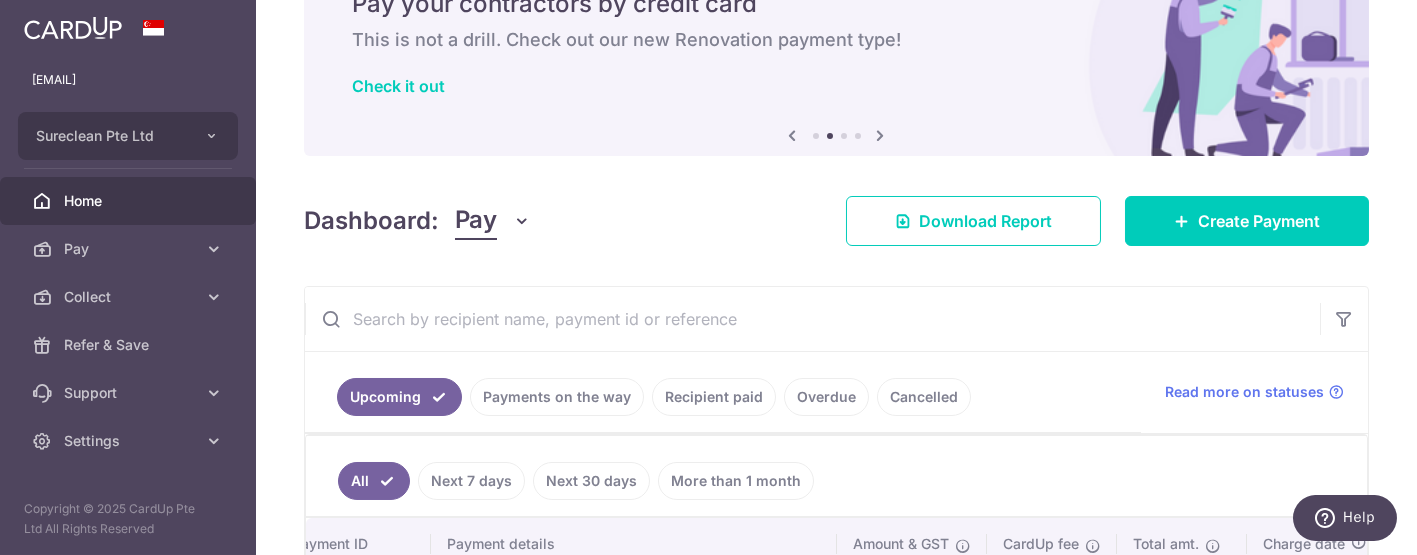click at bounding box center (812, 319) 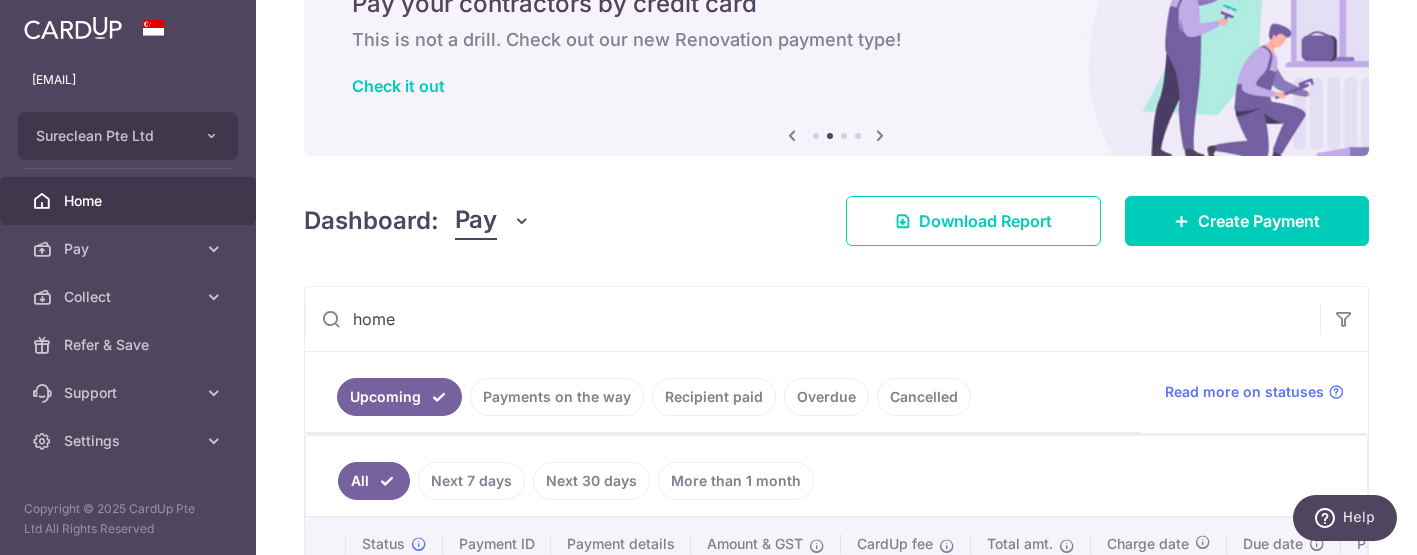 scroll, scrollTop: 211, scrollLeft: 0, axis: vertical 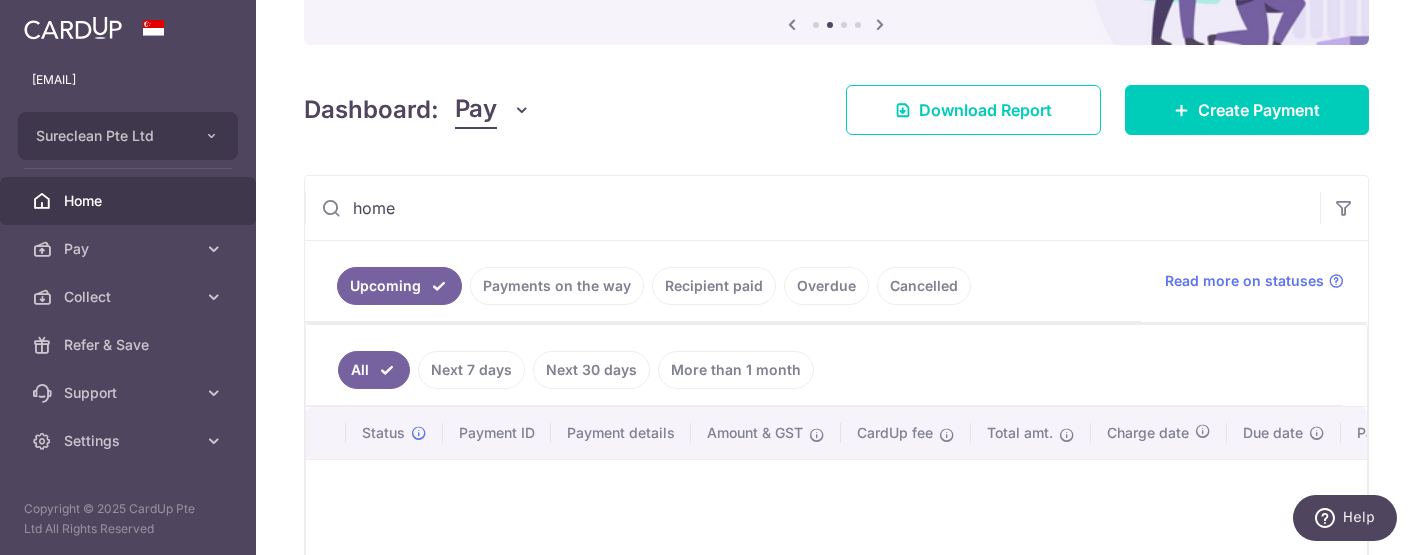 type on "home" 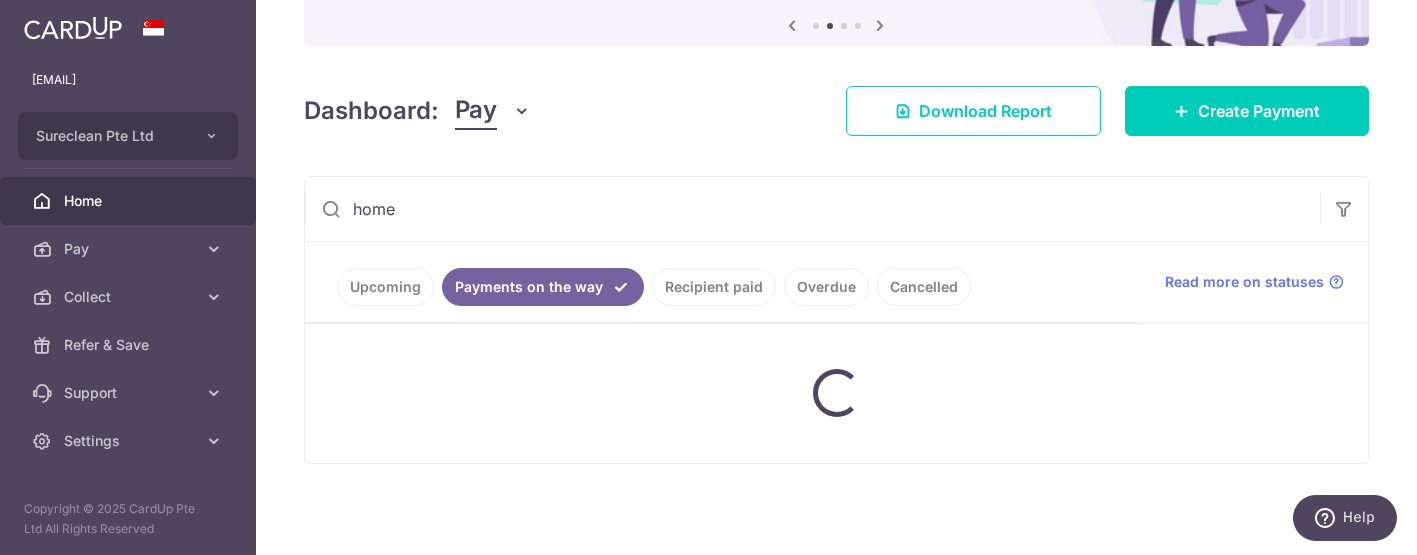 scroll, scrollTop: 208, scrollLeft: 0, axis: vertical 